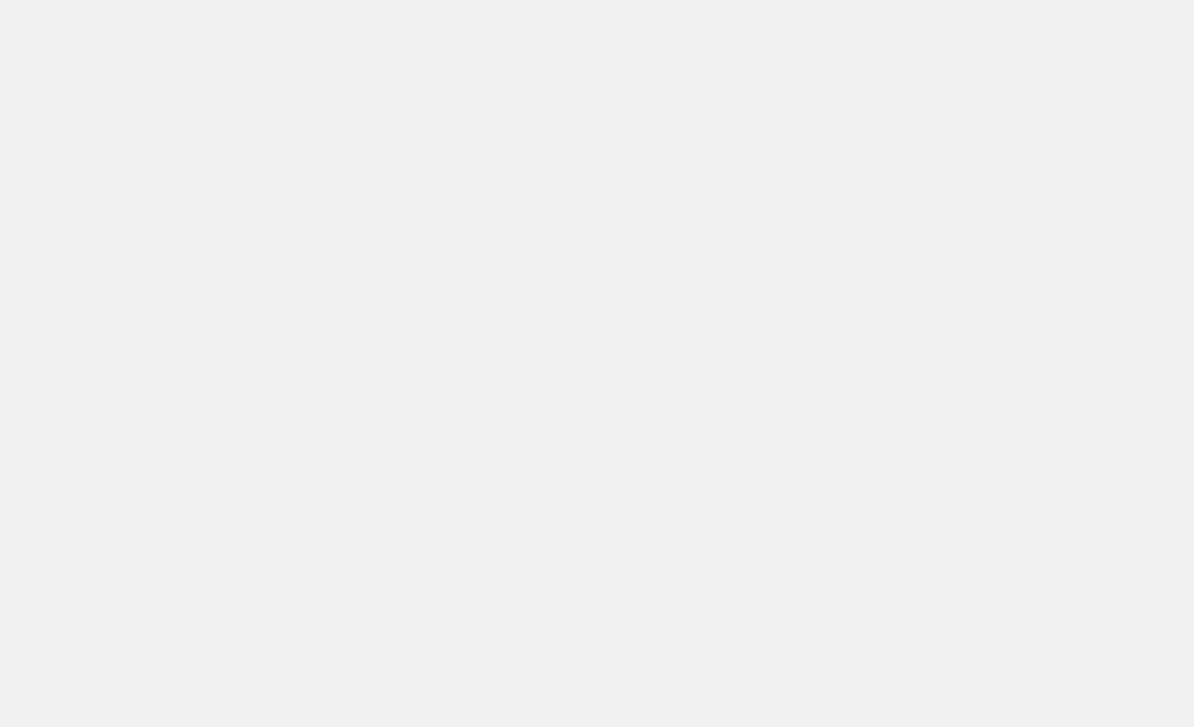 scroll, scrollTop: 0, scrollLeft: 0, axis: both 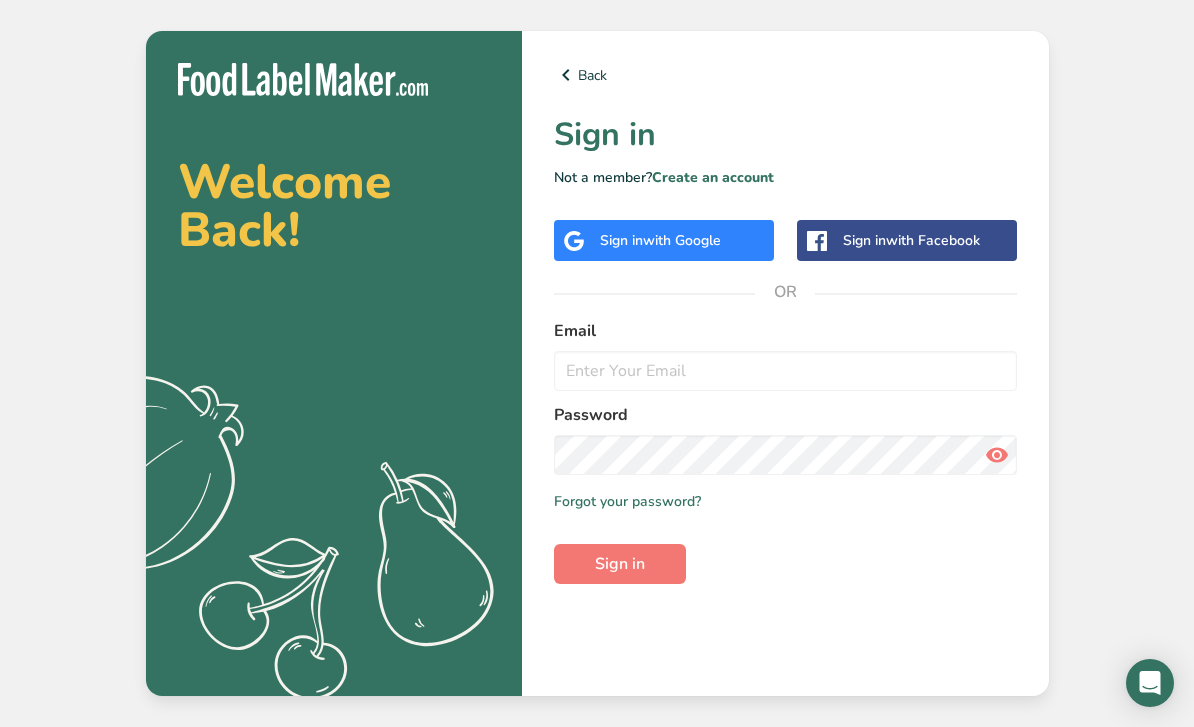 click on "Email" at bounding box center [785, 331] 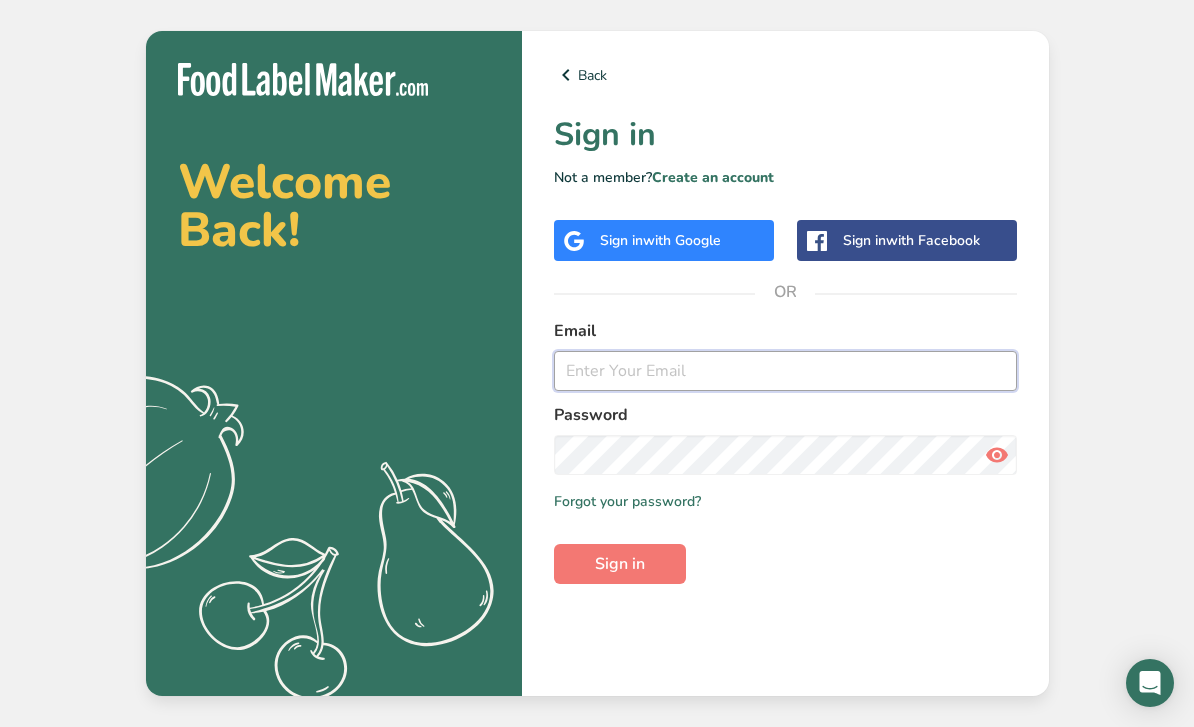 click at bounding box center (785, 371) 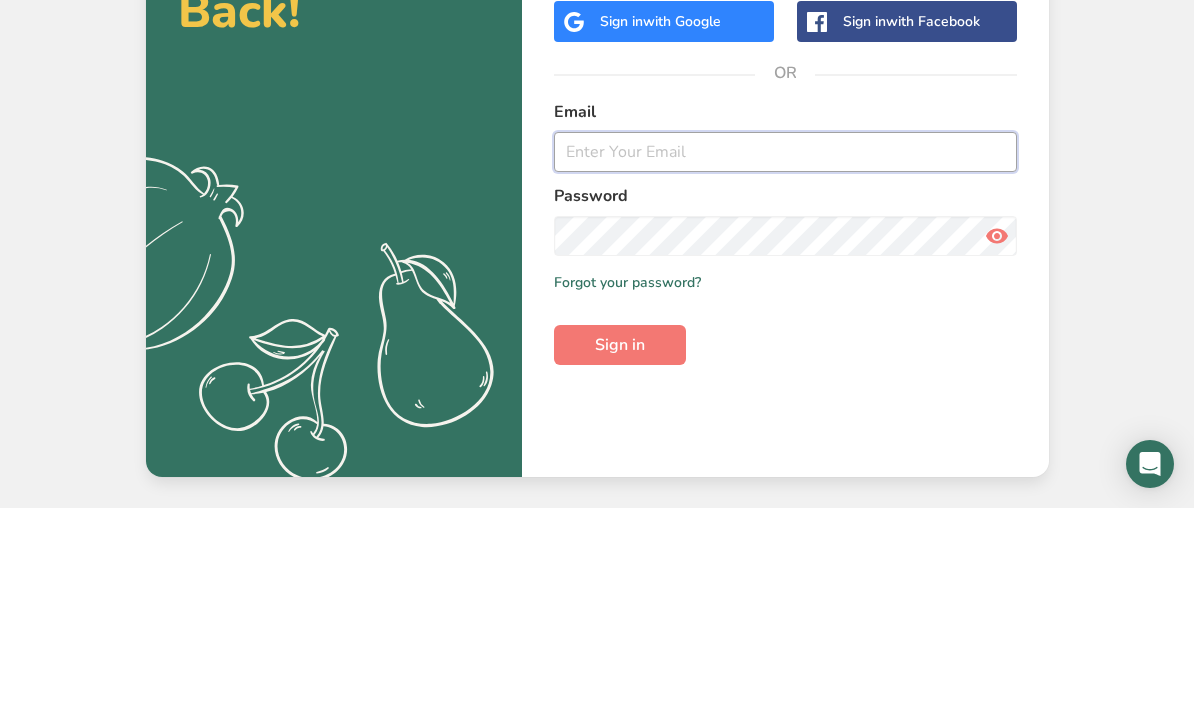 type on "carolyn_dunn@ncsu.edu" 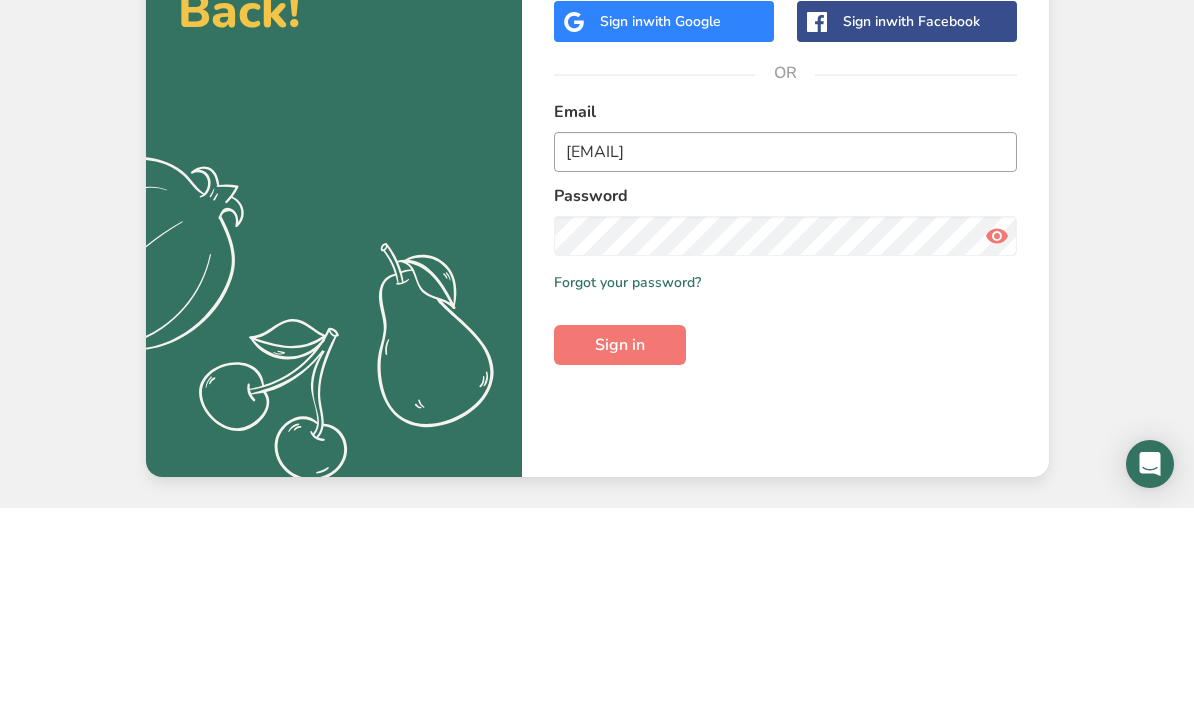 click on "Sign in" at bounding box center (620, 564) 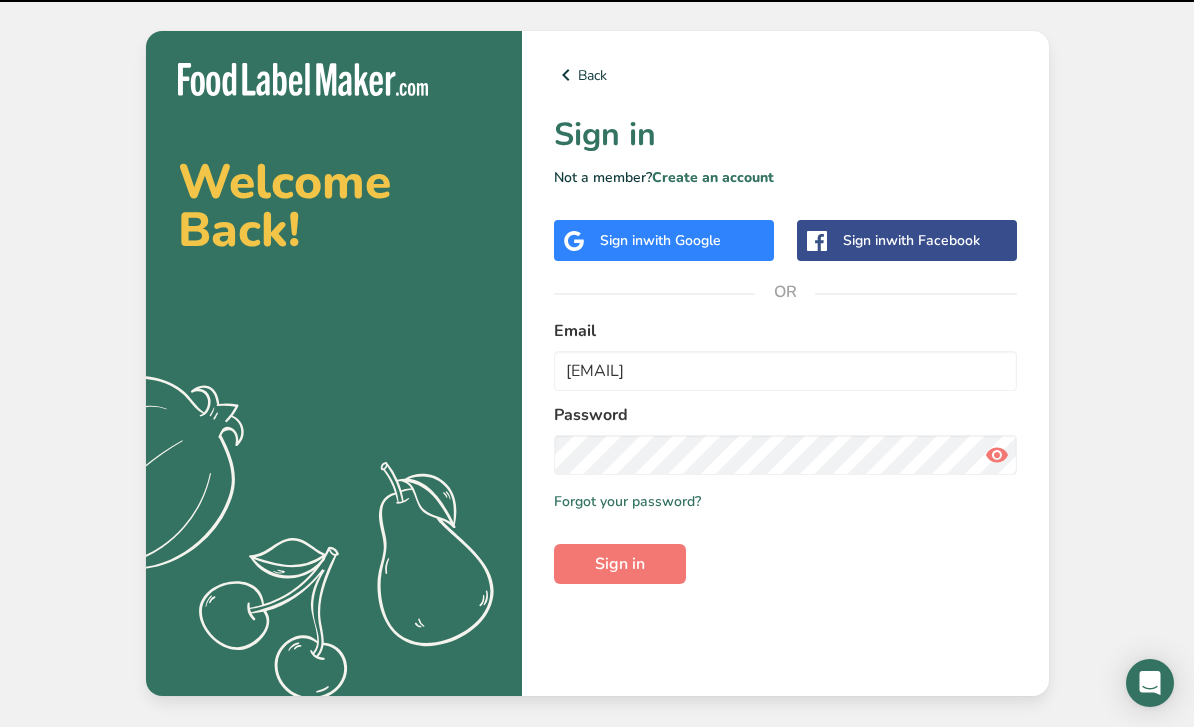 click at bounding box center (997, 455) 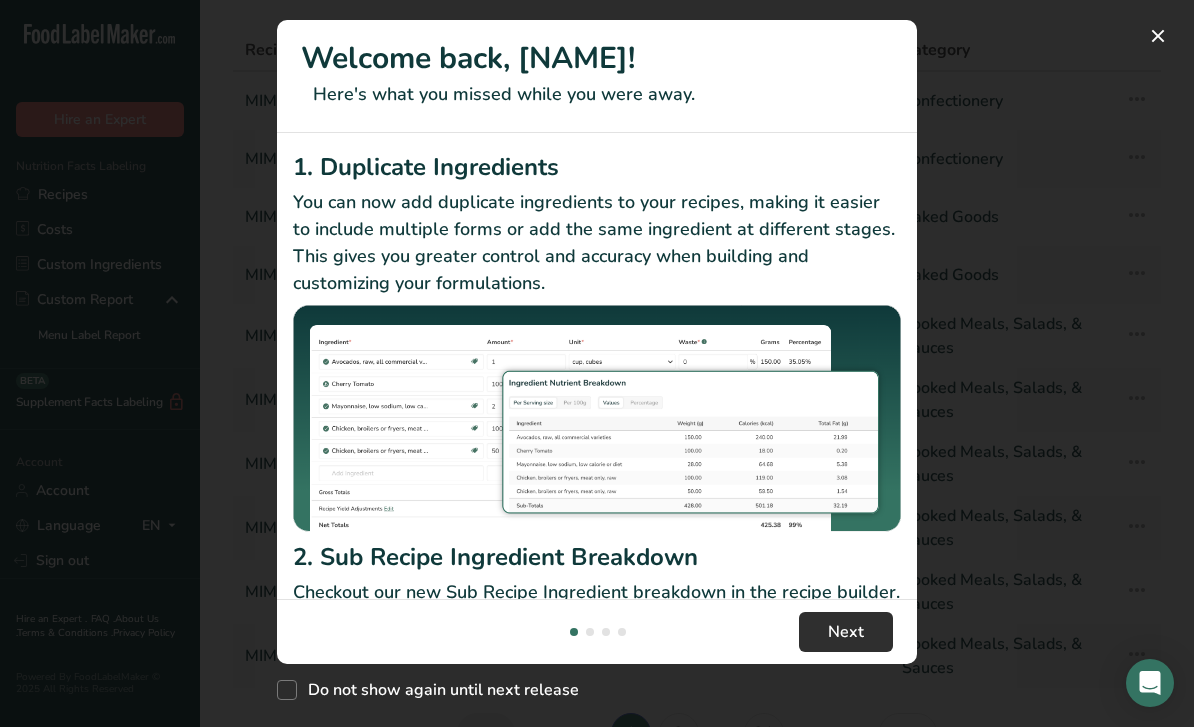 click on "Next" at bounding box center (846, 632) 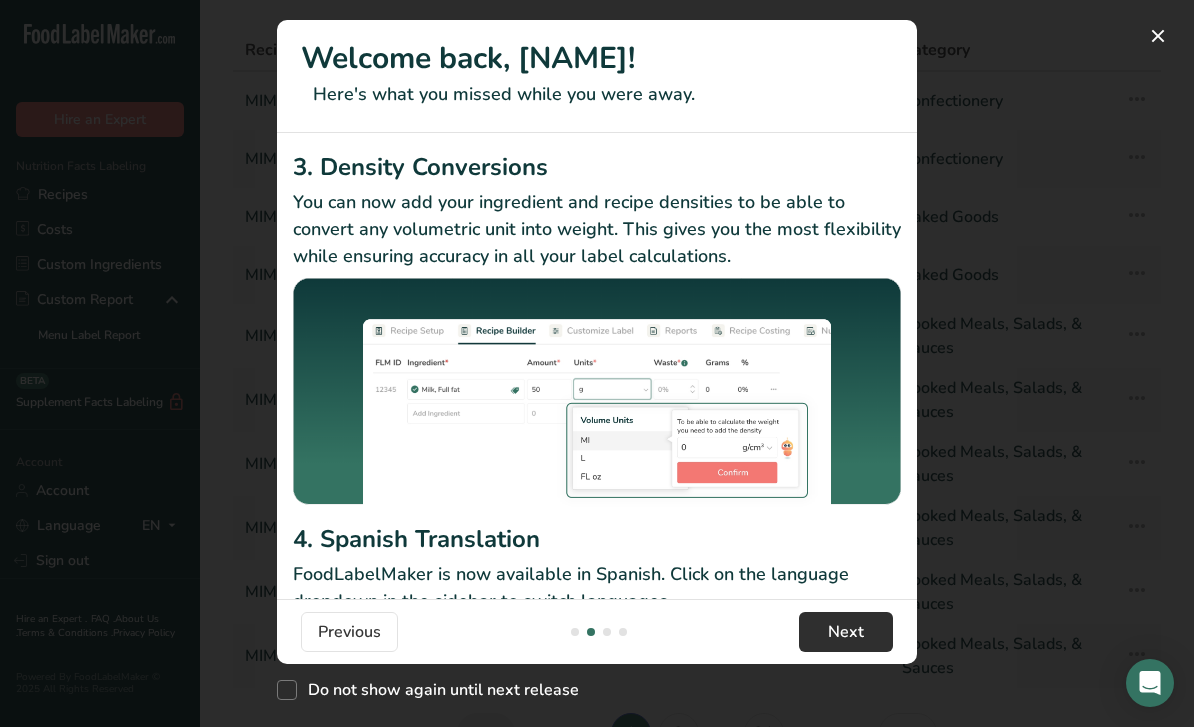 click on "Next" at bounding box center [846, 632] 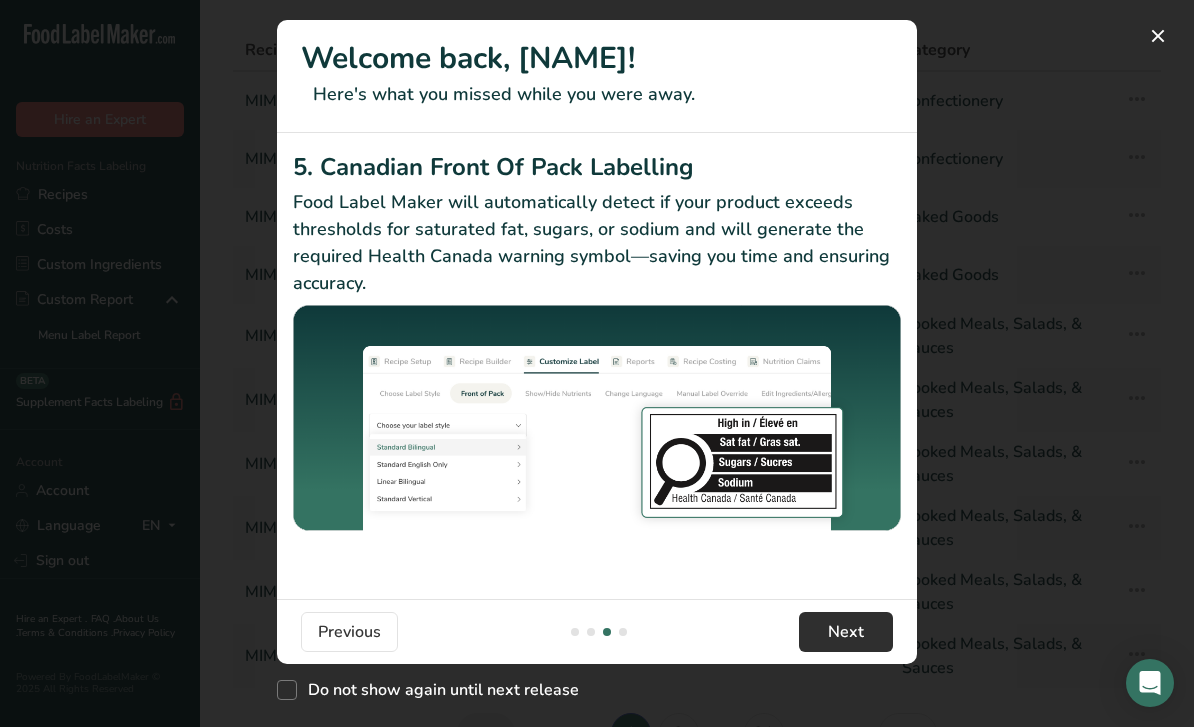 click on "Next" at bounding box center (846, 632) 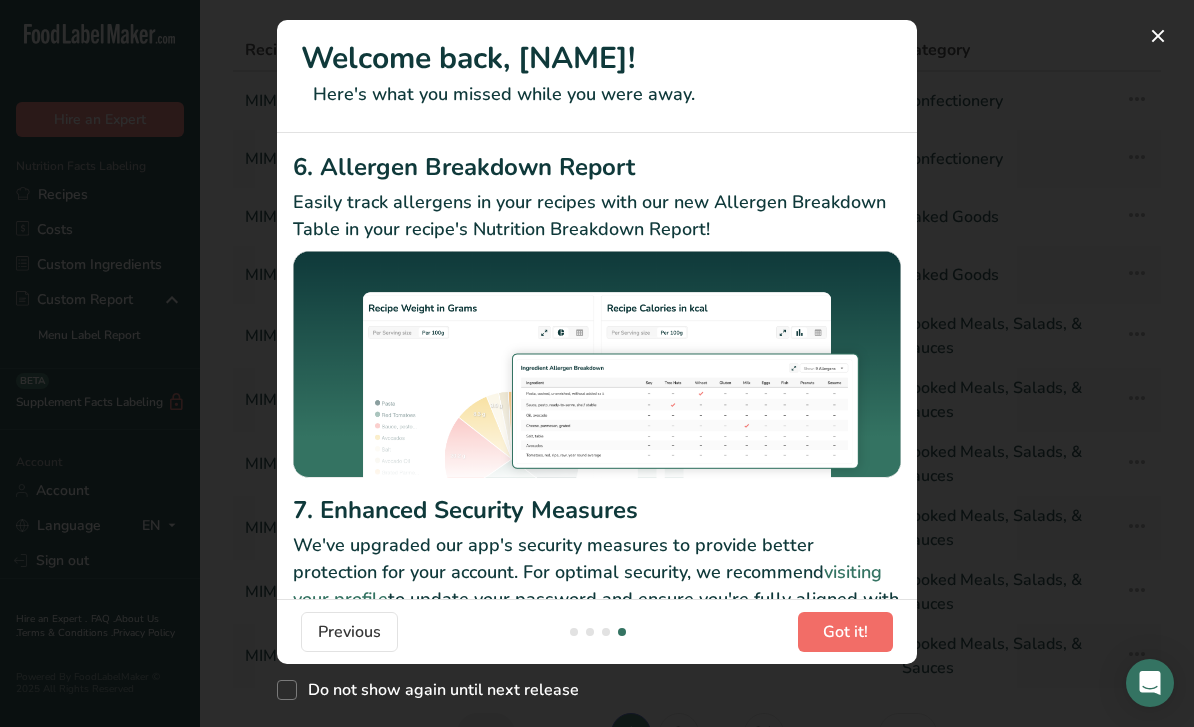click on "Got it!" at bounding box center (845, 632) 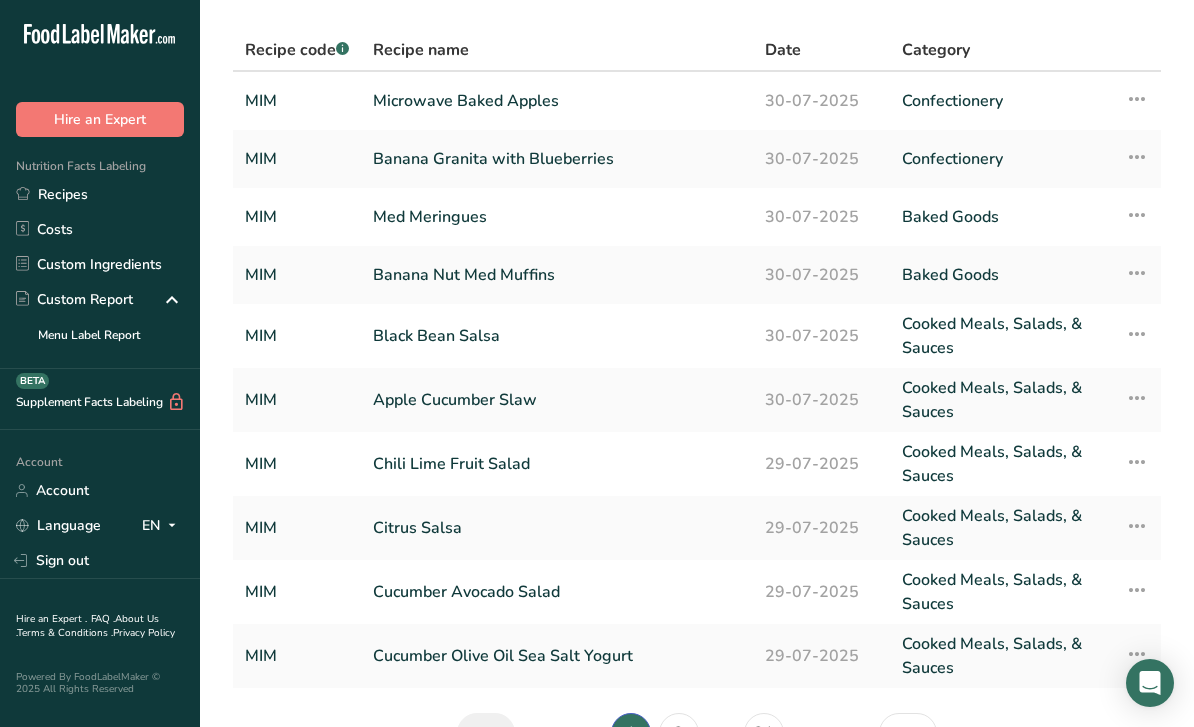 scroll, scrollTop: 0, scrollLeft: 0, axis: both 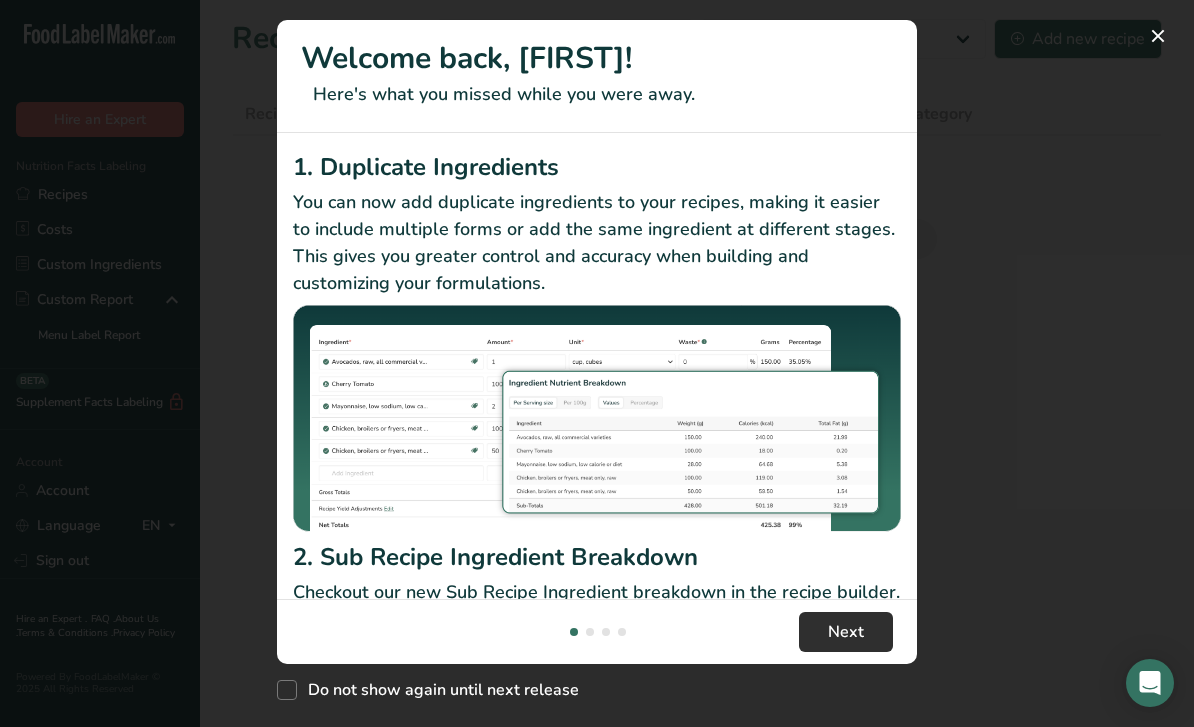 click on "Next" at bounding box center [846, 632] 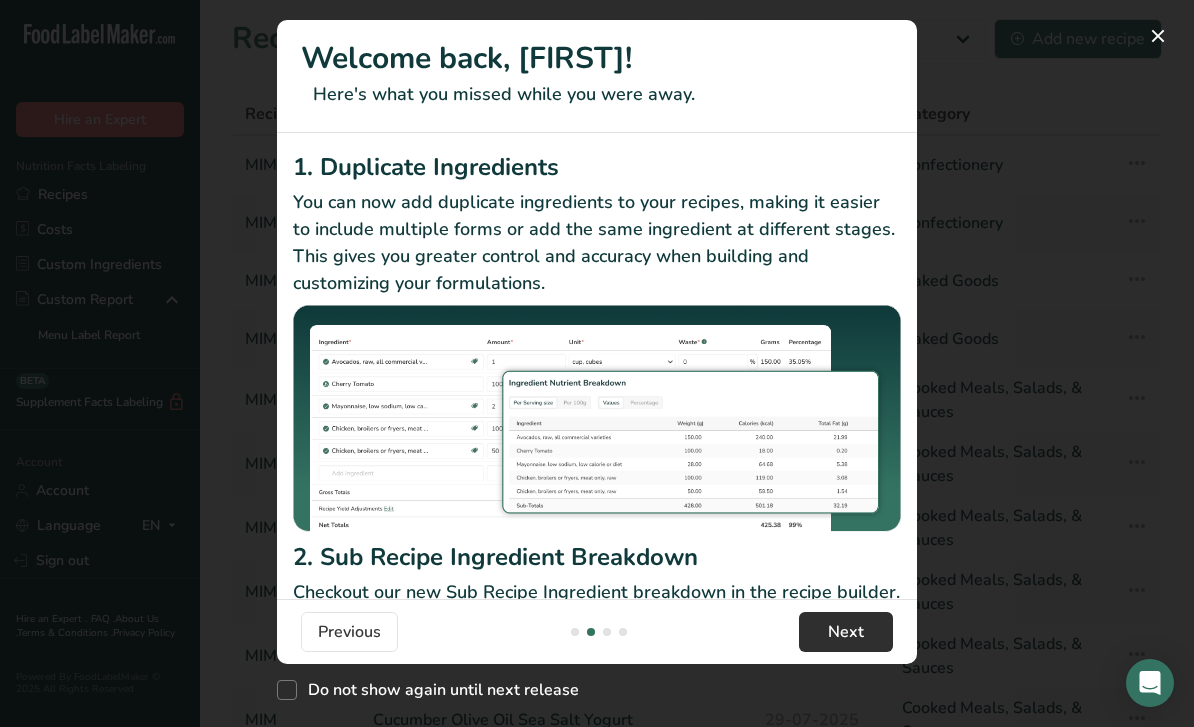 scroll, scrollTop: 0, scrollLeft: 640, axis: horizontal 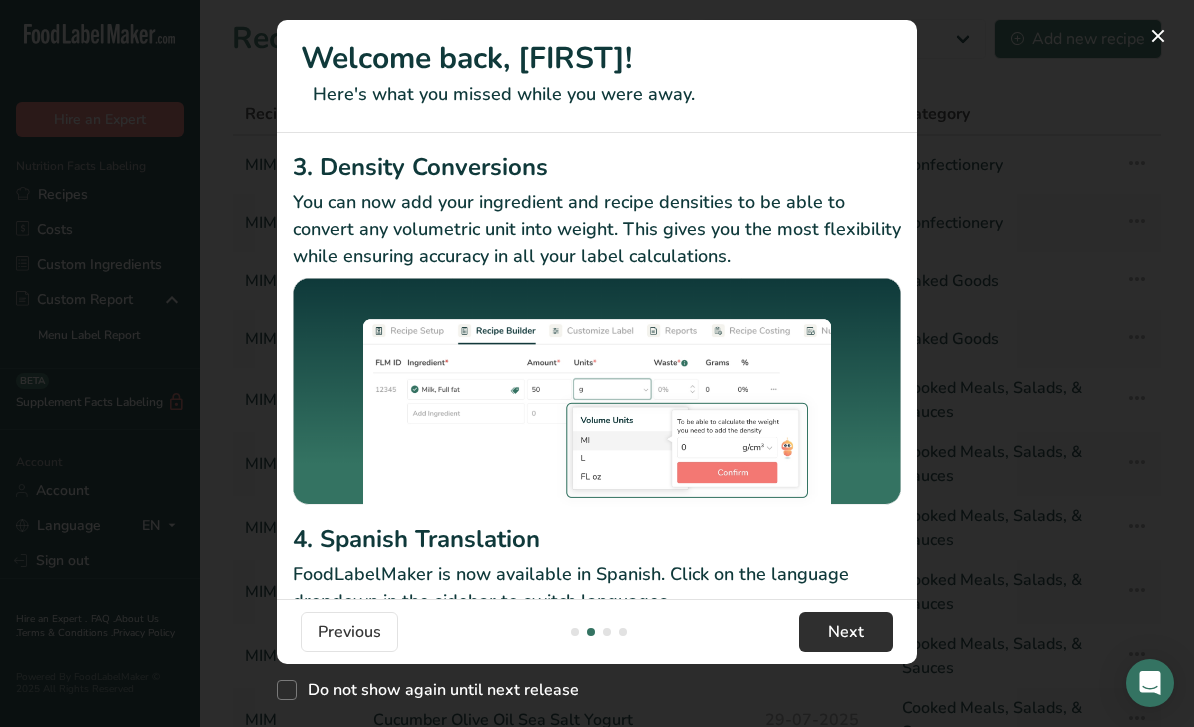 click on "Next" at bounding box center [846, 632] 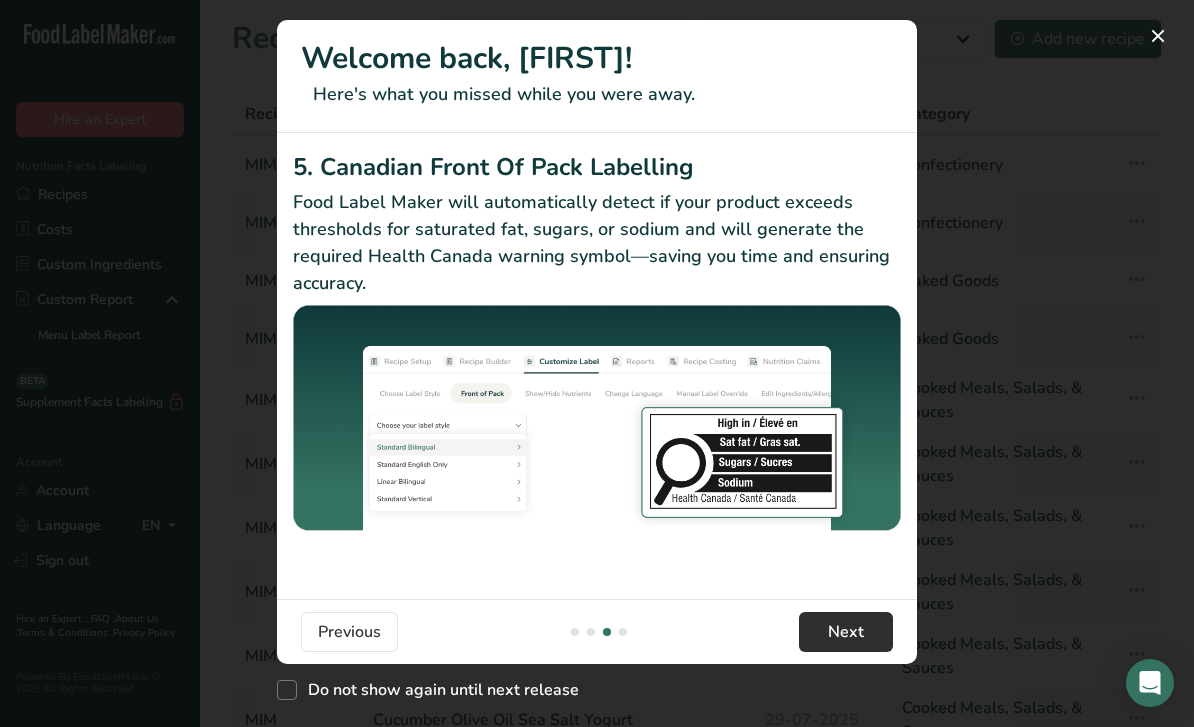 click on "Next" at bounding box center (846, 632) 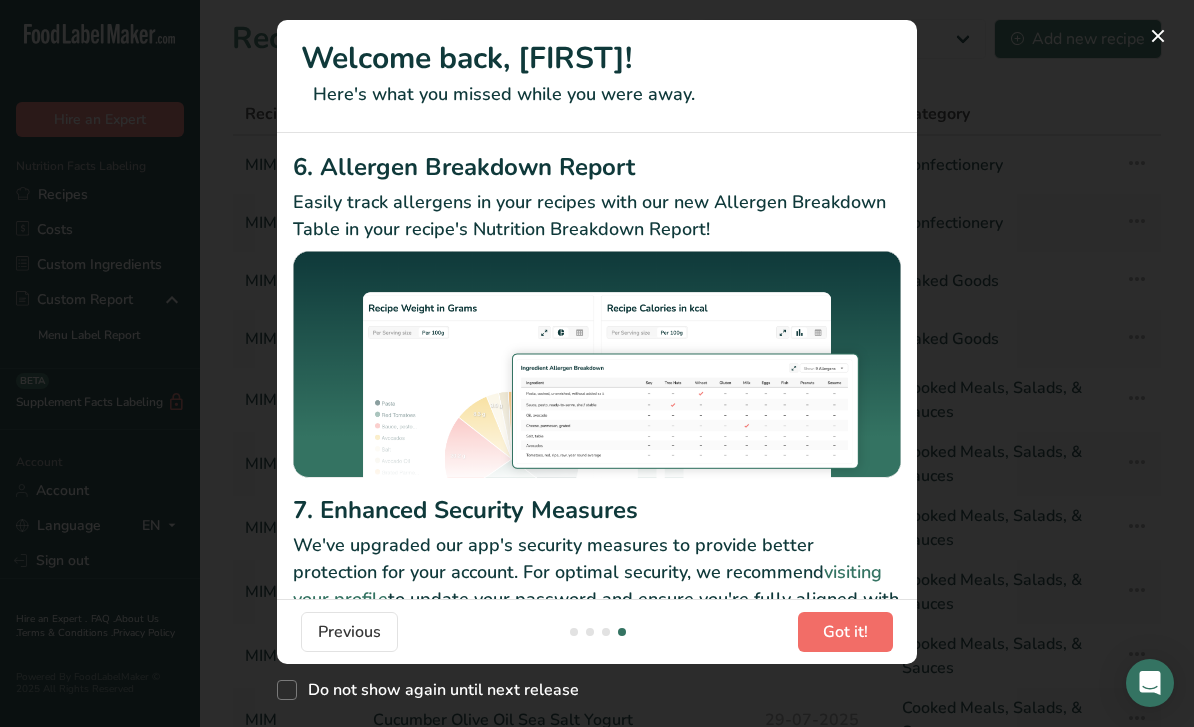 click on "Got it!" at bounding box center (845, 632) 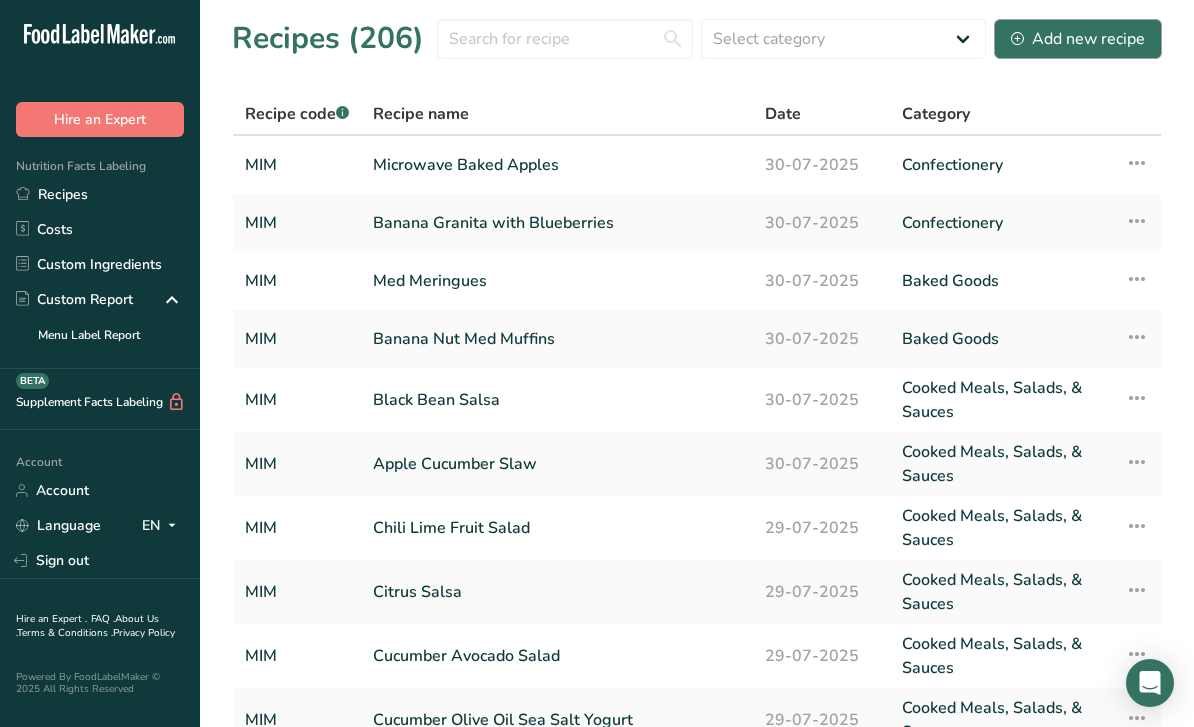click on "Add new recipe" at bounding box center [1078, 39] 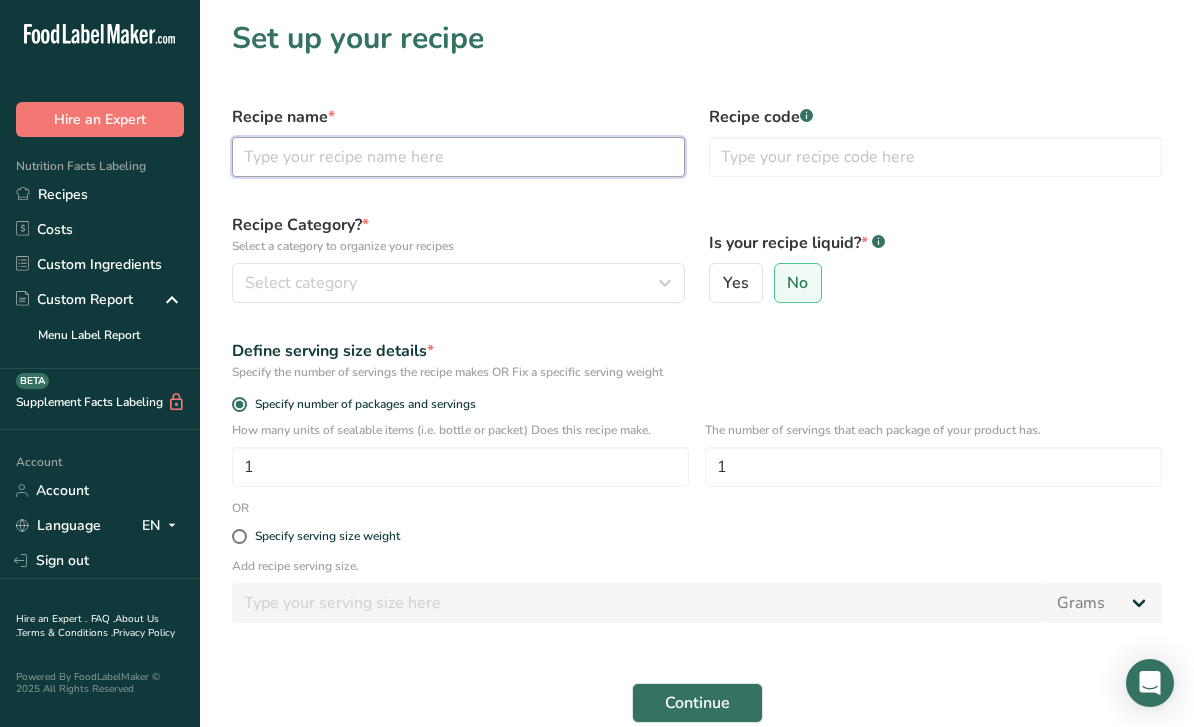 click at bounding box center [458, 157] 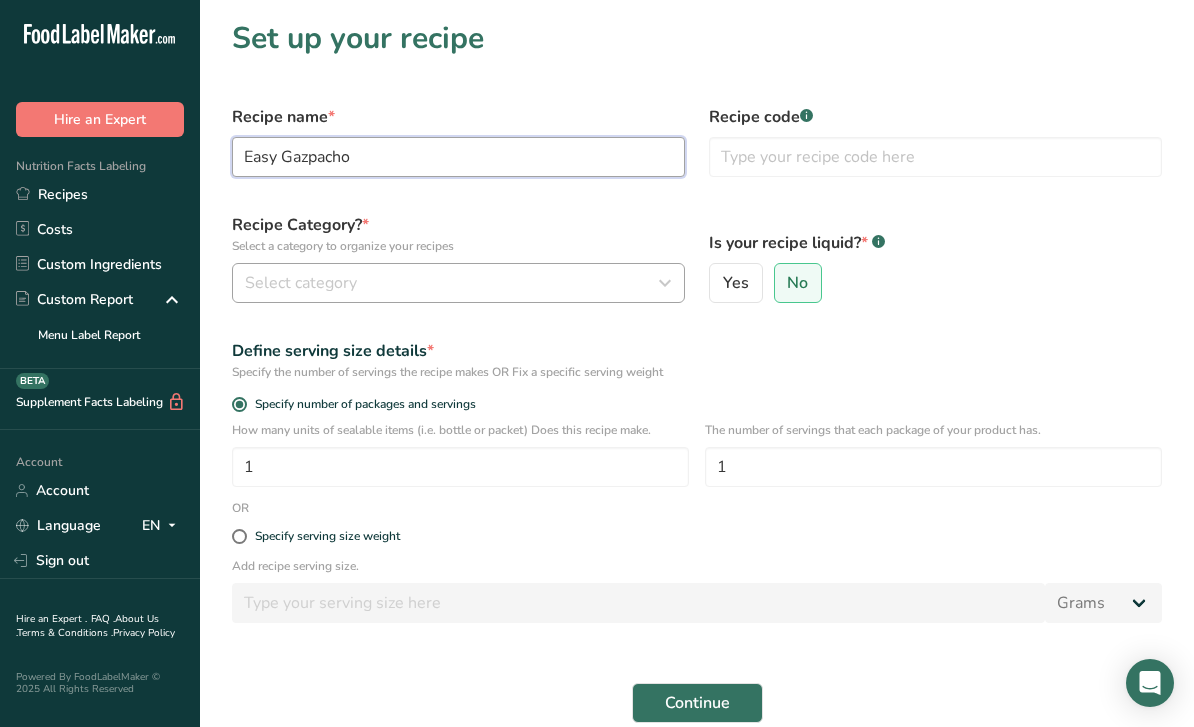 type on "Easy Gazpacho" 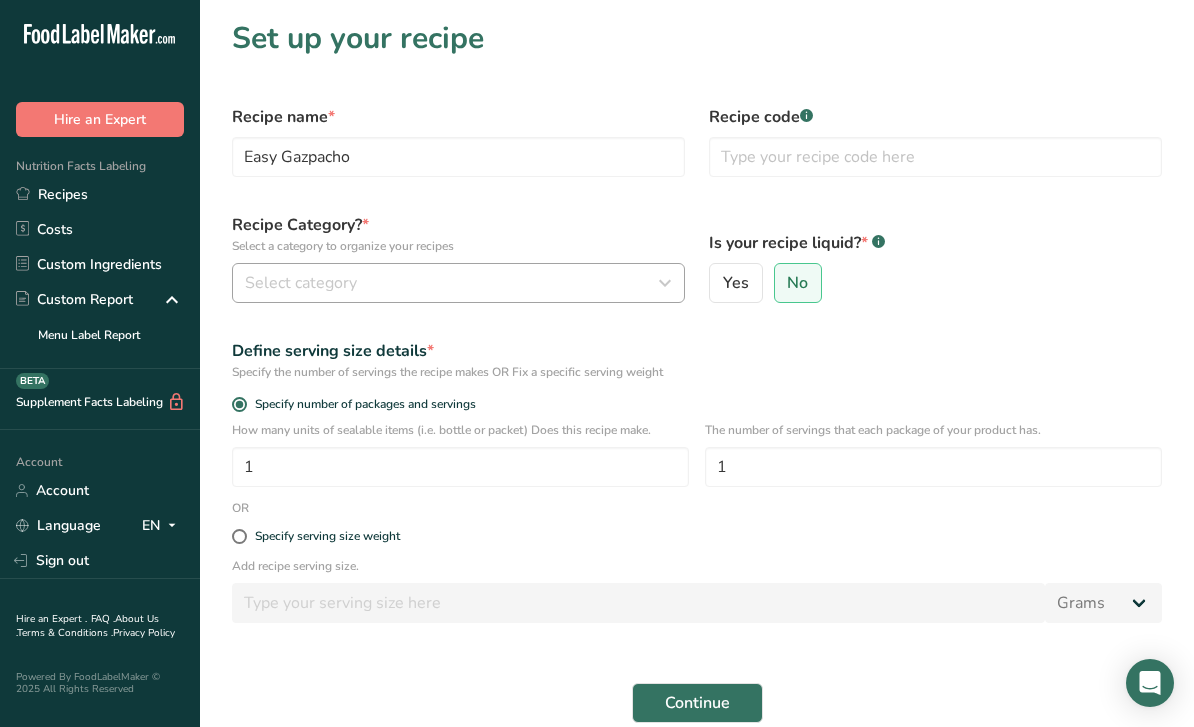click on "Select category" at bounding box center (452, 283) 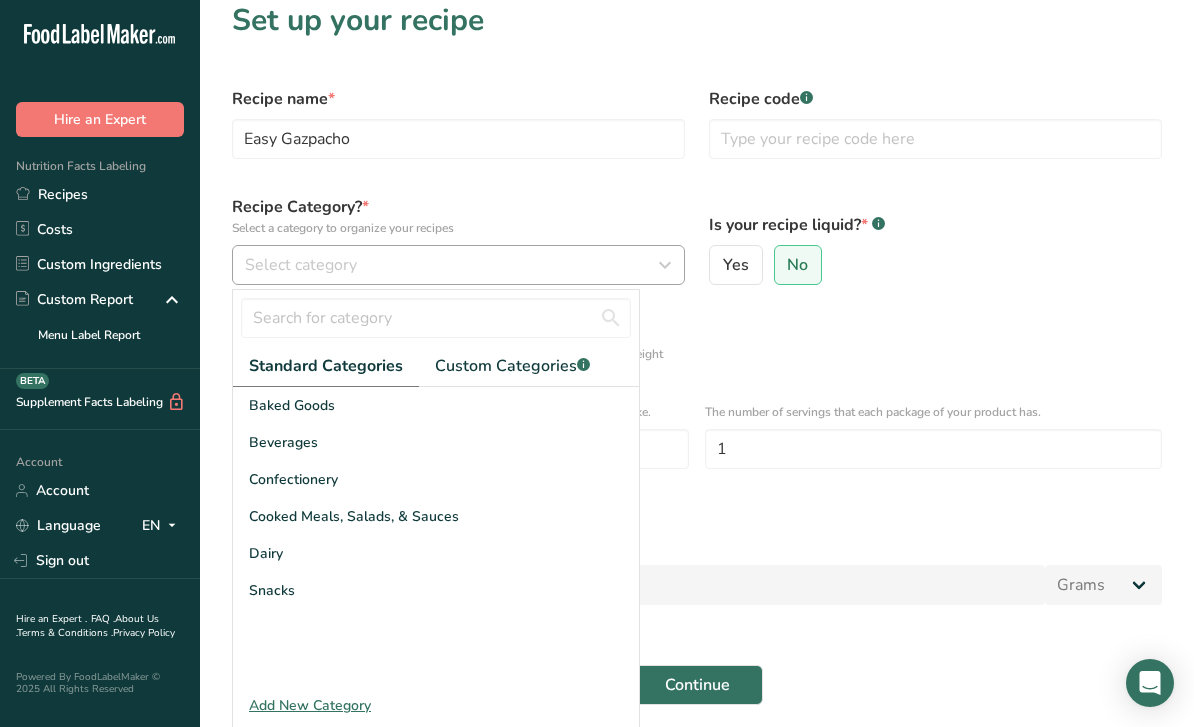 scroll, scrollTop: 21, scrollLeft: 0, axis: vertical 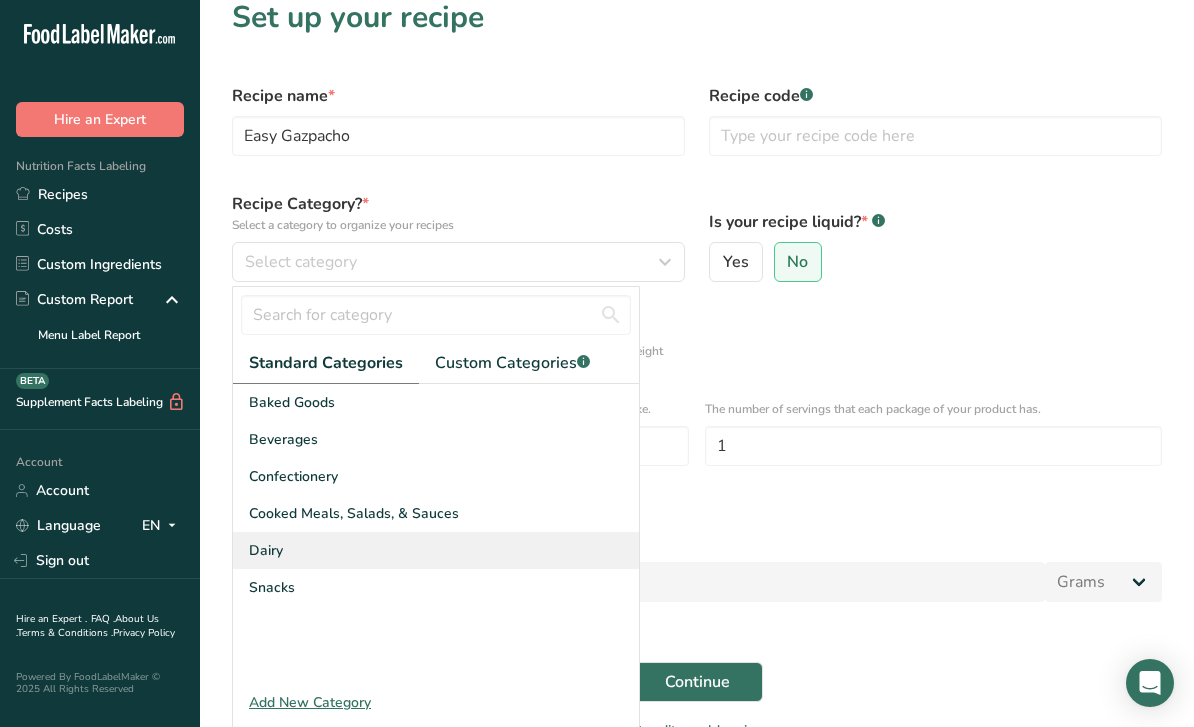 click on "Dairy" at bounding box center (436, 550) 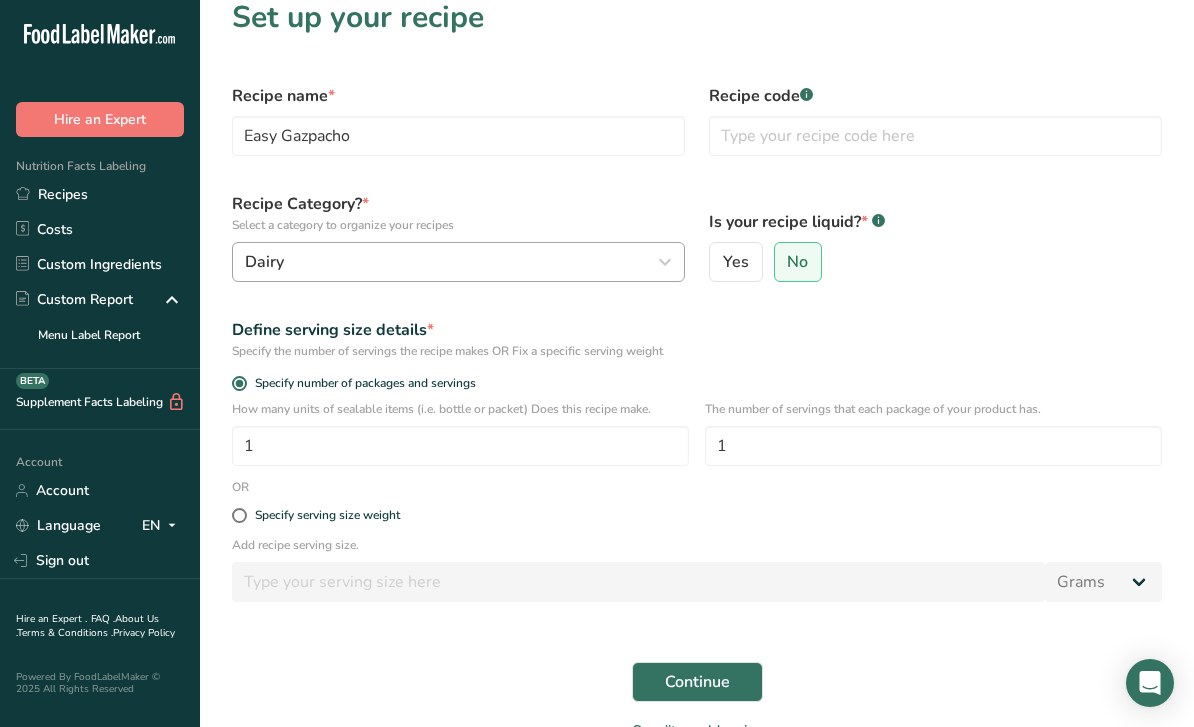click on "Dairy" at bounding box center [458, 262] 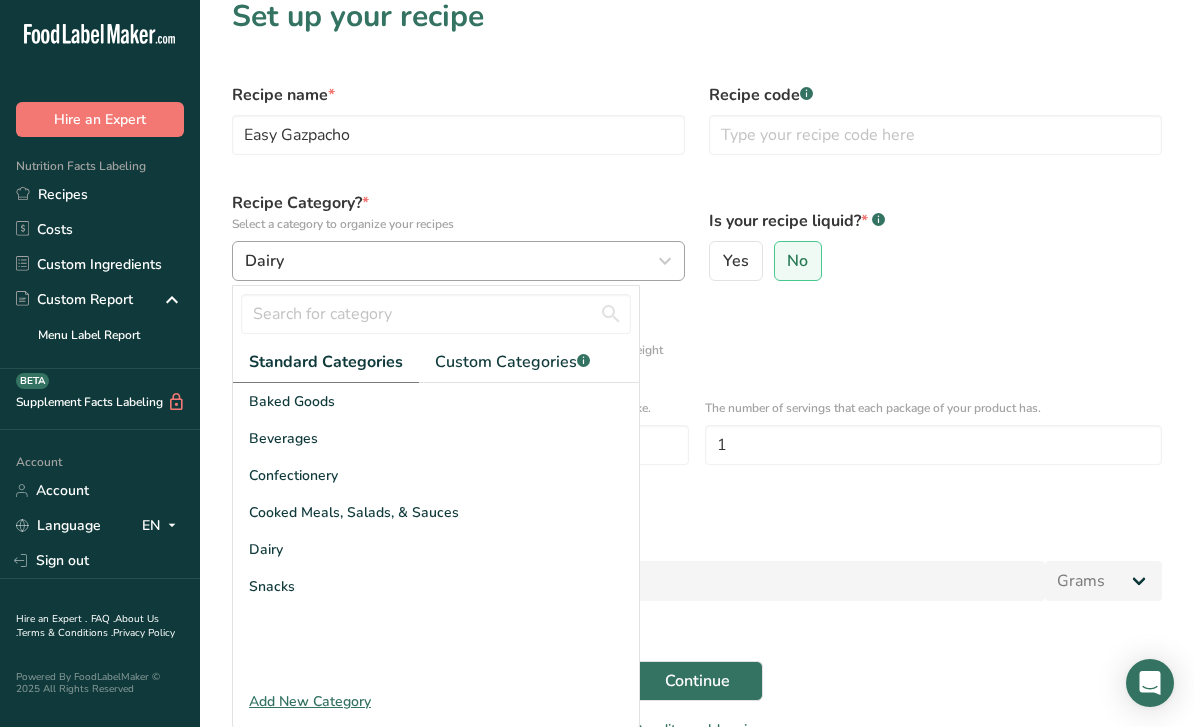 scroll, scrollTop: 68, scrollLeft: 0, axis: vertical 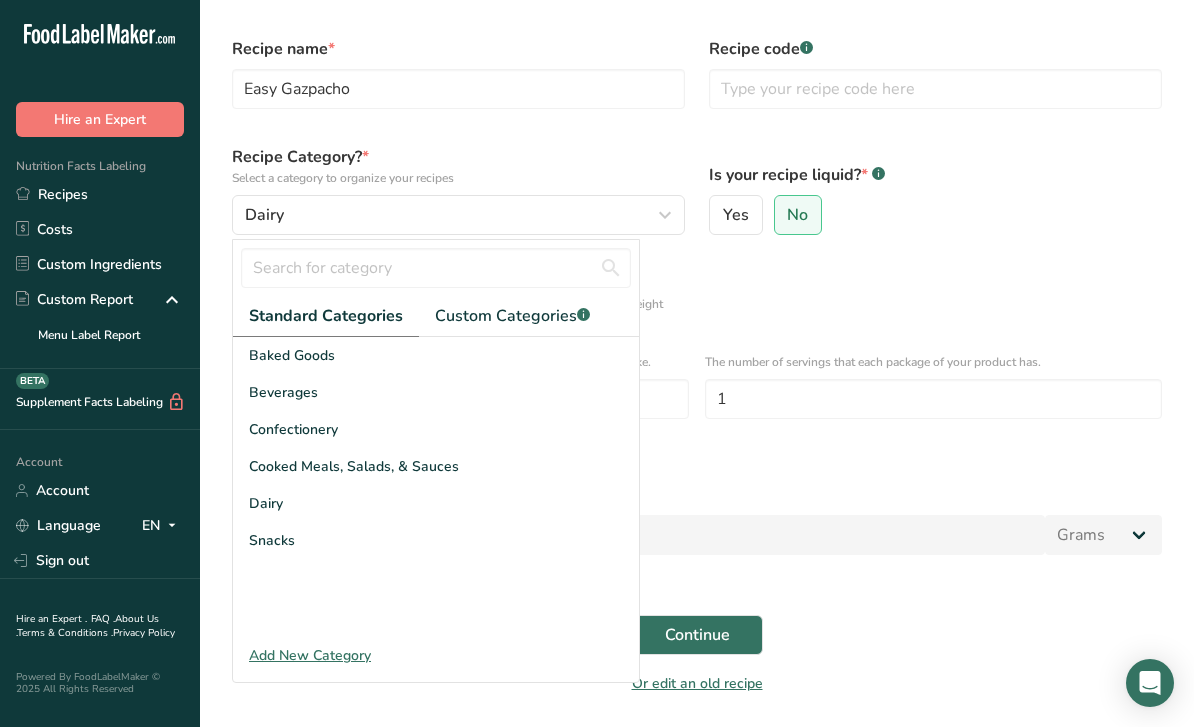 click on "Add New Category" at bounding box center (436, 655) 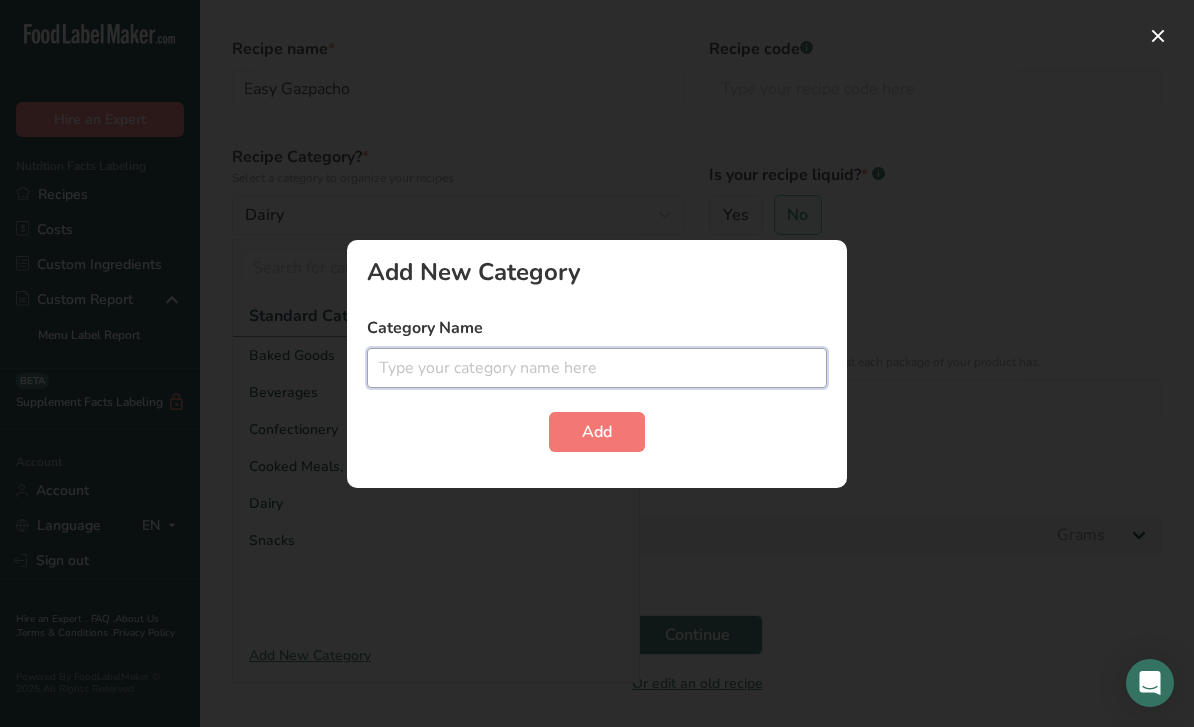 click at bounding box center [597, 368] 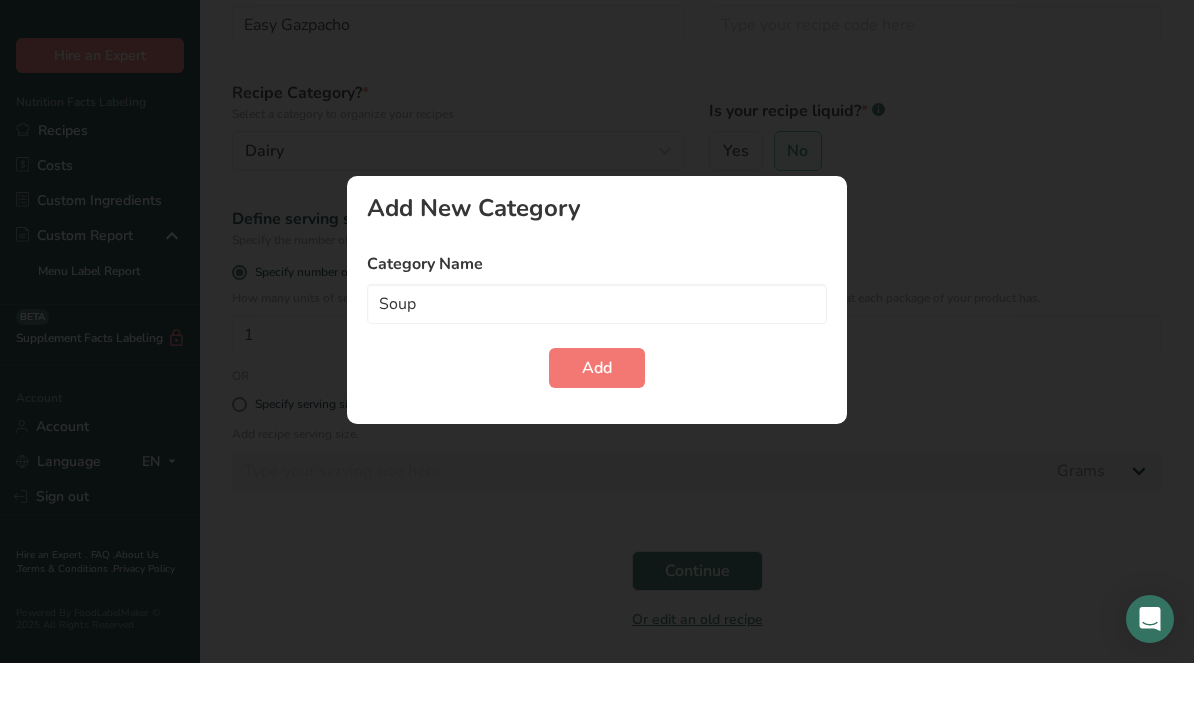 click on "Category Name Soup
Add" at bounding box center [597, 384] 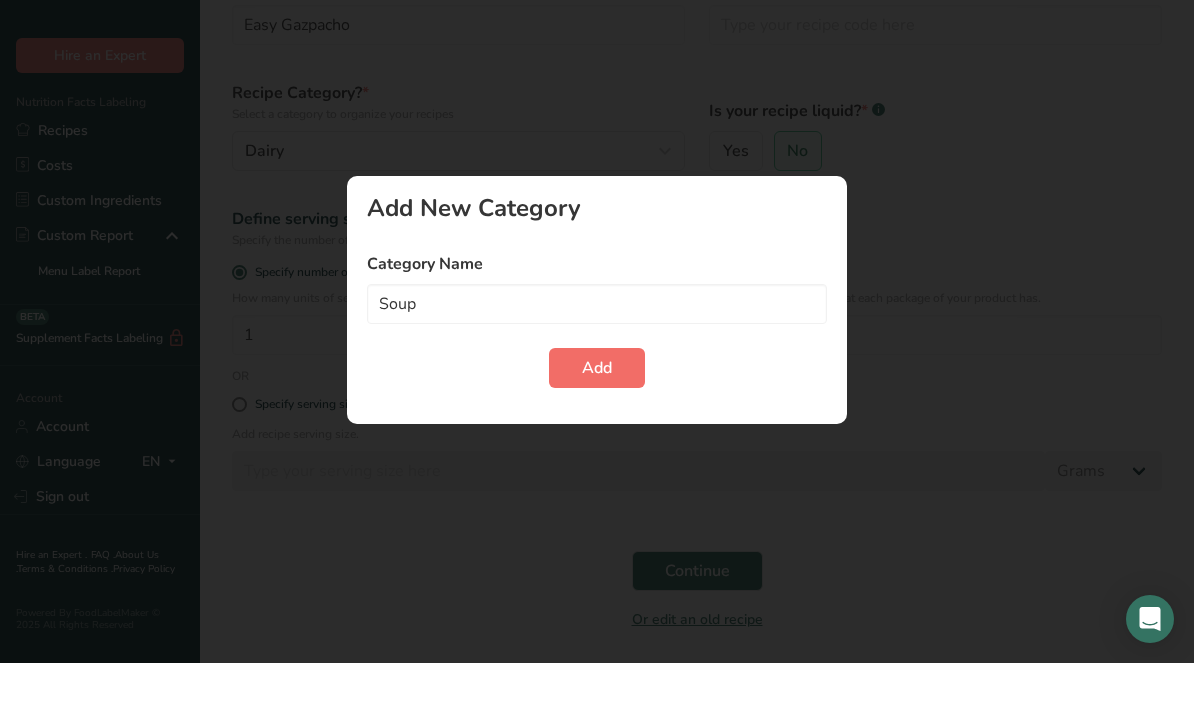 click on "Add" at bounding box center (597, 432) 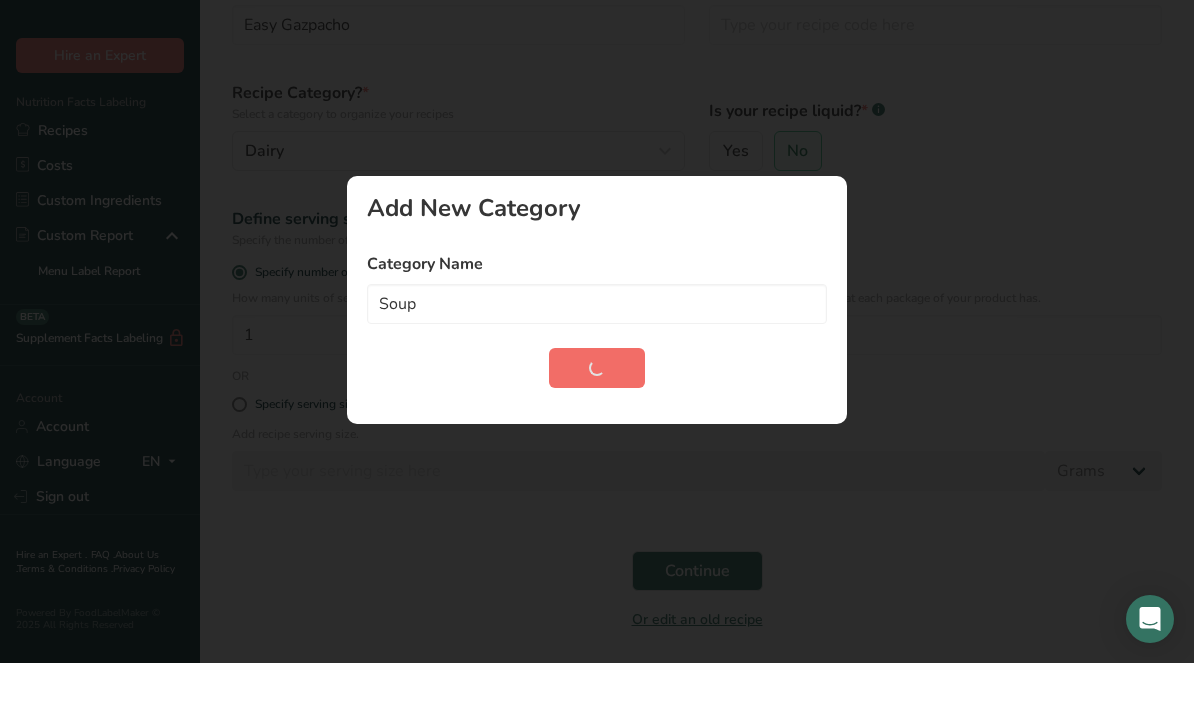 scroll, scrollTop: 132, scrollLeft: 0, axis: vertical 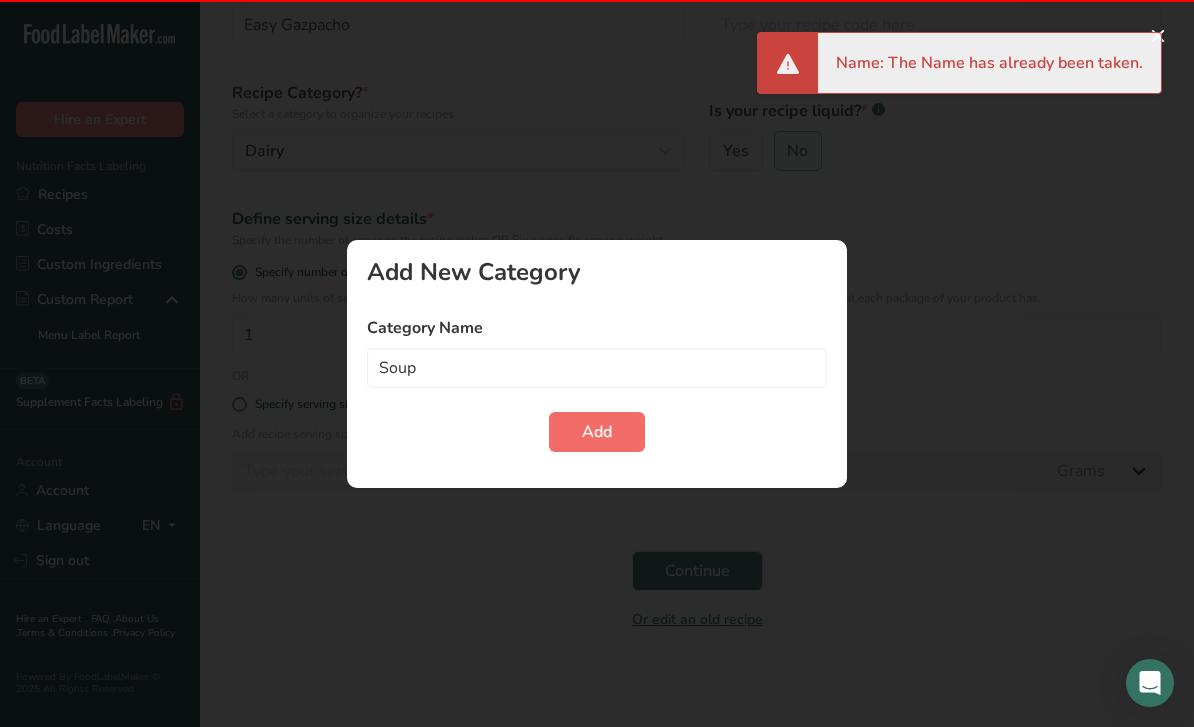 click on "Add" at bounding box center (597, 432) 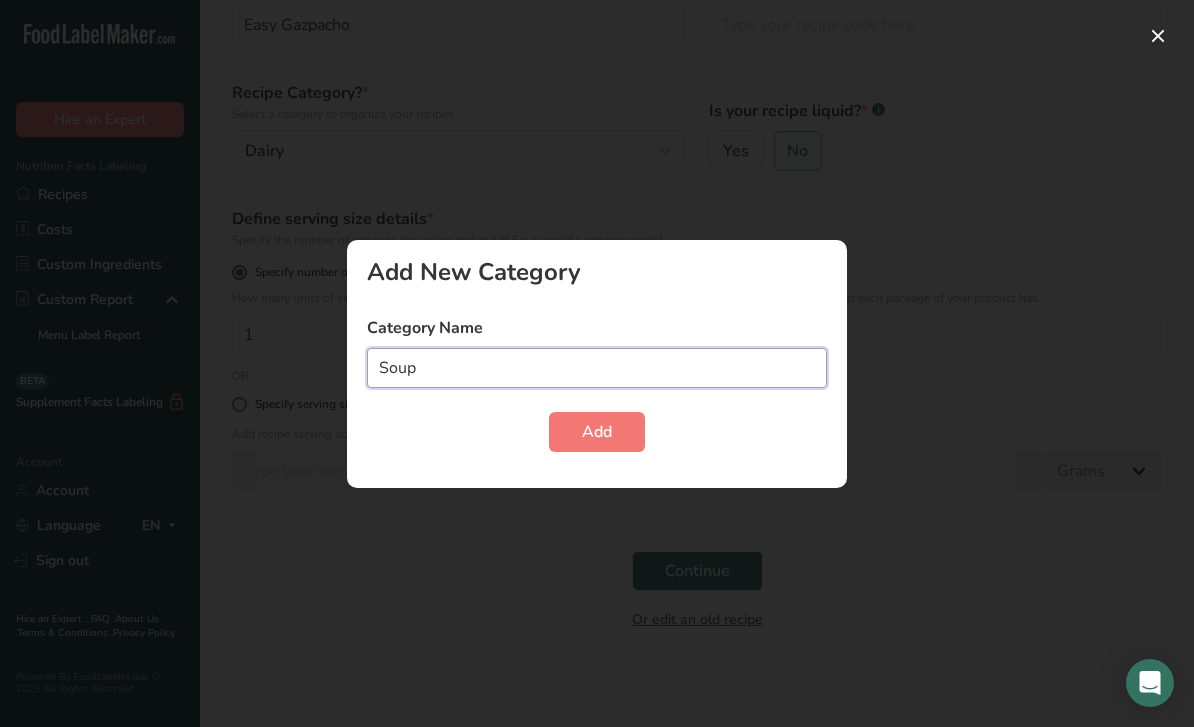 click on "Soup" at bounding box center [597, 368] 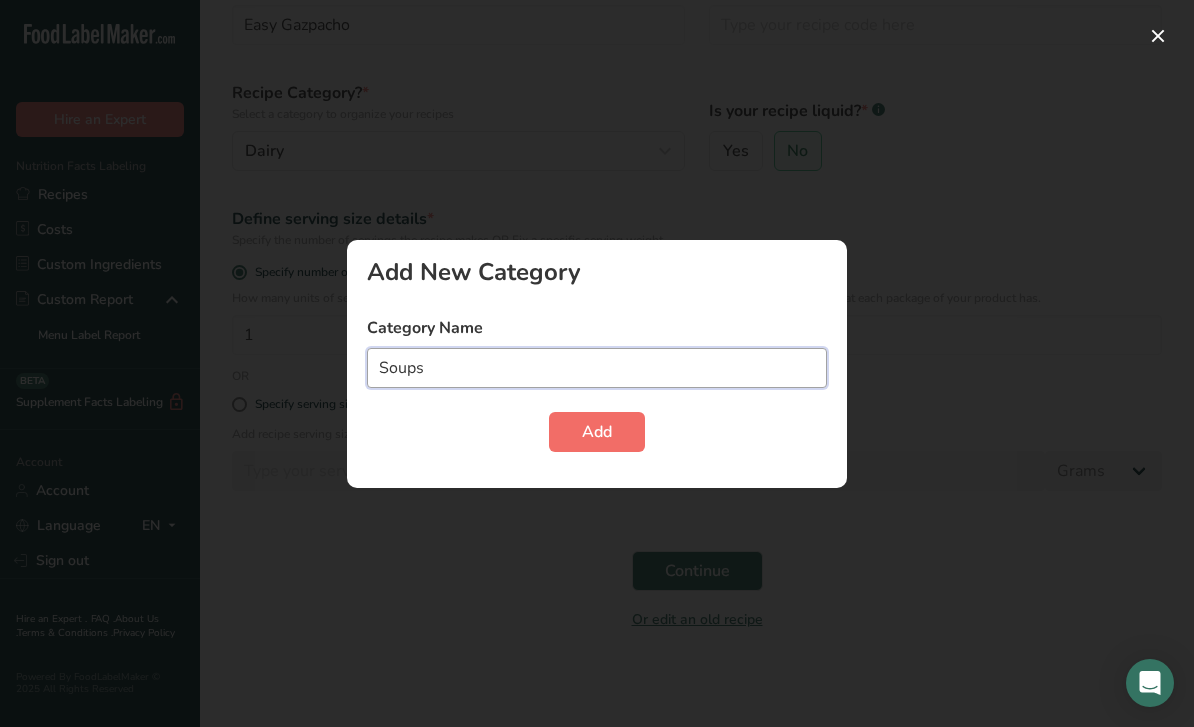 type on "Soups" 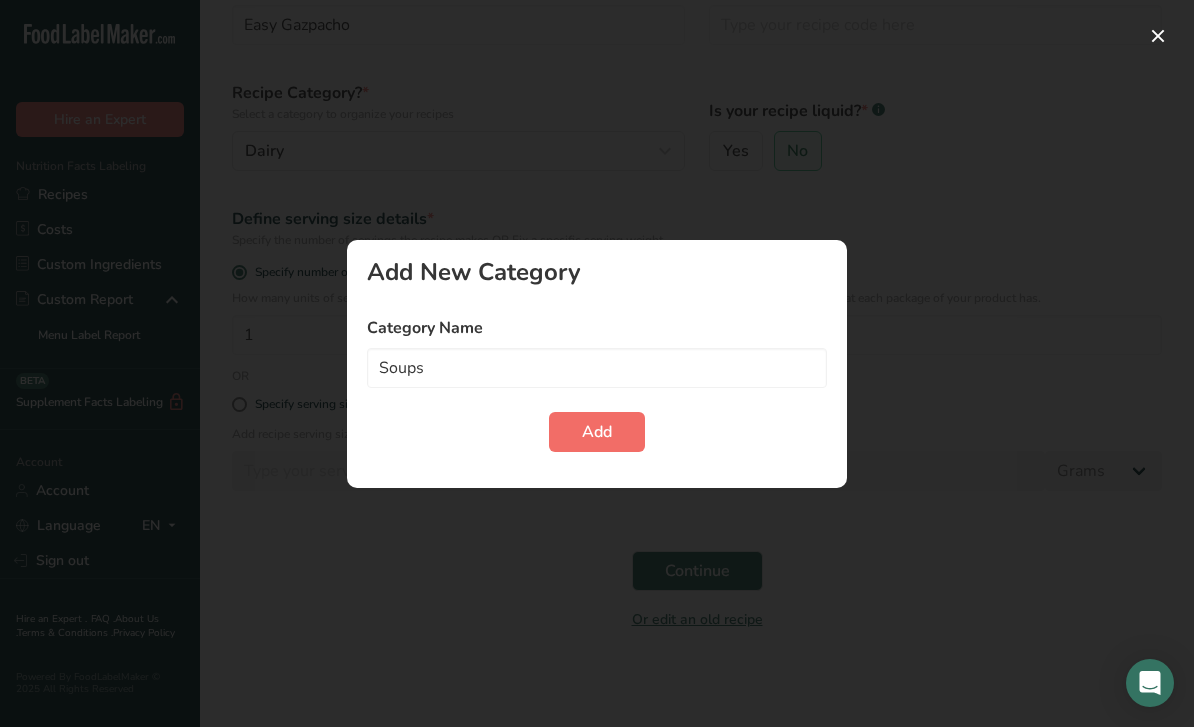 click on "Add" at bounding box center (597, 432) 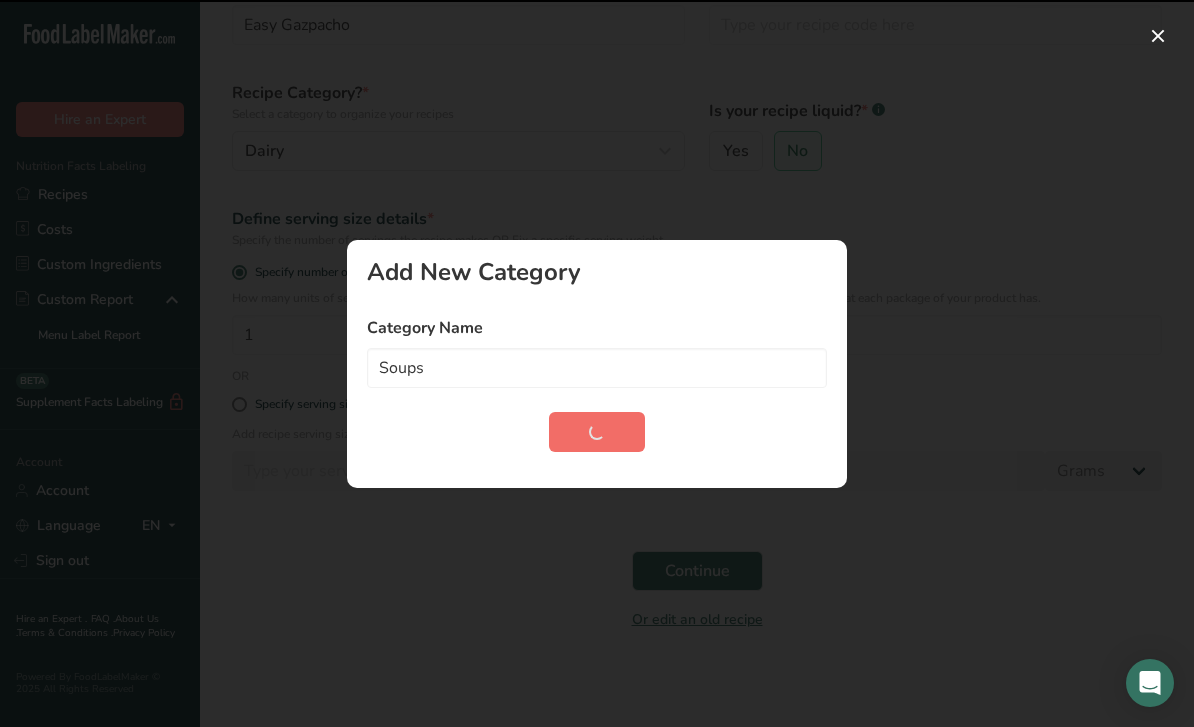type 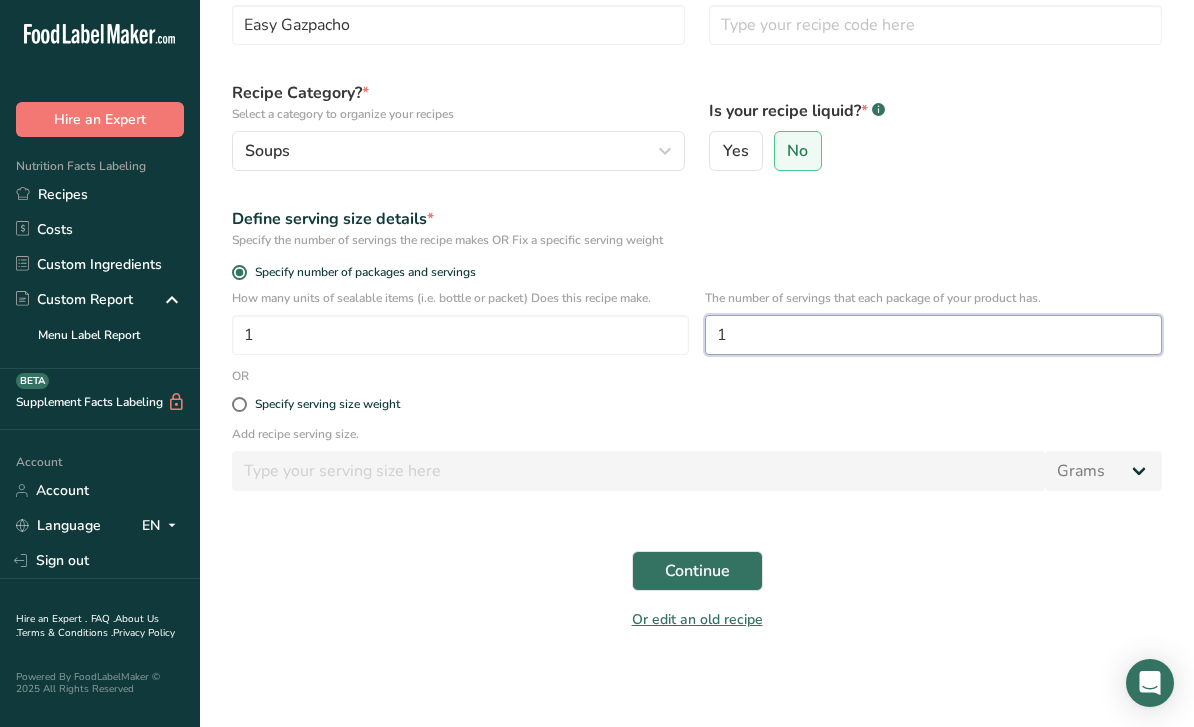 click on "1" at bounding box center [933, 335] 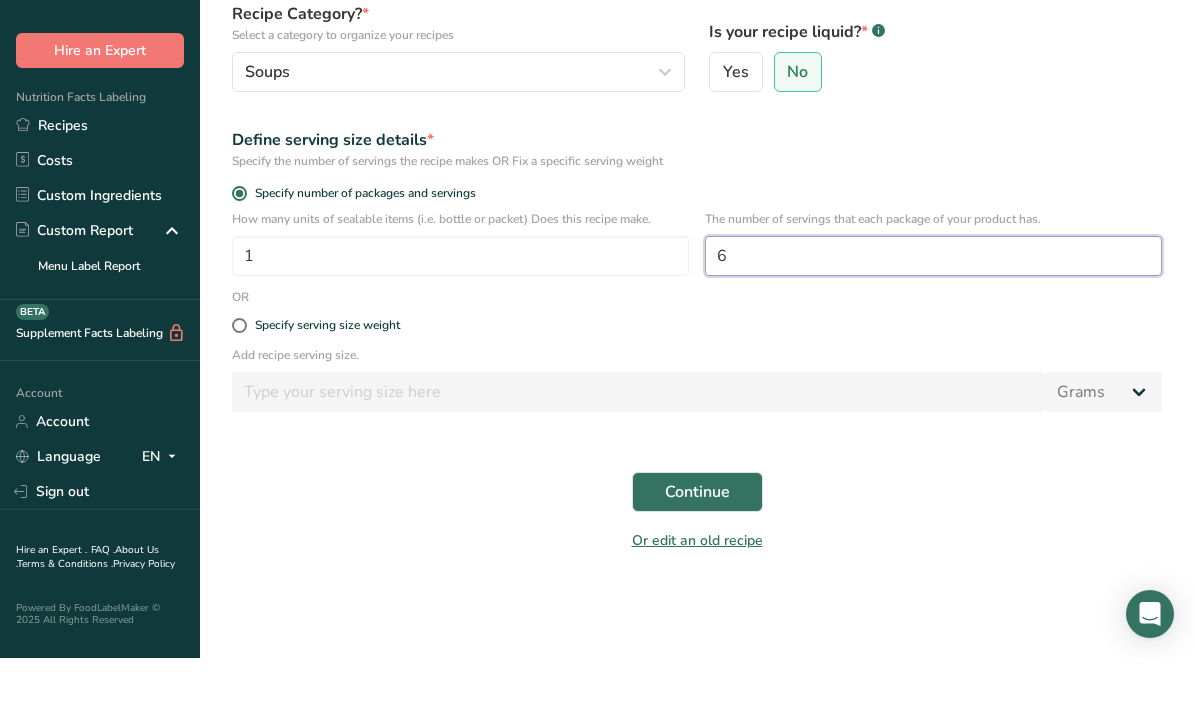 scroll, scrollTop: 156, scrollLeft: 0, axis: vertical 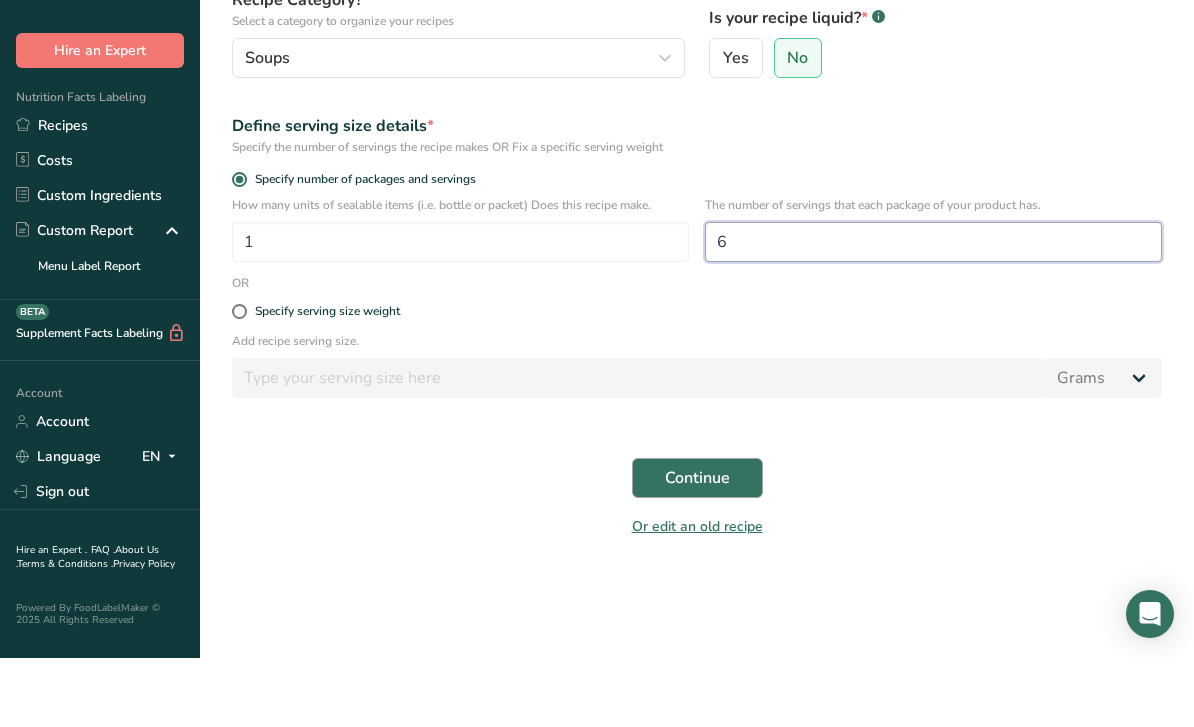 type on "6" 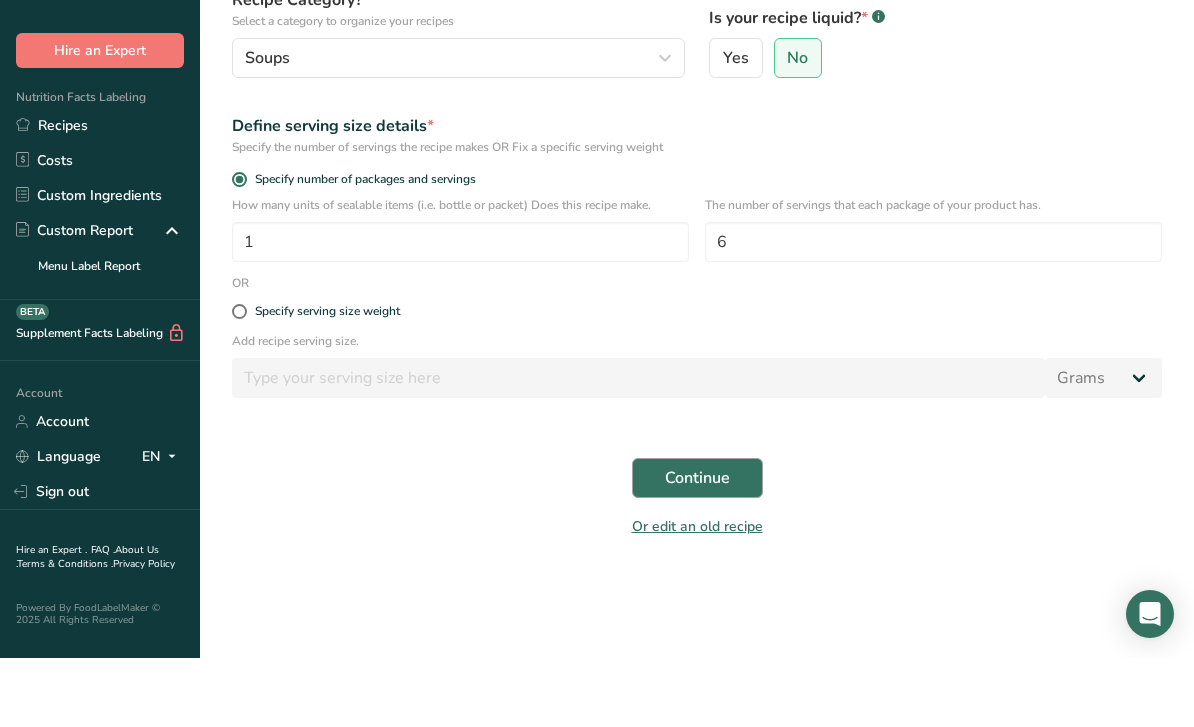 click on "Continue" at bounding box center [697, 547] 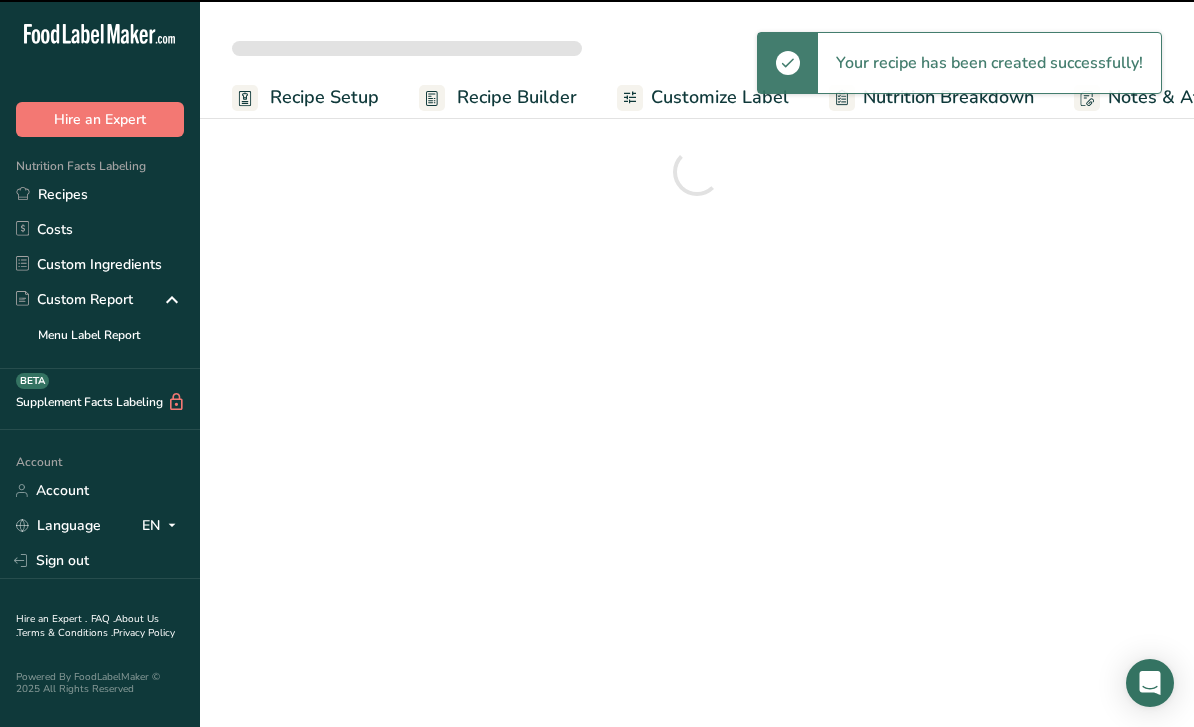 scroll, scrollTop: 64, scrollLeft: 0, axis: vertical 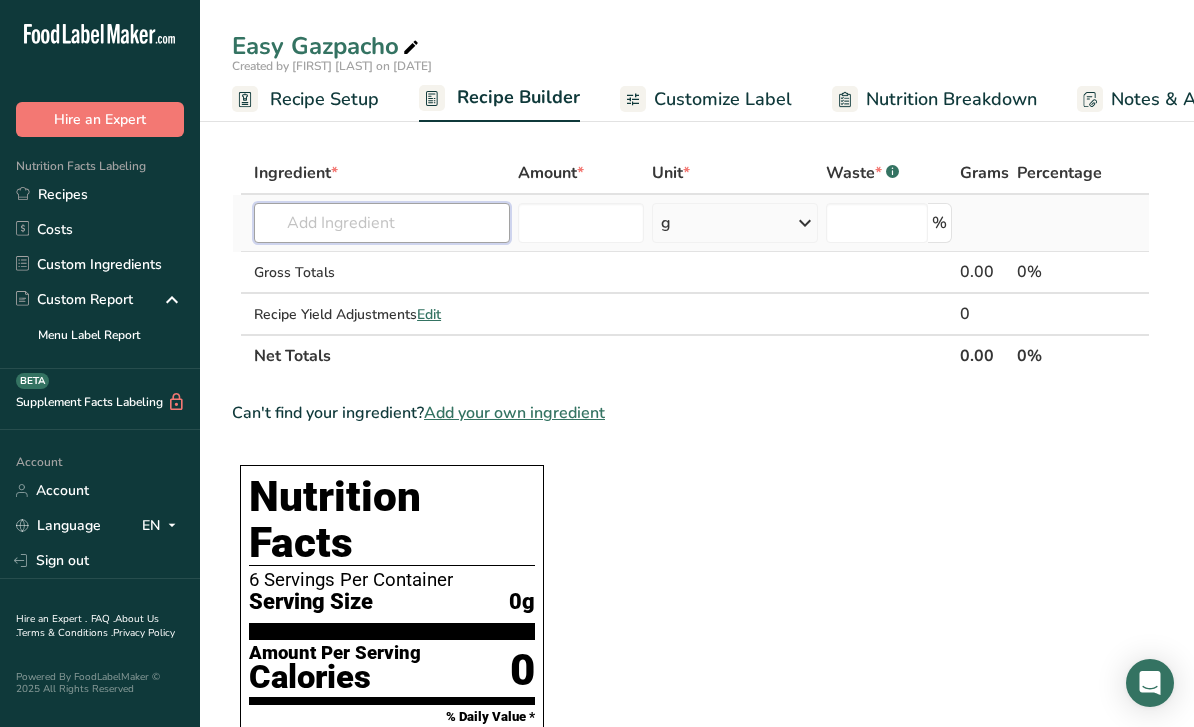 click at bounding box center (382, 223) 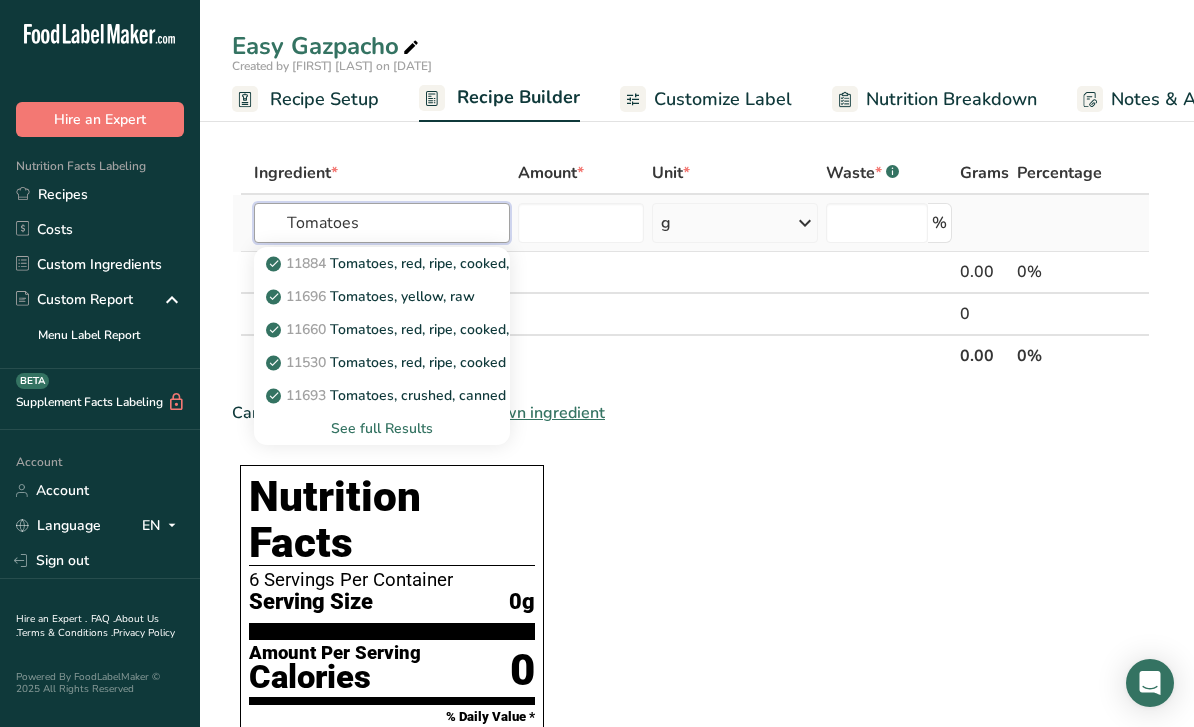 type on "Tomatoes" 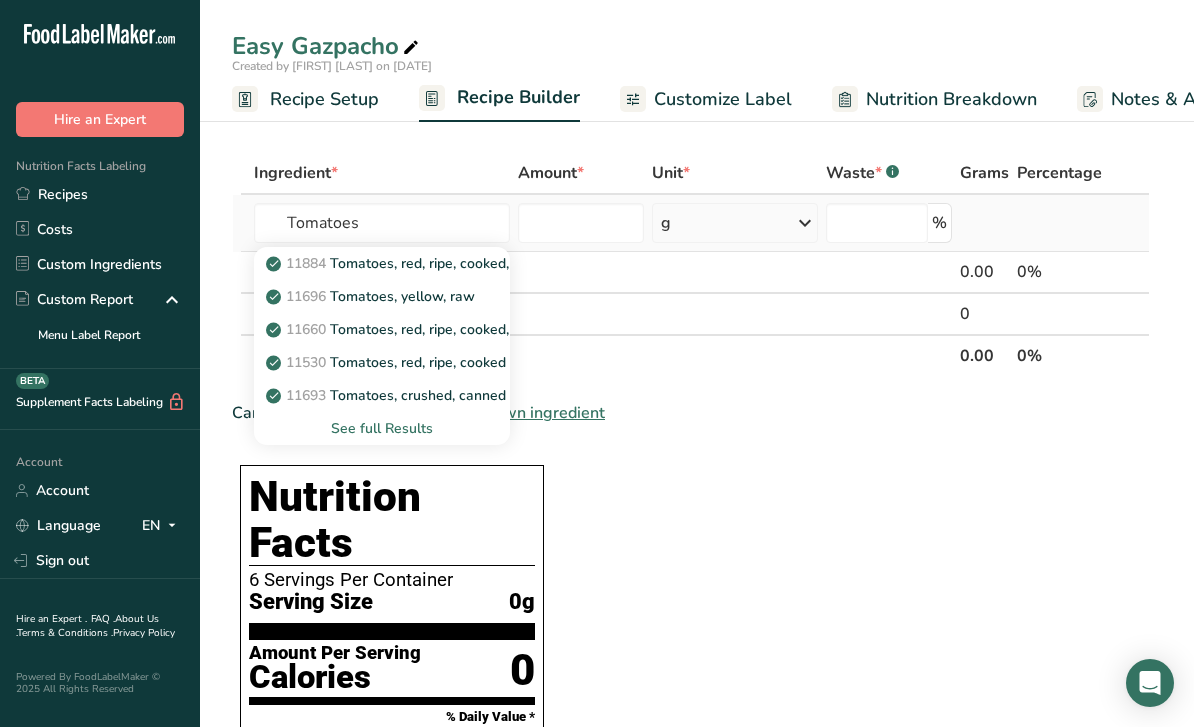 click on "See full Results" at bounding box center (382, 428) 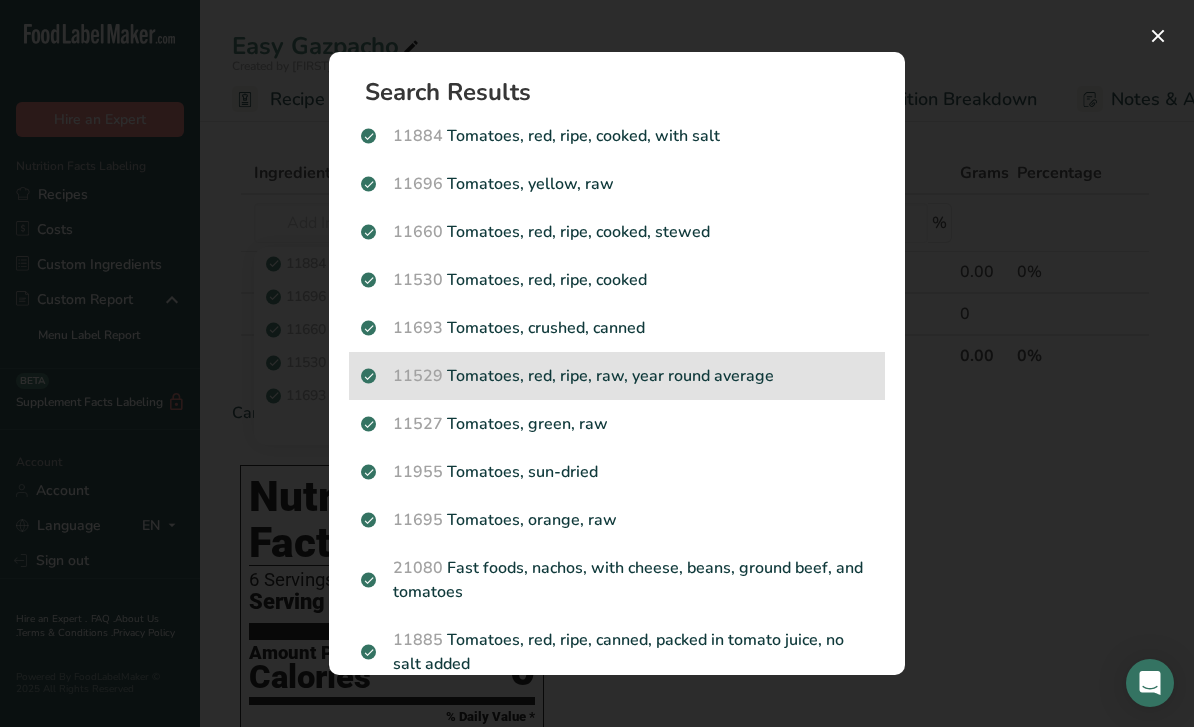 click on "11529
Tomatoes, red, ripe, raw, year round average" at bounding box center [617, 376] 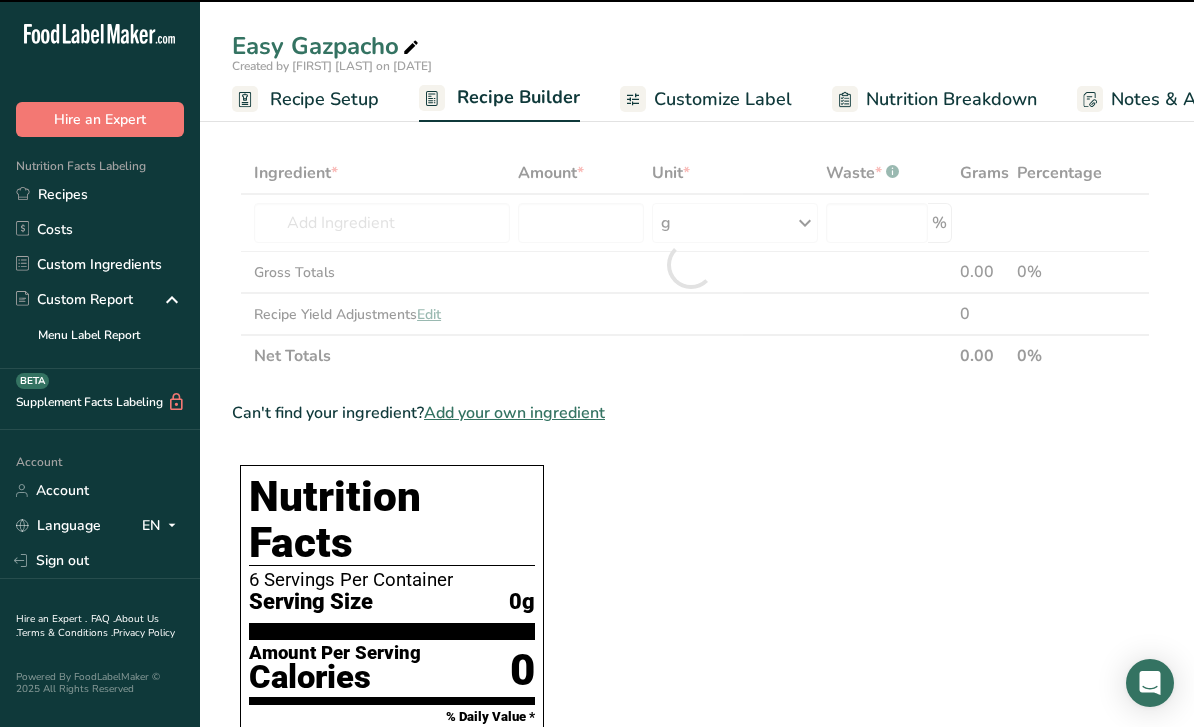 type on "0" 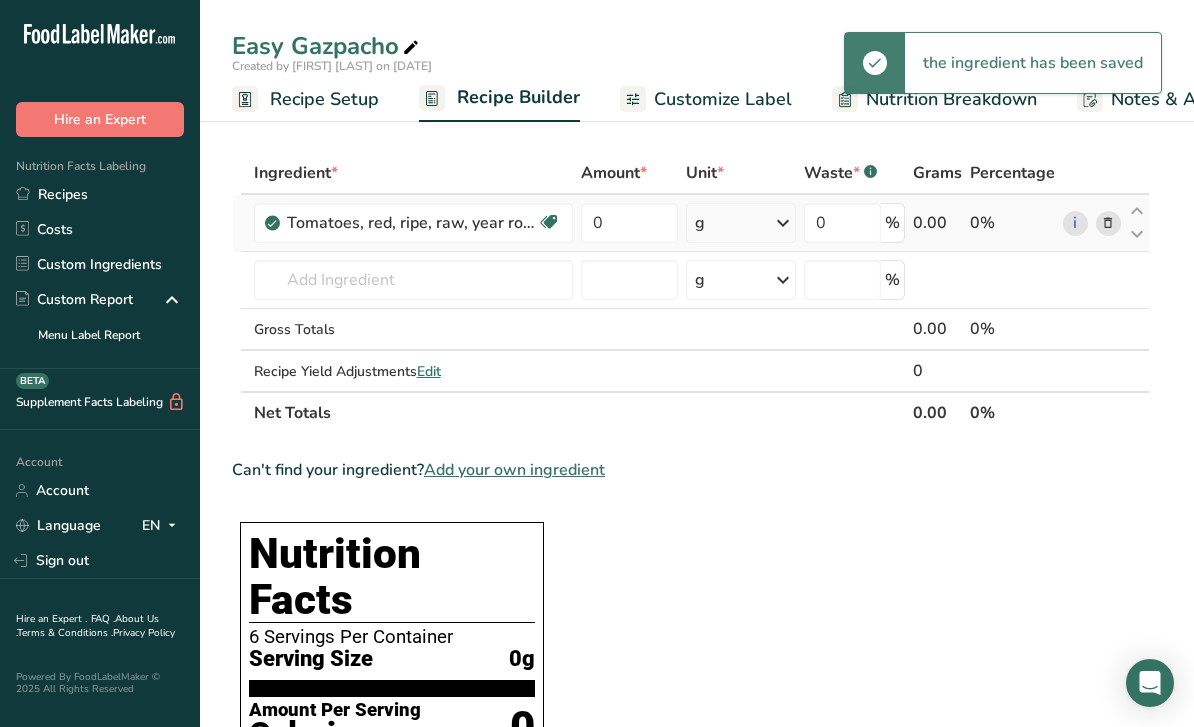 click at bounding box center (783, 223) 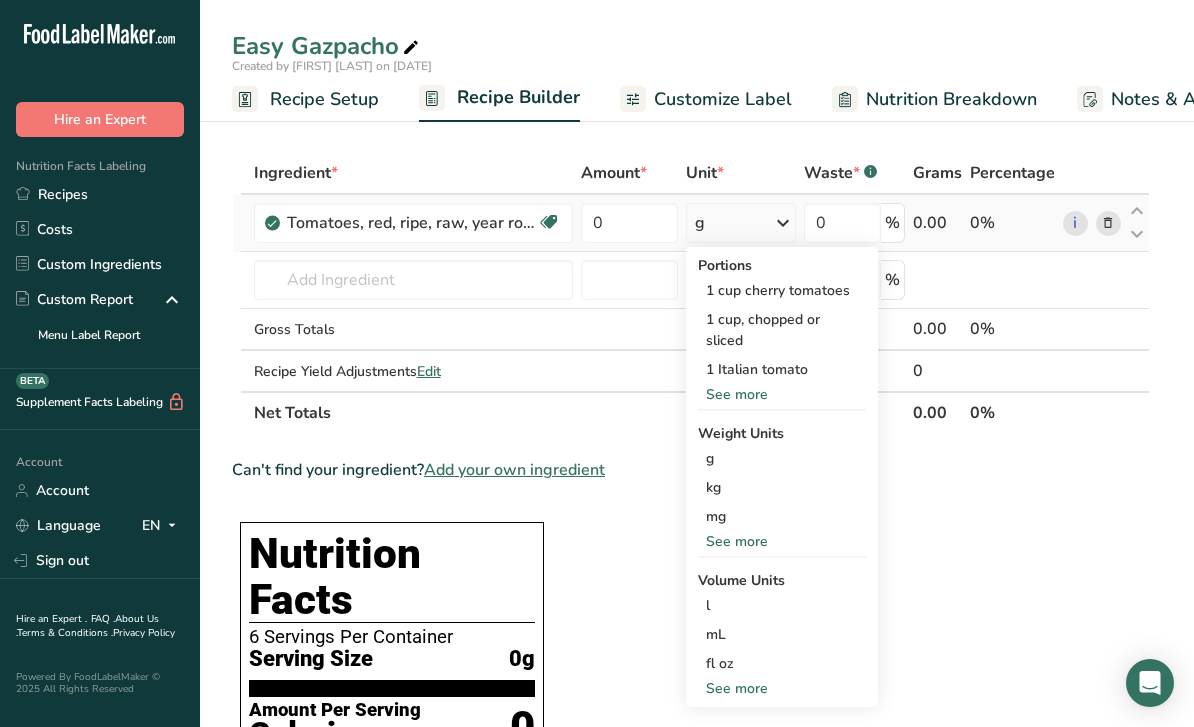 click on "See more" at bounding box center [782, 541] 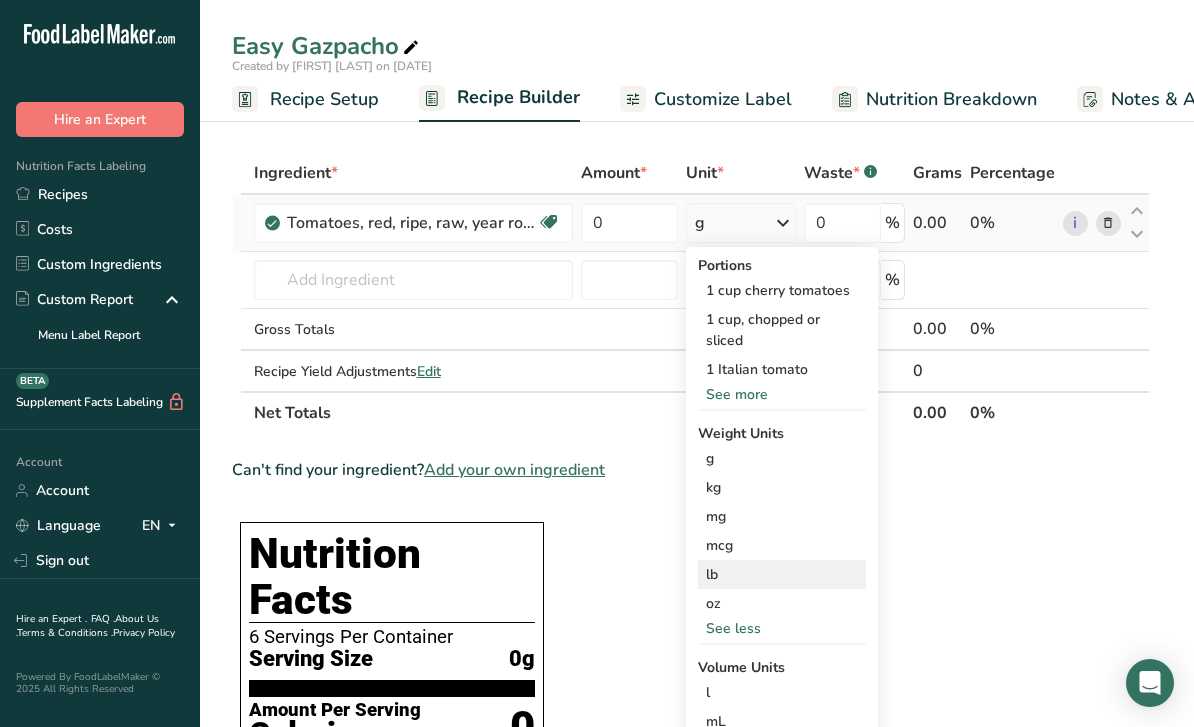 click on "lb" at bounding box center (782, 574) 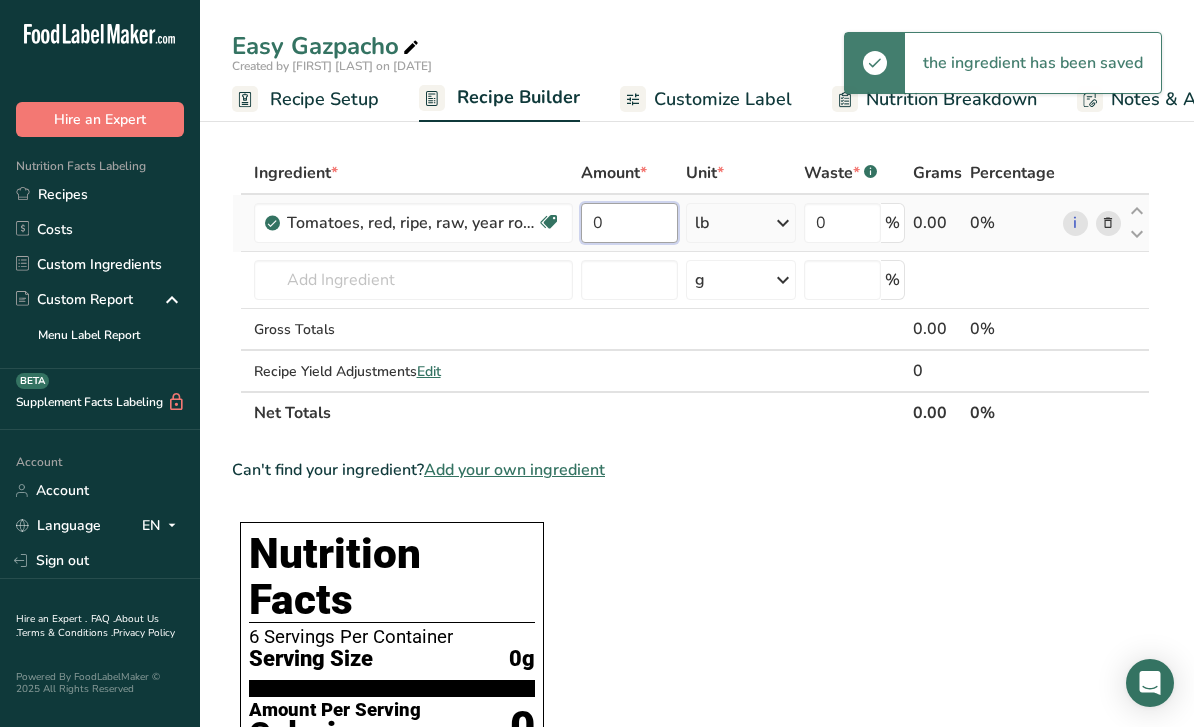 click on "0" at bounding box center [629, 223] 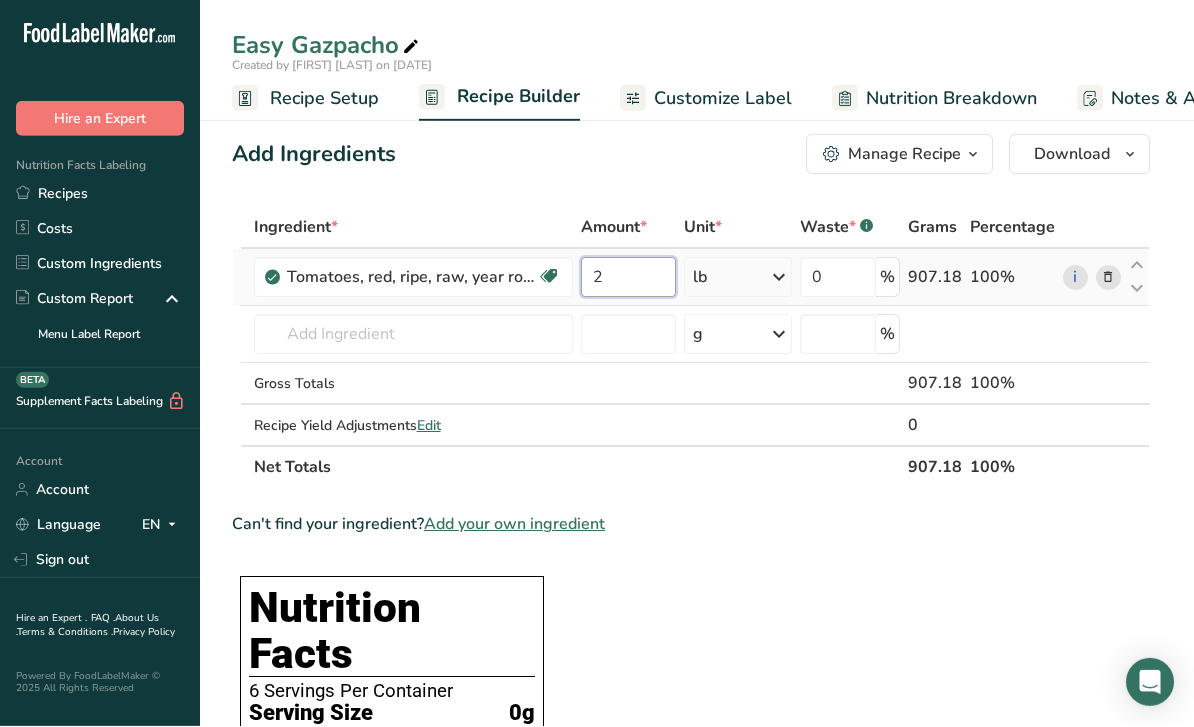 scroll, scrollTop: 1, scrollLeft: 0, axis: vertical 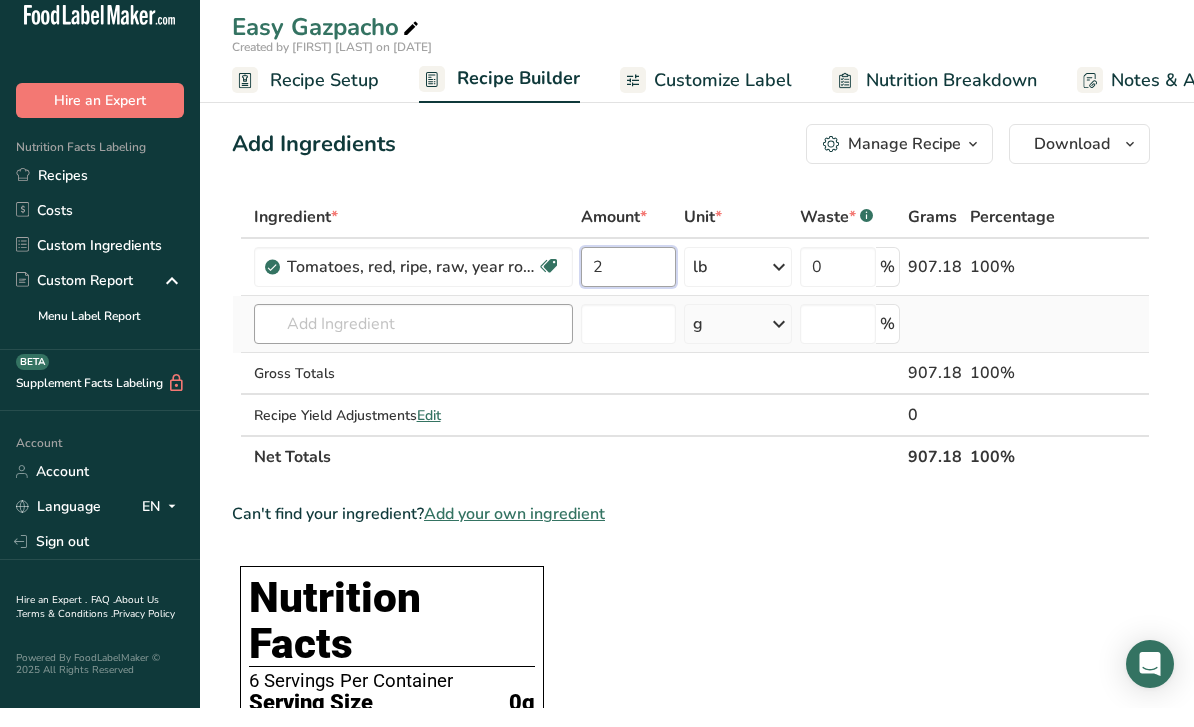 type on "2" 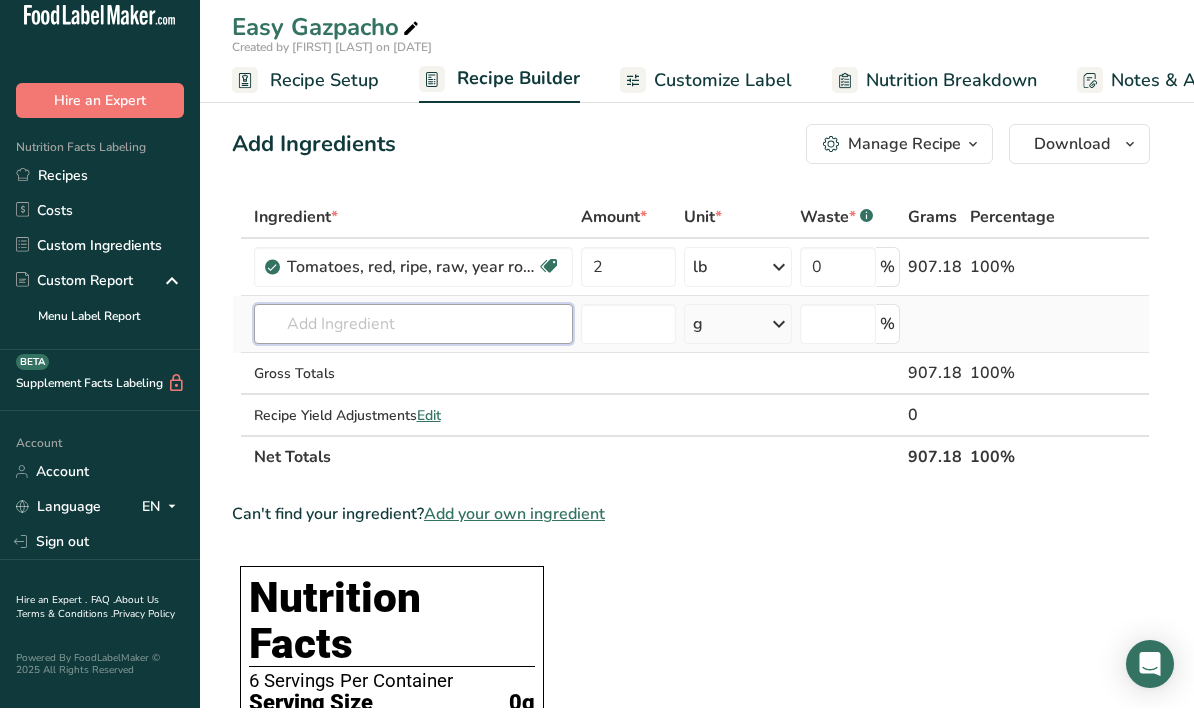 click on "Ingredient *
Amount *
Unit *
Waste *   .a-a{fill:#347362;}.b-a{fill:#fff;}          Grams
Percentage
Tomatoes, red, ripe, raw, year round average
Source of Antioxidants
Dairy free
Gluten free
Vegan
Vegetarian
Soy free
2
lb
Portions
1 cup cherry tomatoes
1 cup, chopped or sliced
1 Italian tomato
See more
Weight Units
g
kg
mg
mcg
lb
oz
See less
Volume Units
l
Volume units require a density conversion. If you know your ingredient's density enter it below. Otherwise, click on "RIA" our AI Regulatory bot - she will be able to help you" at bounding box center (691, 356) 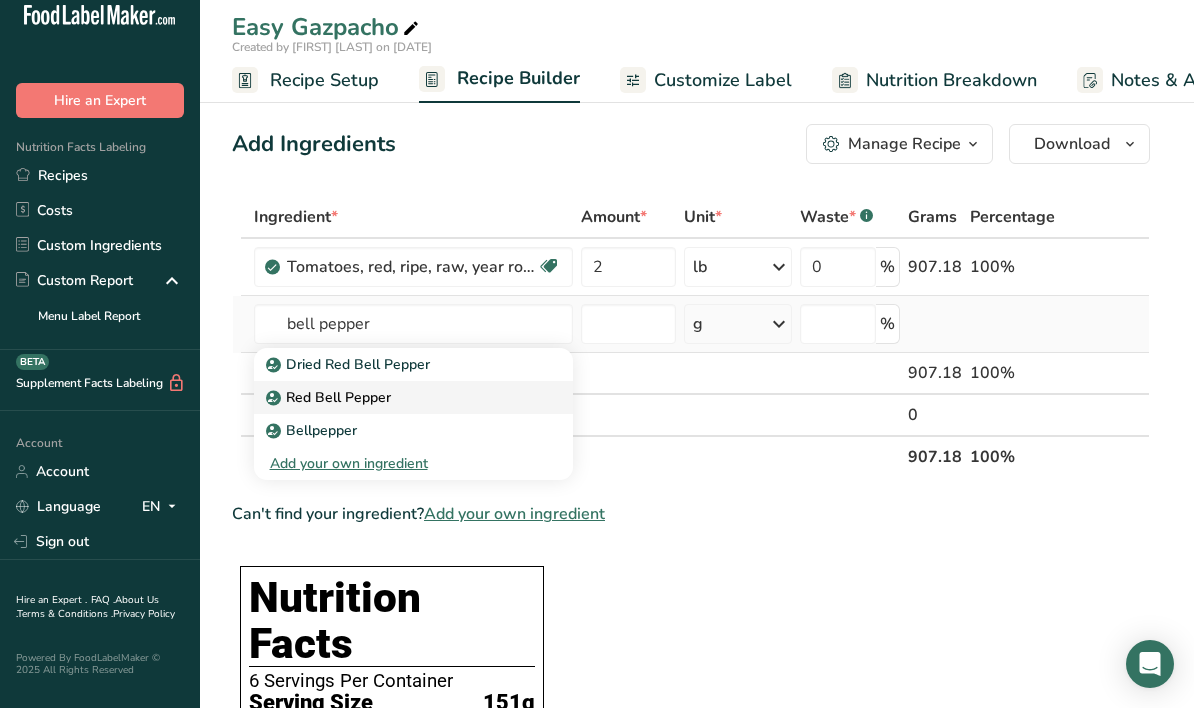 click on "Red Bell Pepper" at bounding box center (397, 416) 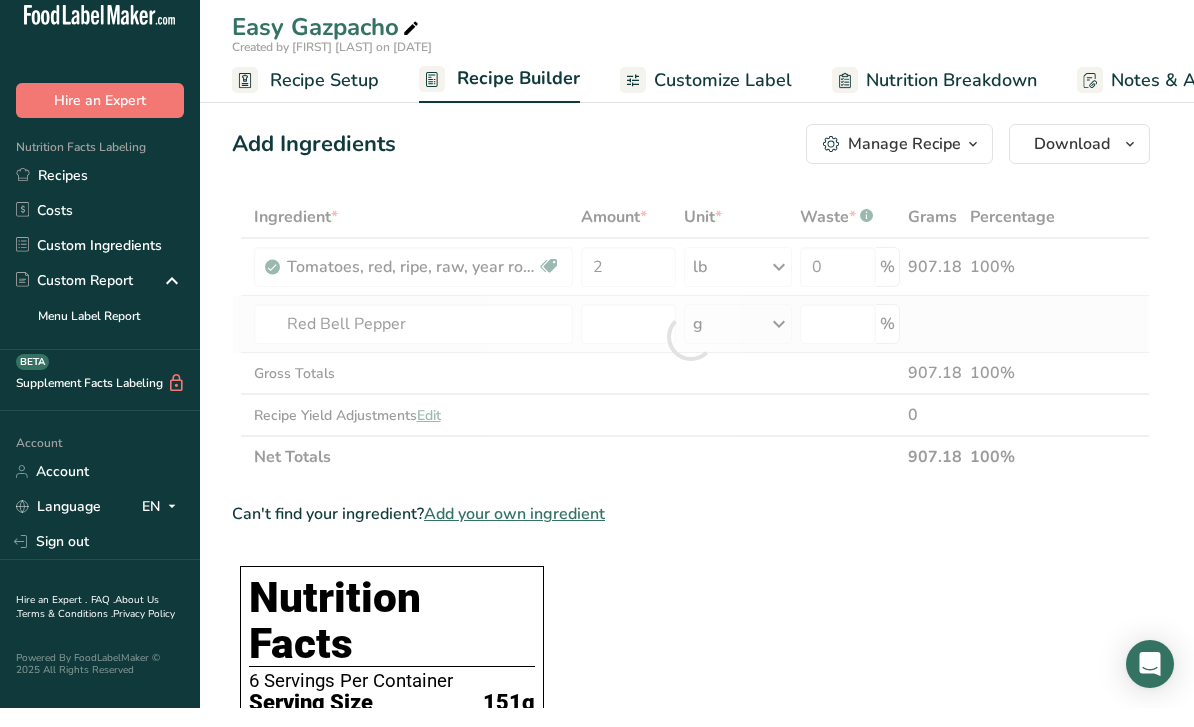 scroll, scrollTop: 20, scrollLeft: 0, axis: vertical 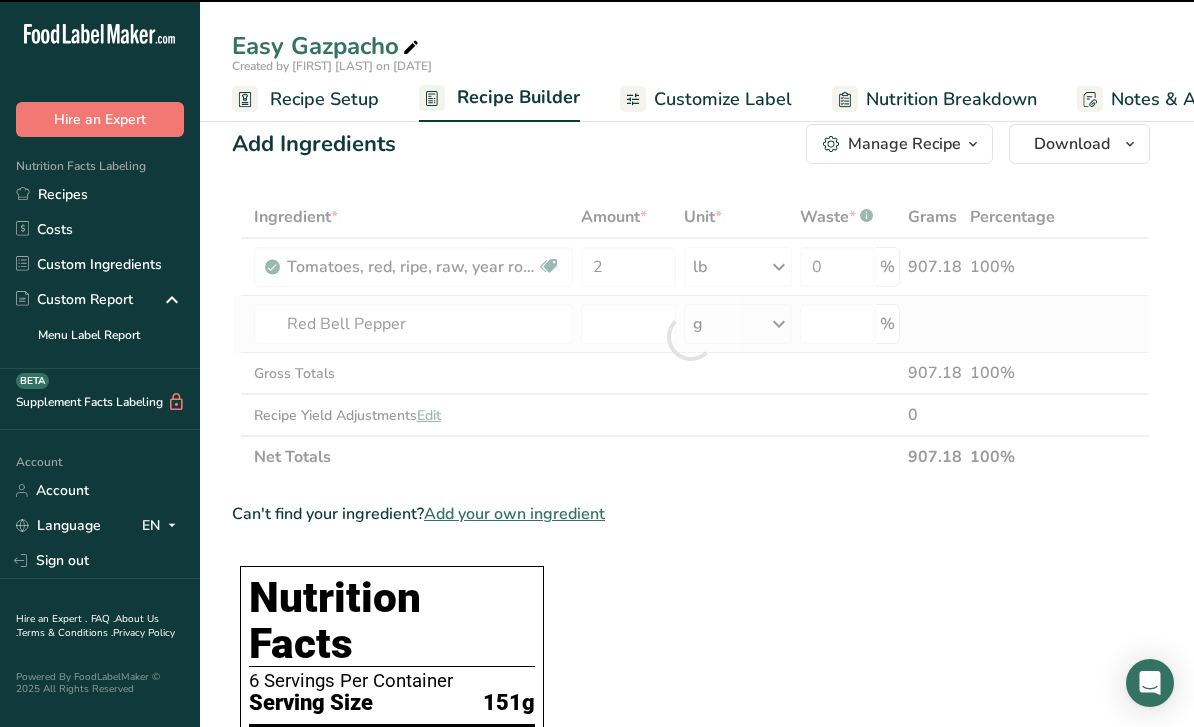 type on "0" 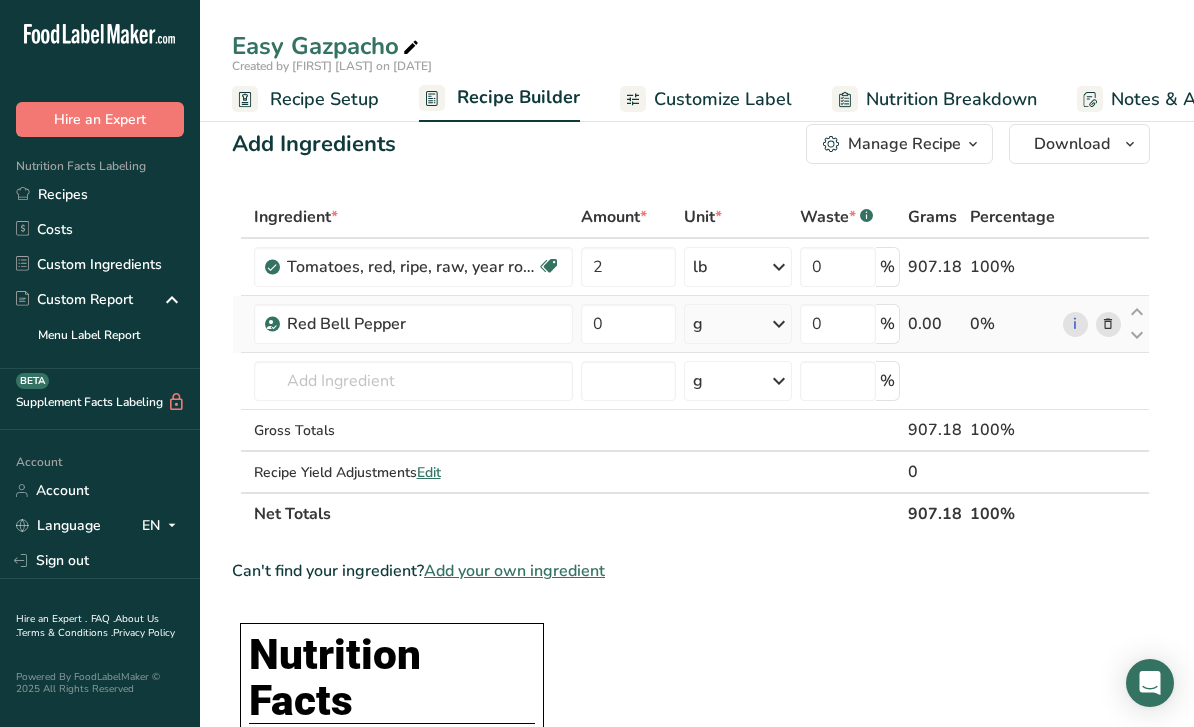 click at bounding box center [779, 324] 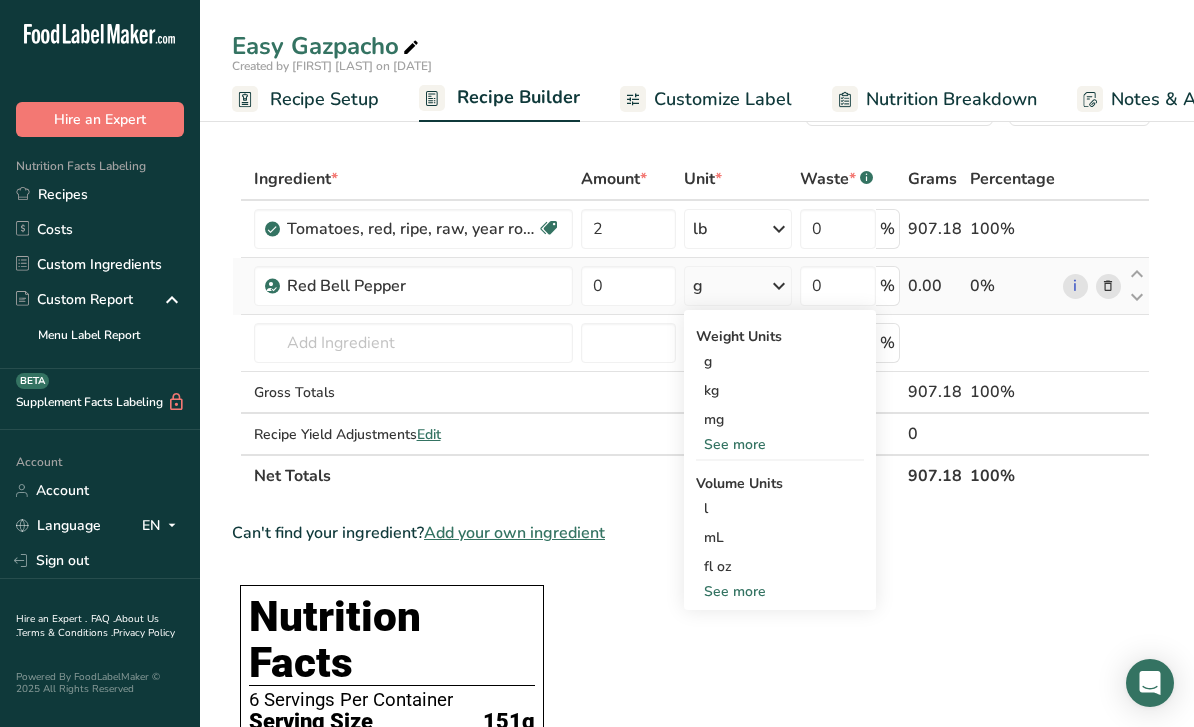 scroll, scrollTop: 52, scrollLeft: 0, axis: vertical 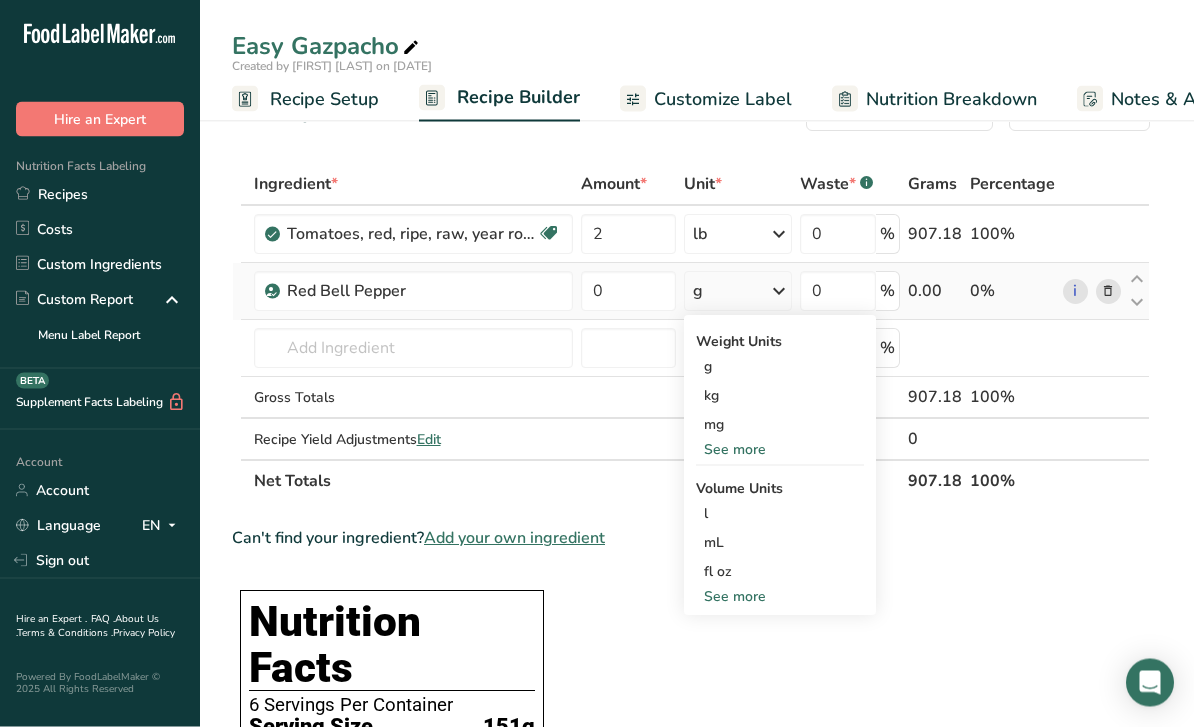 click on "See more" at bounding box center [780, 597] 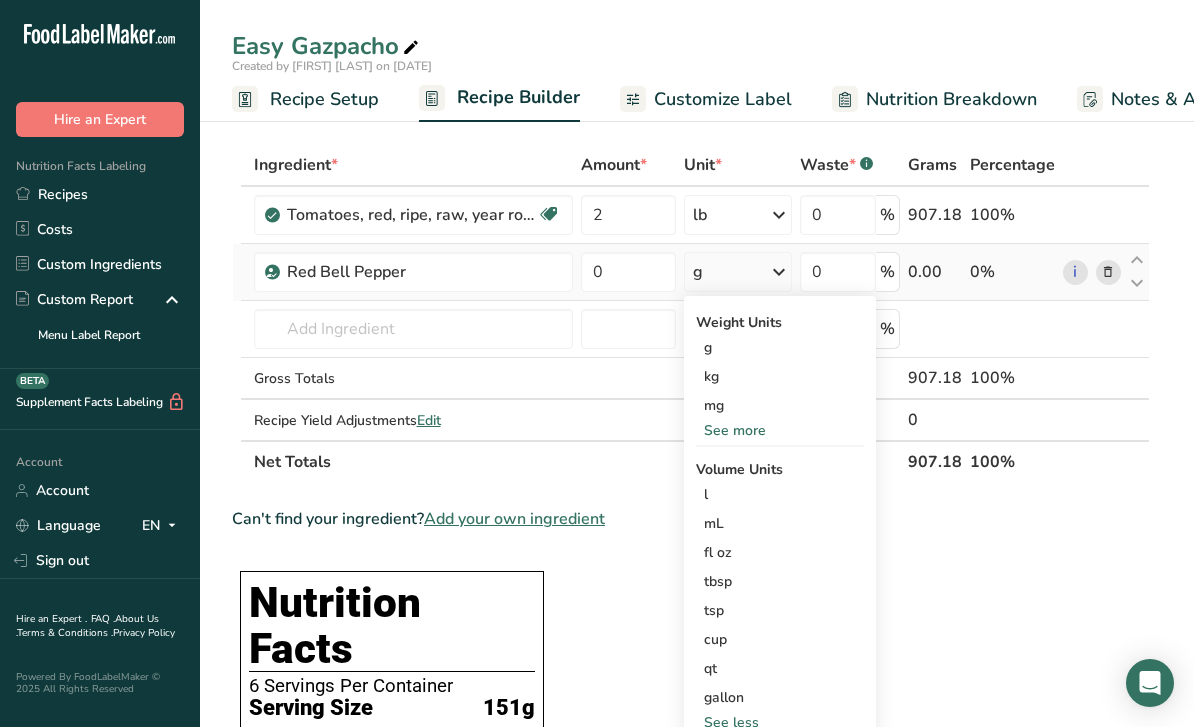 scroll, scrollTop: 64, scrollLeft: 0, axis: vertical 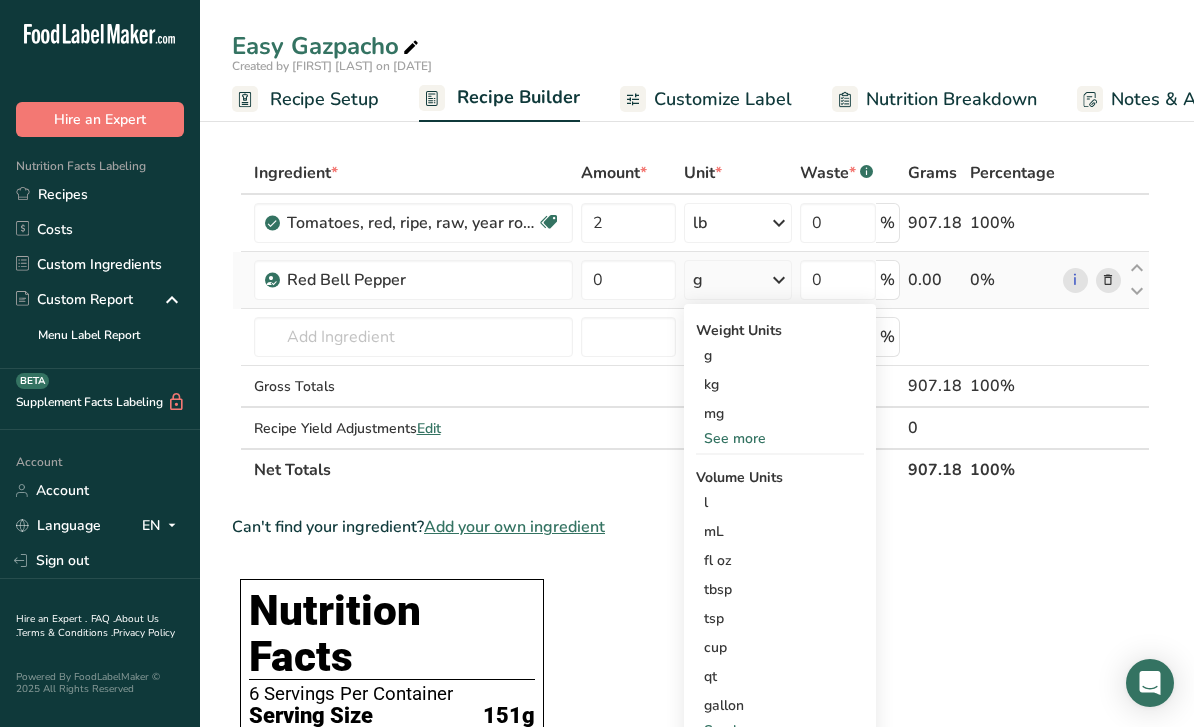 click on "See more" at bounding box center (780, 438) 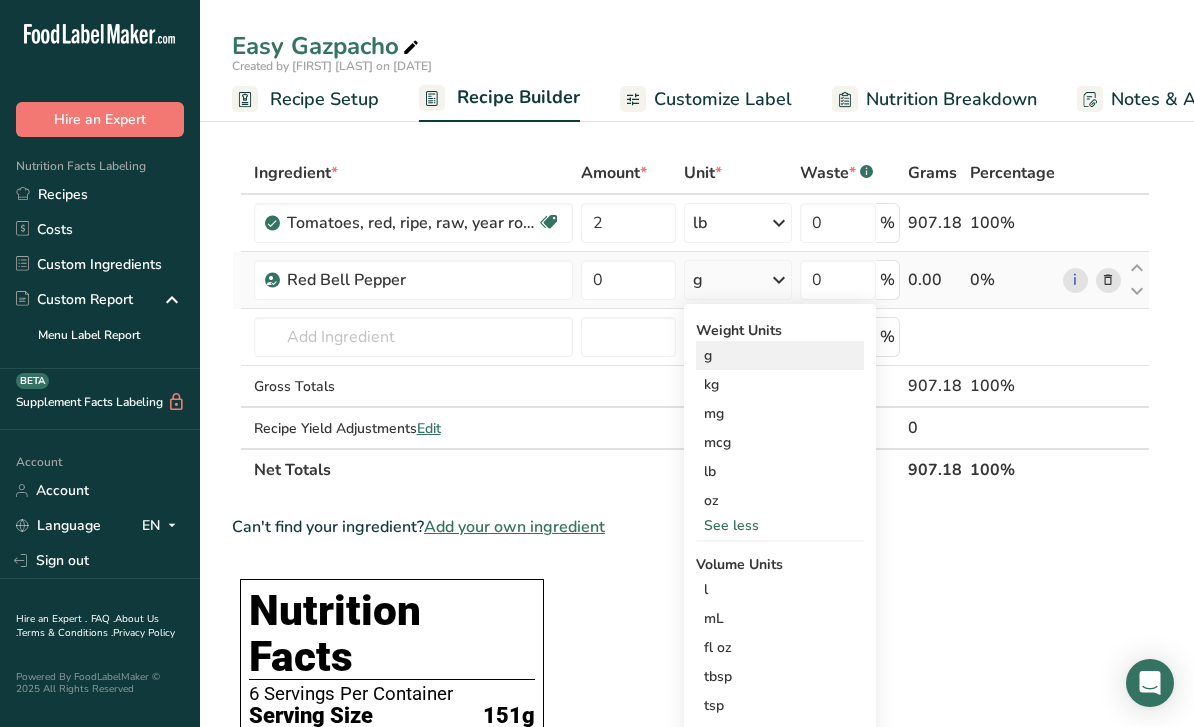 click on "g" at bounding box center (780, 355) 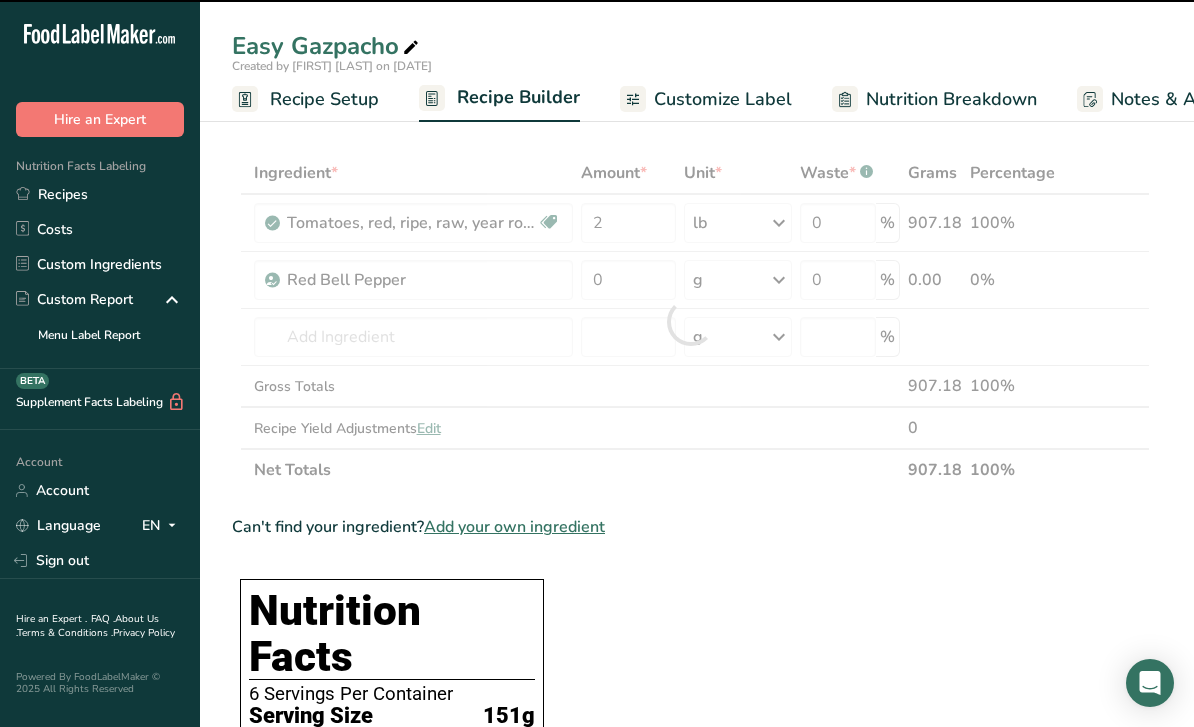 click at bounding box center [691, 321] 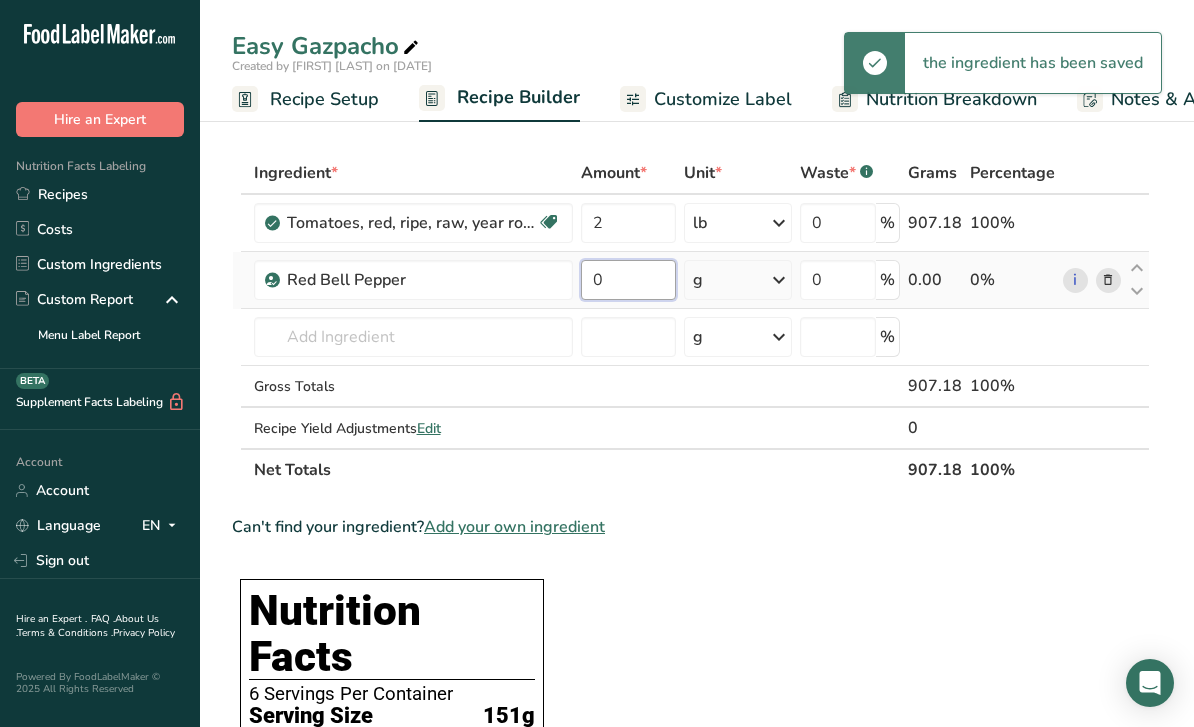 click on "0" at bounding box center (629, 280) 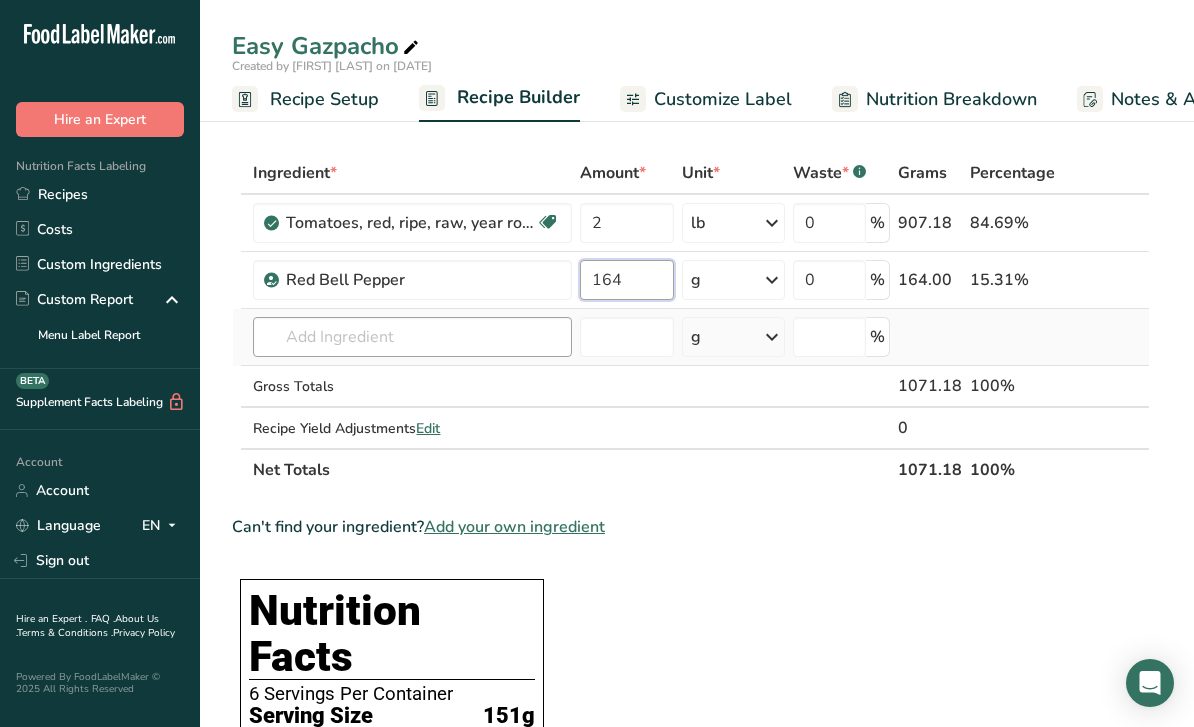 type on "164" 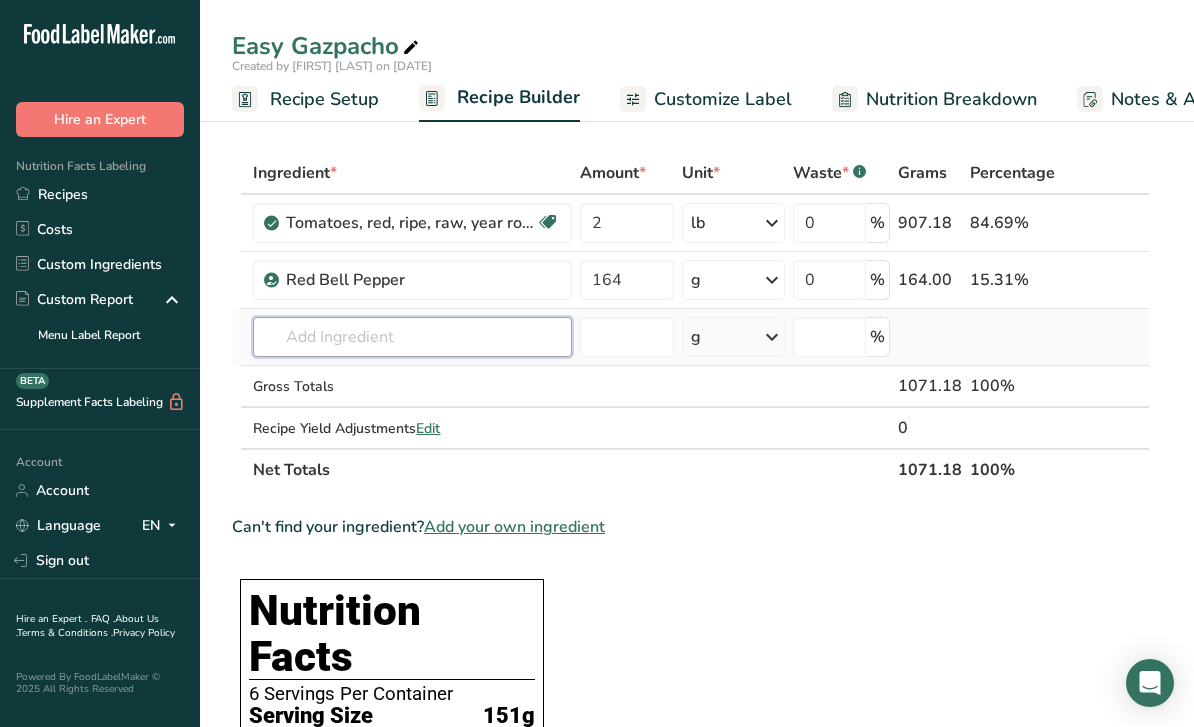 click on "Ingredient *
Amount *
Unit *
Waste *   .a-a{fill:#347362;}.b-a{fill:#fff;}          Grams
Percentage
Tomatoes, red, ripe, raw, year round average
Source of Antioxidants
Dairy free
Gluten free
Vegan
Vegetarian
Soy free
2
lb
Portions
1 cup cherry tomatoes
1 cup, chopped or sliced
1 Italian tomato
See more
Weight Units
g
kg
mg
mcg
lb
oz
See less
Volume Units
l
Volume units require a density conversion. If you know your ingredient's density enter it below. Otherwise, click on "RIA" our AI Regulatory bot - she will be able to help you" at bounding box center [691, 321] 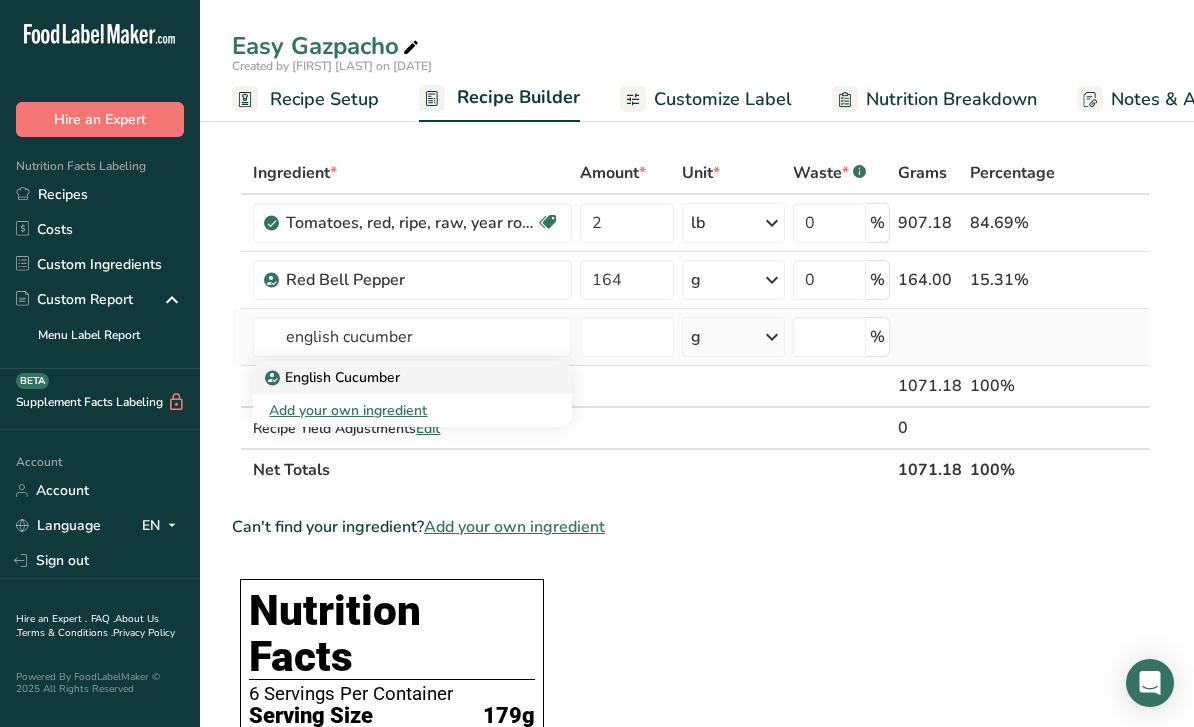 click on "English Cucumber" at bounding box center (334, 377) 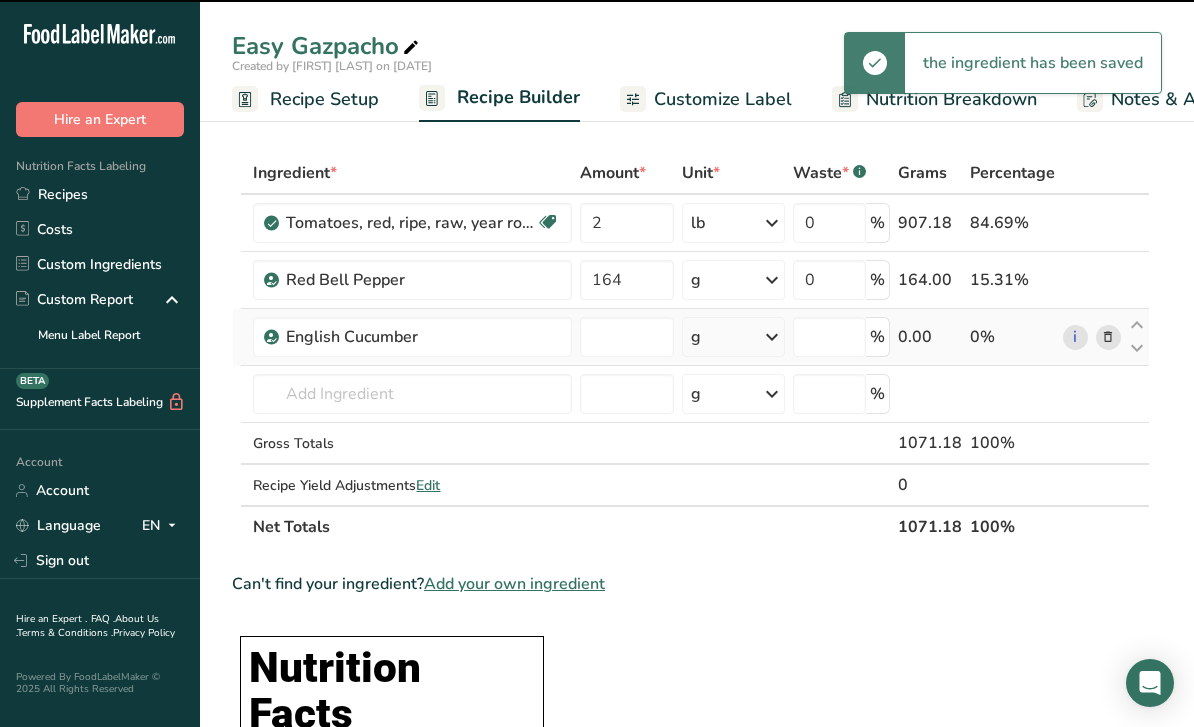 type on "0" 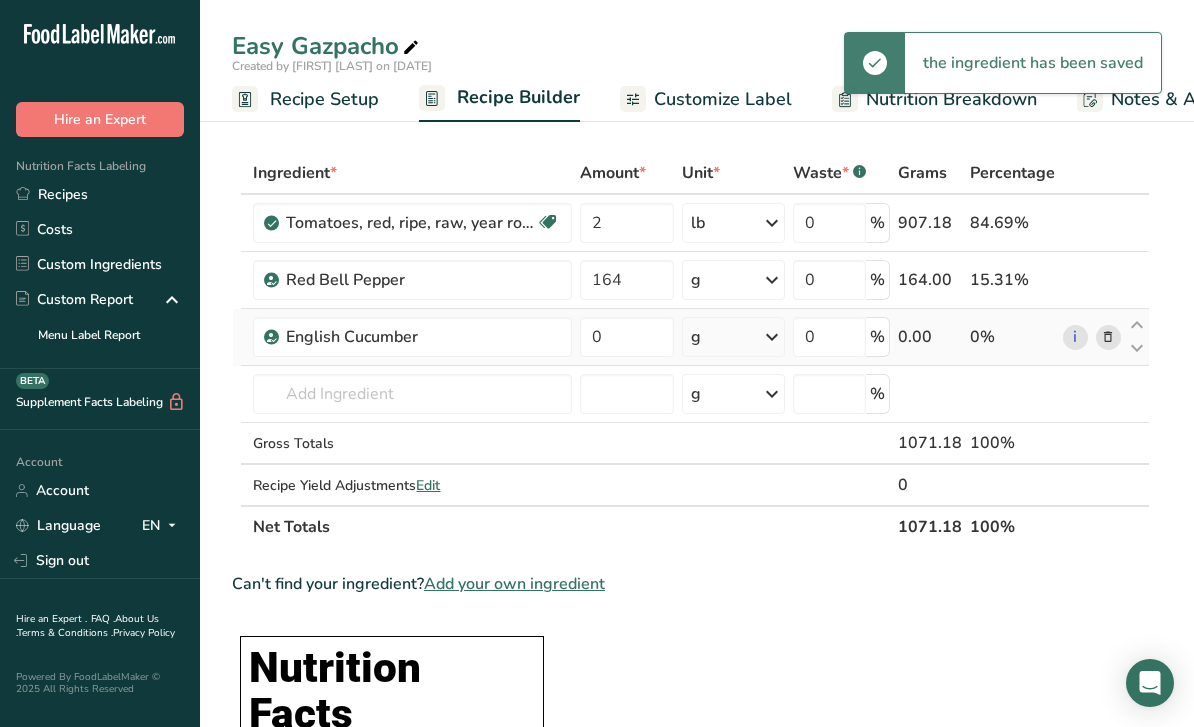click at bounding box center [772, 337] 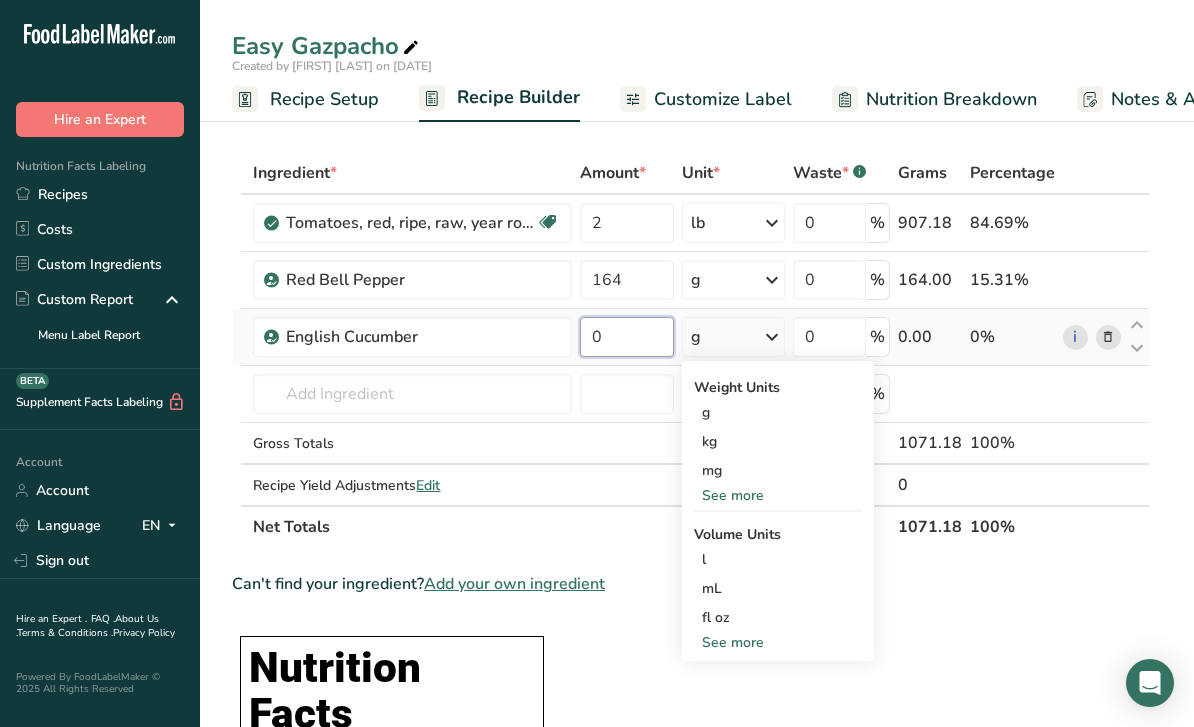 click on "0" at bounding box center (626, 337) 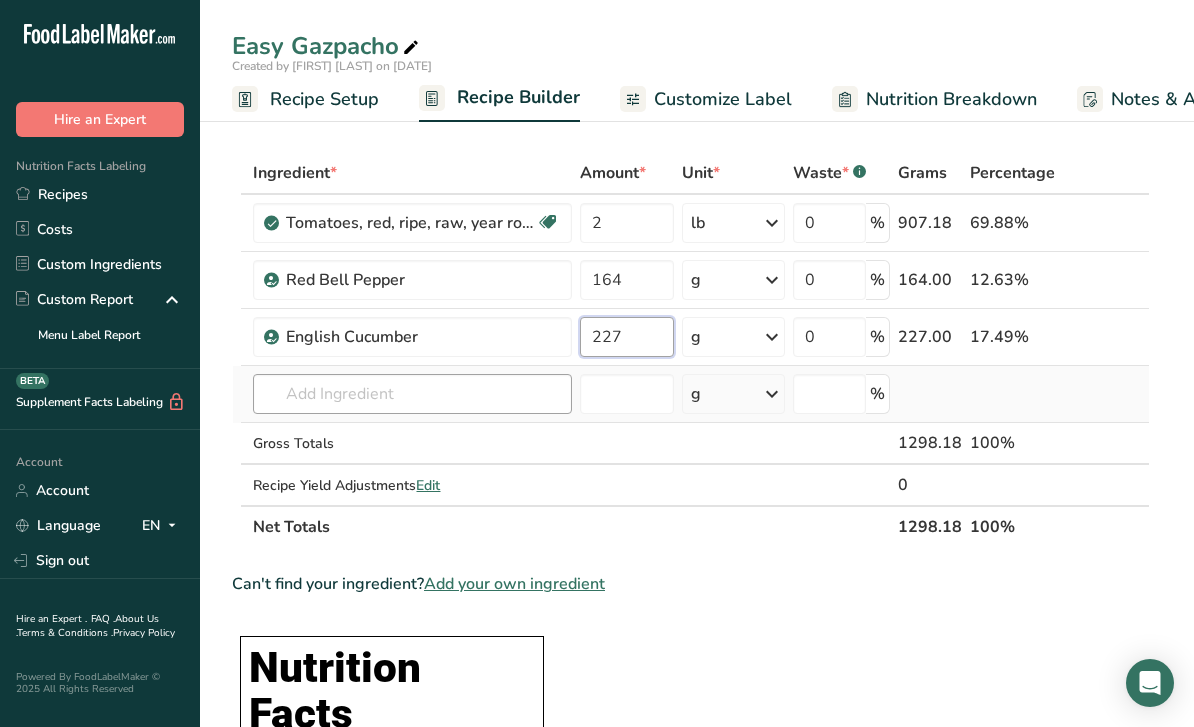 type on "227" 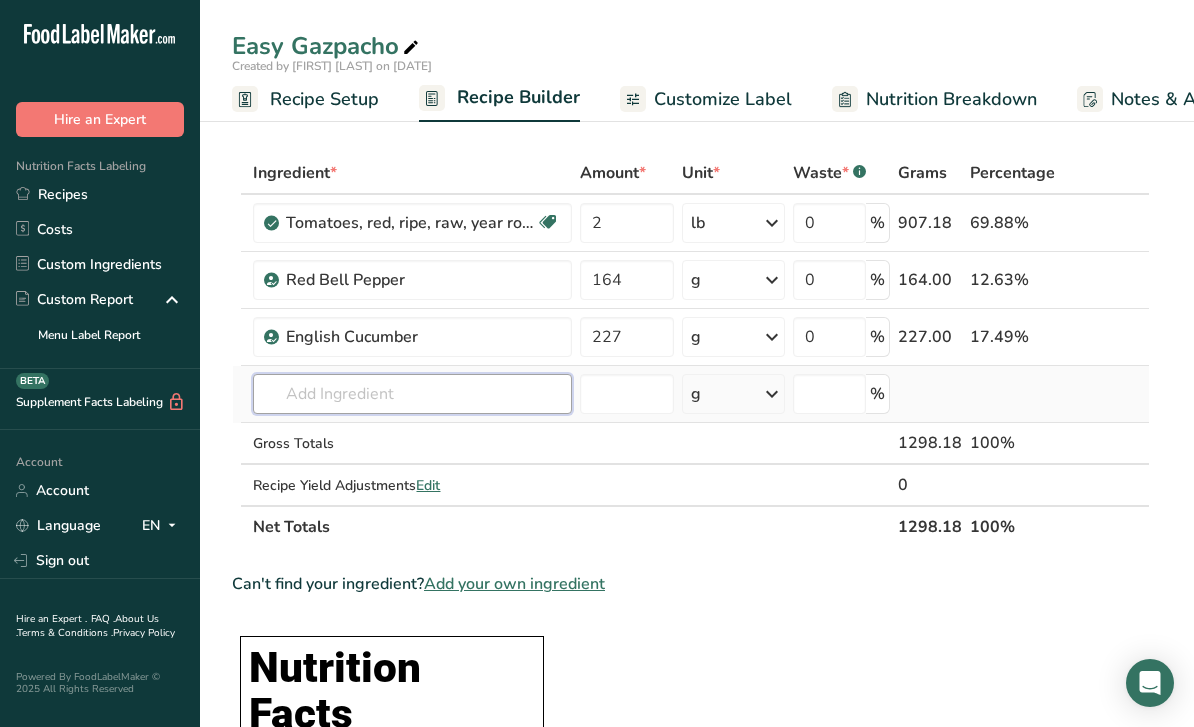 click on "Ingredient *
Amount *
Unit *
Waste *   .a-a{fill:#347362;}.b-a{fill:#fff;}          Grams
Percentage
Tomatoes, red, ripe, raw, year round average
Source of Antioxidants
Dairy free
Gluten free
Vegan
Vegetarian
Soy free
2
lb
Portions
1 cup cherry tomatoes
1 cup, chopped or sliced
1 Italian tomato
See more
Weight Units
g
kg
mg
mcg
lb
oz
See less
Volume Units
l
Volume units require a density conversion. If you know your ingredient's density enter it below. Otherwise, click on "RIA" our AI Regulatory bot - she will be able to help you" at bounding box center (691, 350) 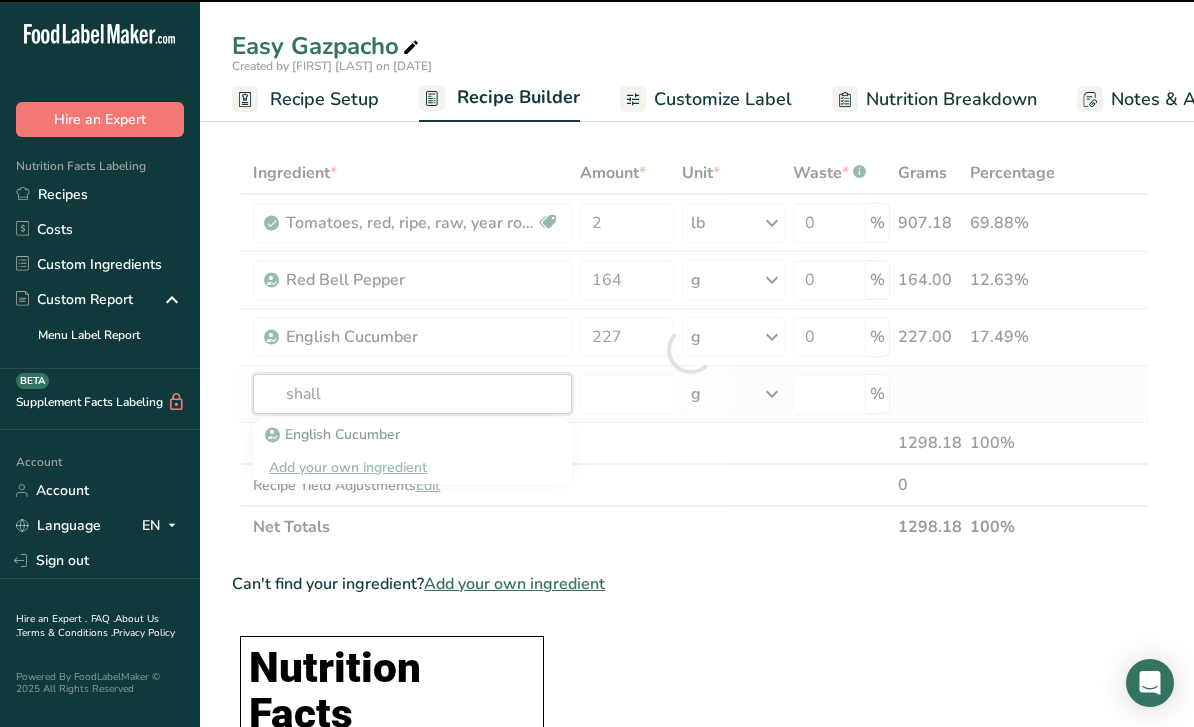 type on "shallo" 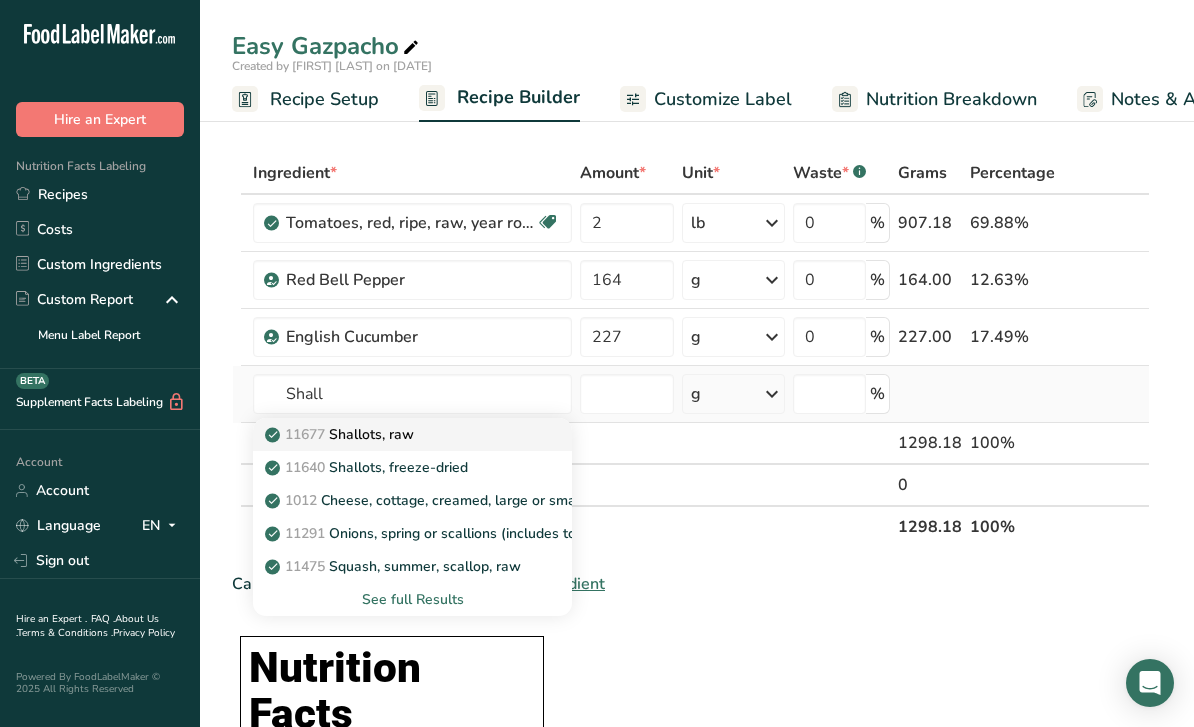 click on "11677
Shallots, raw" at bounding box center [341, 434] 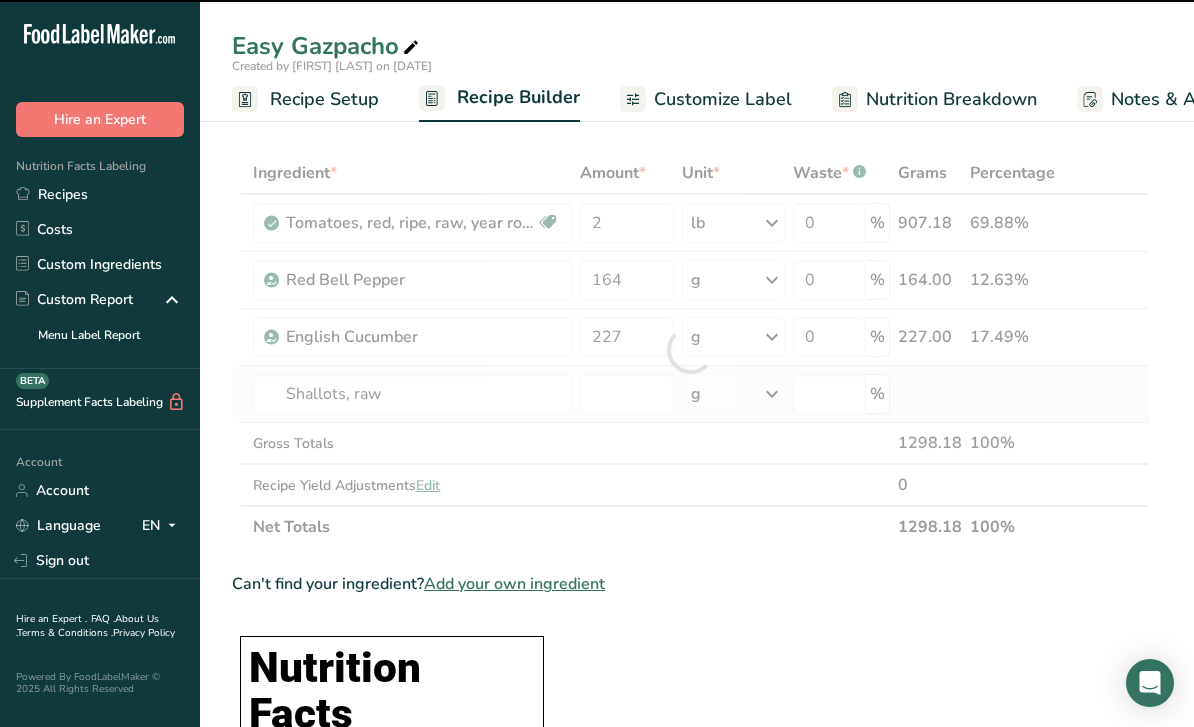 type on "0" 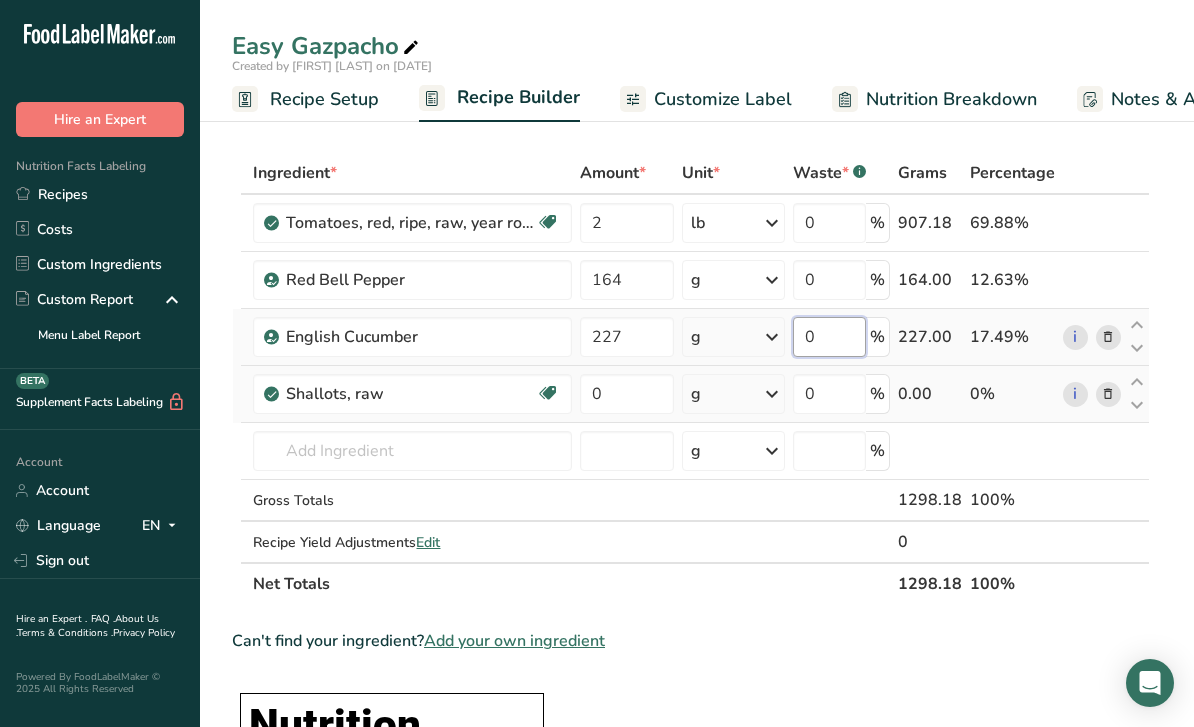 click on "0" at bounding box center [829, 337] 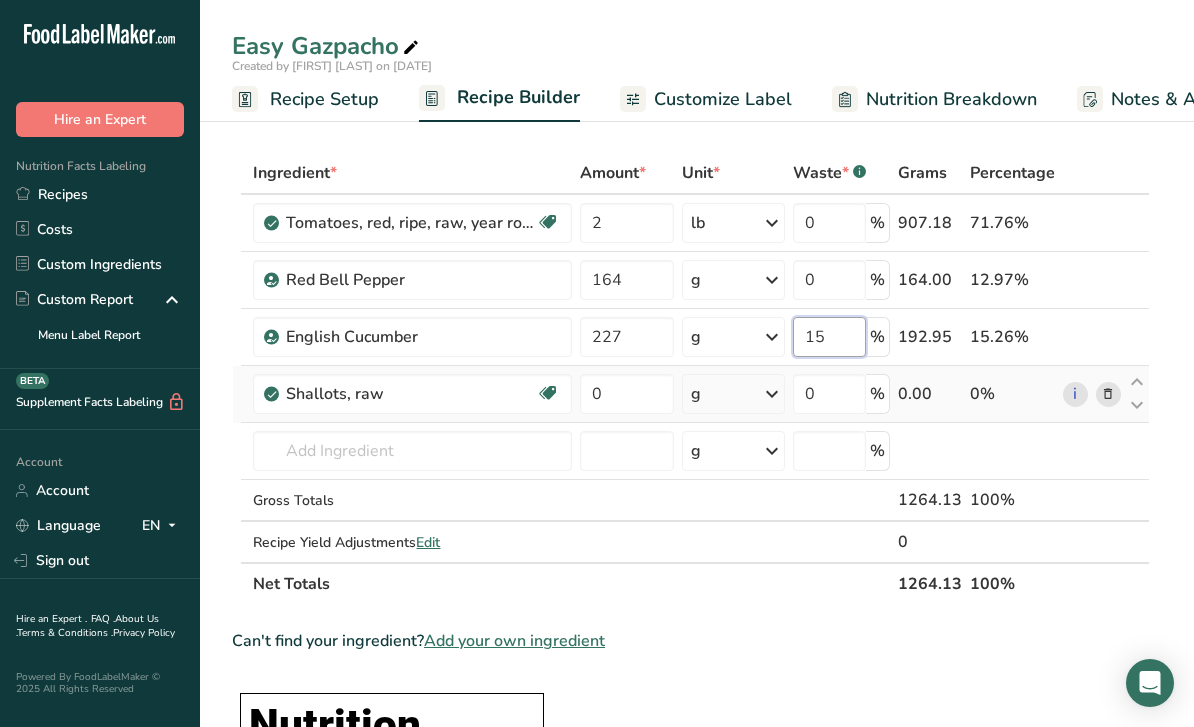 type on "15" 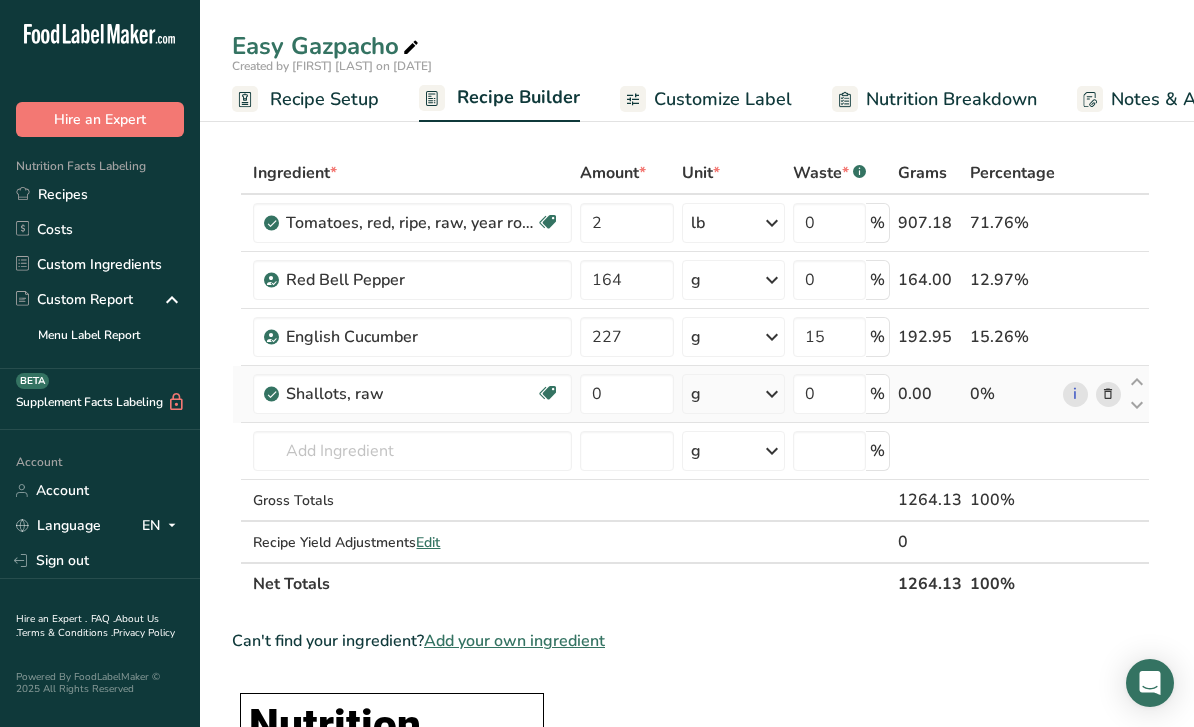 click on "Ingredient *
Amount *
Unit *
Waste *   .a-a{fill:#347362;}.b-a{fill:#fff;}          Grams
Percentage
Tomatoes, red, ripe, raw, year round average
Source of Antioxidants
Dairy free
Gluten free
Vegan
Vegetarian
Soy free
2
lb
Portions
1 cup cherry tomatoes
1 cup, chopped or sliced
1 Italian tomato
See more
Weight Units
g
kg
mg
mcg
lb
oz
See less
Volume Units
l
Volume units require a density conversion. If you know your ingredient's density enter it below. Otherwise, click on "RIA" our AI Regulatory bot - she will be able to help you" at bounding box center (691, 378) 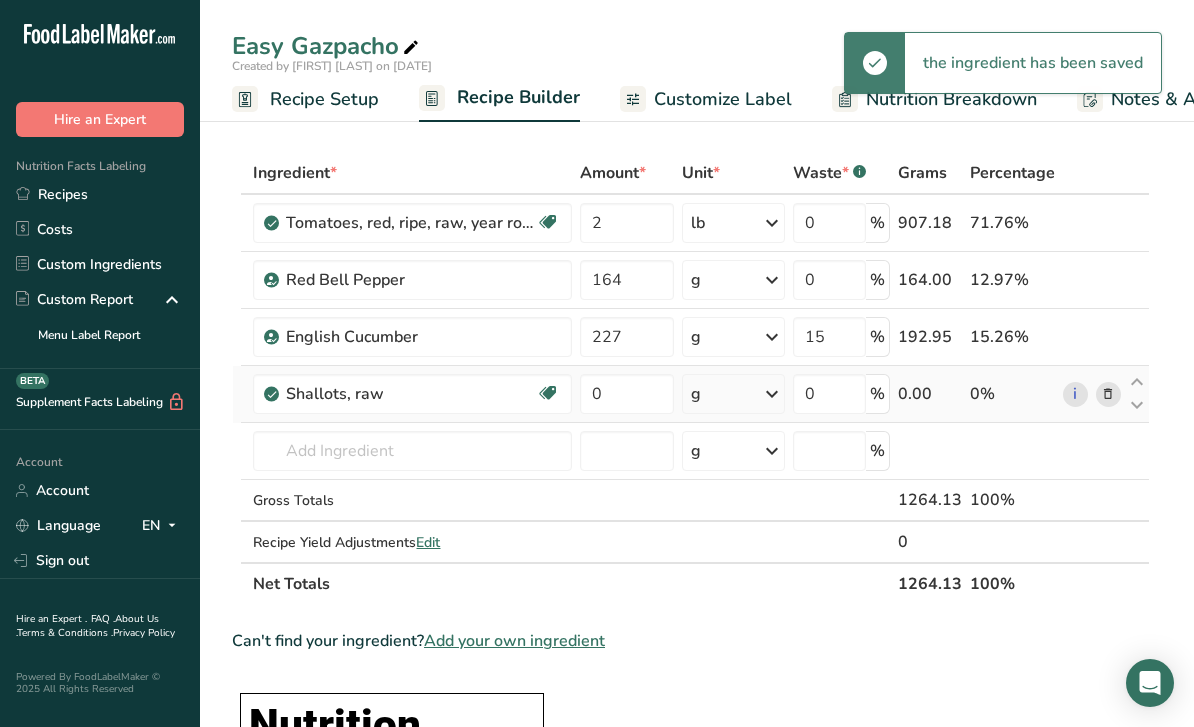 click at bounding box center (772, 394) 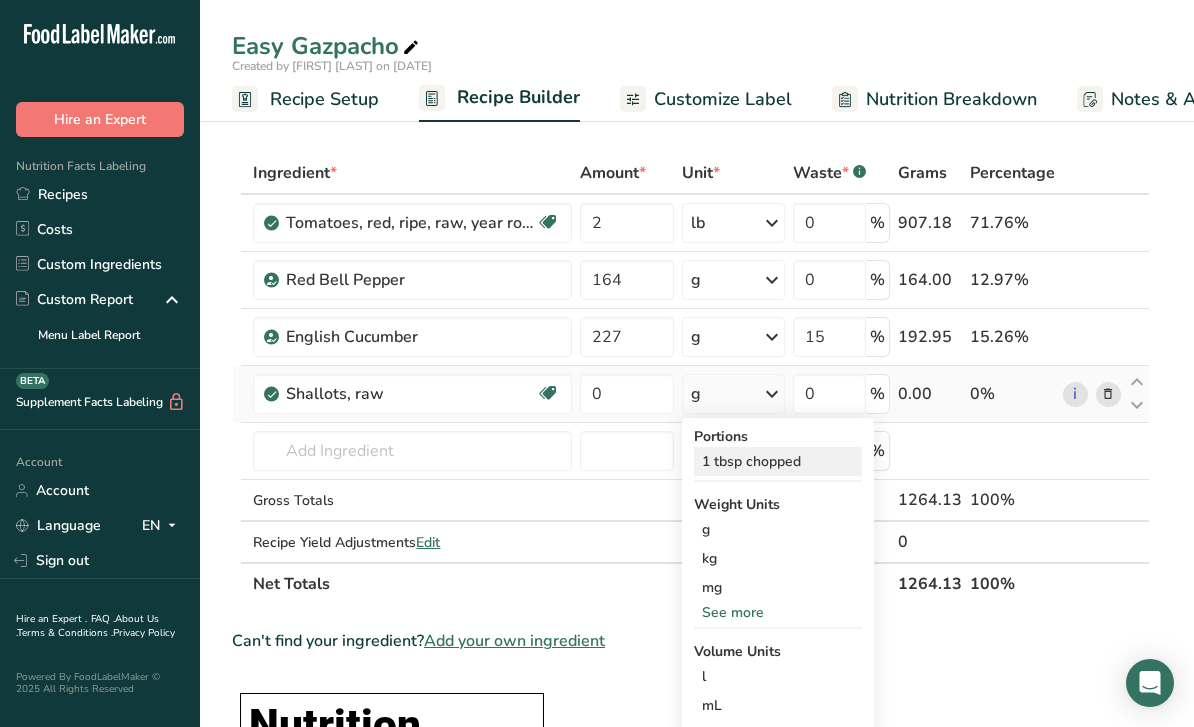 click on "1 tbsp chopped" at bounding box center [778, 461] 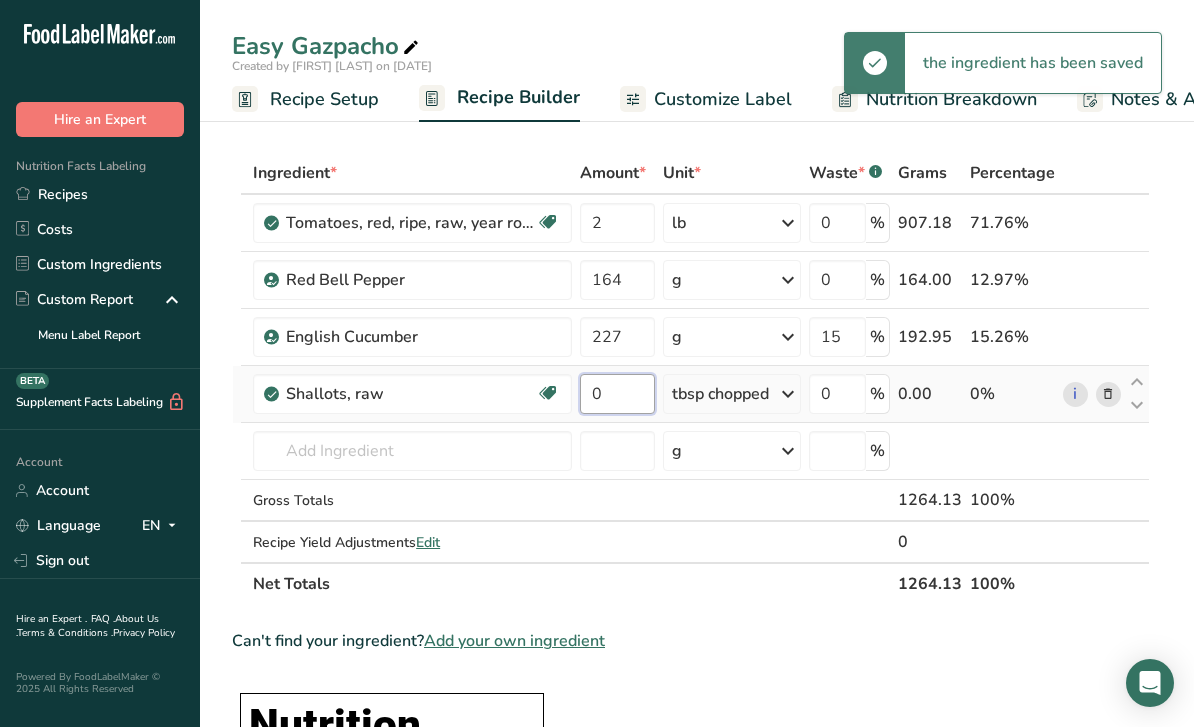 click on "0" at bounding box center (617, 394) 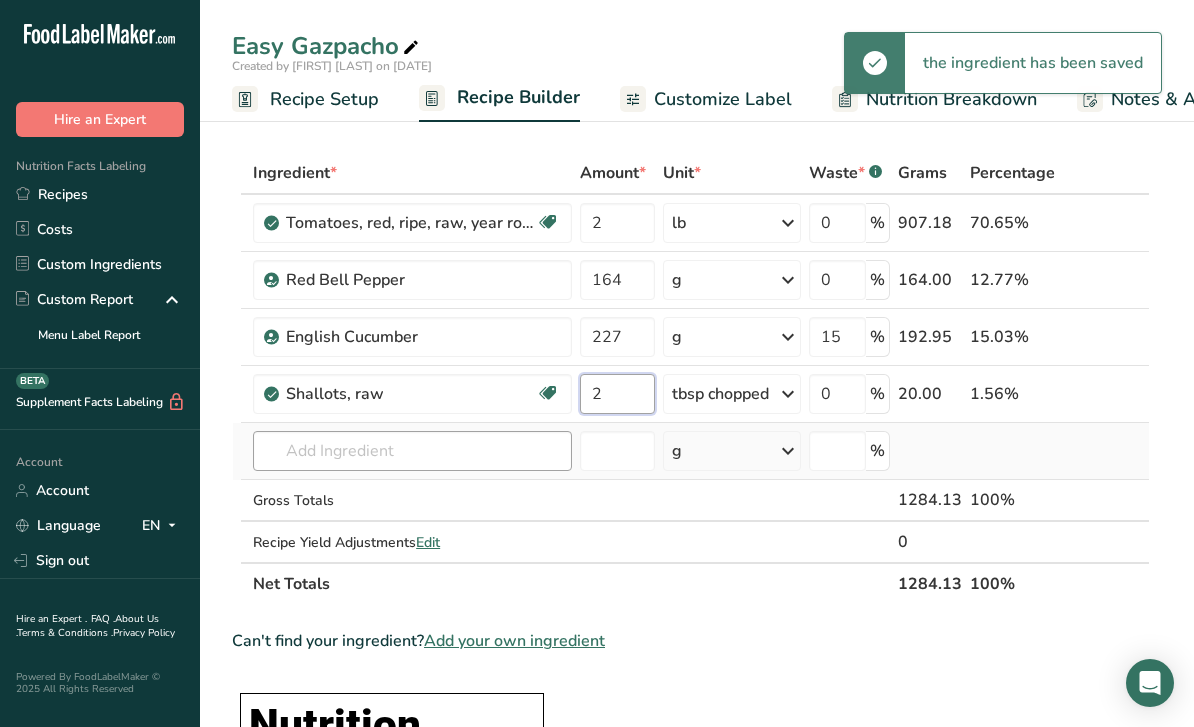 type on "2" 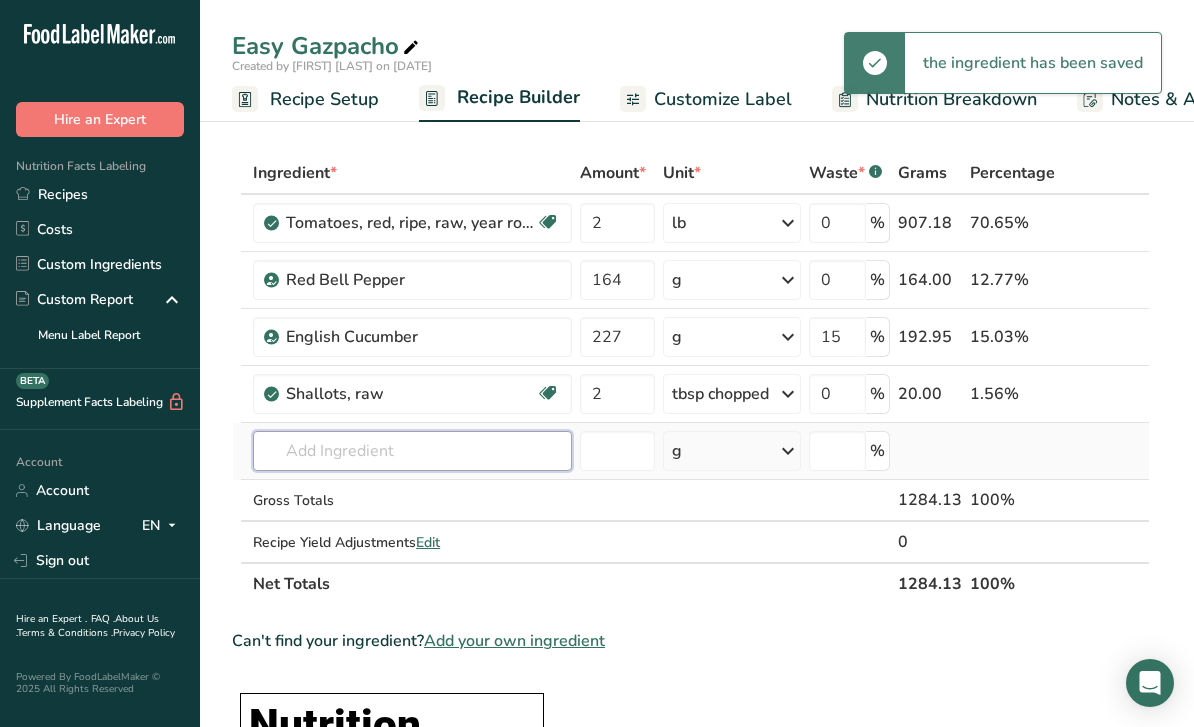 click on "Ingredient *
Amount *
Unit *
Waste *   .a-a{fill:#347362;}.b-a{fill:#fff;}          Grams
Percentage
Tomatoes, red, ripe, raw, year round average
Source of Antioxidants
Dairy free
Gluten free
Vegan
Vegetarian
Soy free
2
lb
Portions
1 cup cherry tomatoes
1 cup, chopped or sliced
1 Italian tomato
See more
Weight Units
g
kg
mg
mcg
lb
oz
See less
Volume Units
l
Volume units require a density conversion. If you know your ingredient's density enter it below. Otherwise, click on "RIA" our AI Regulatory bot - she will be able to help you" at bounding box center (691, 378) 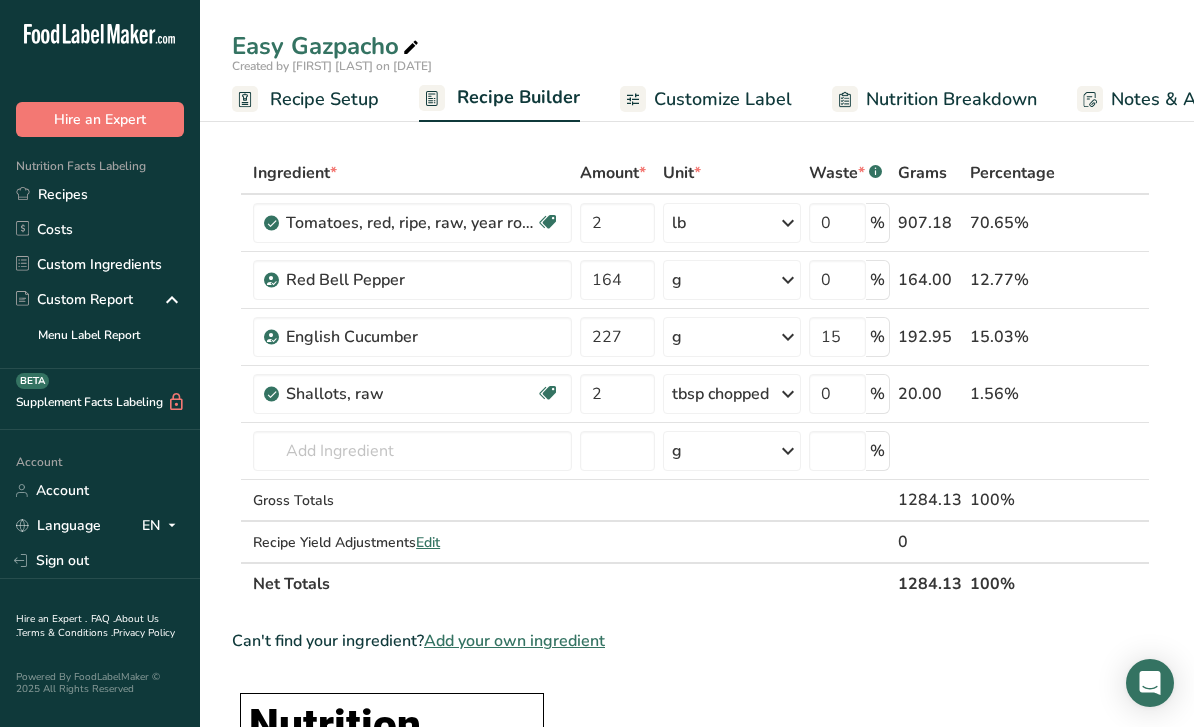 scroll, scrollTop: 21, scrollLeft: 0, axis: vertical 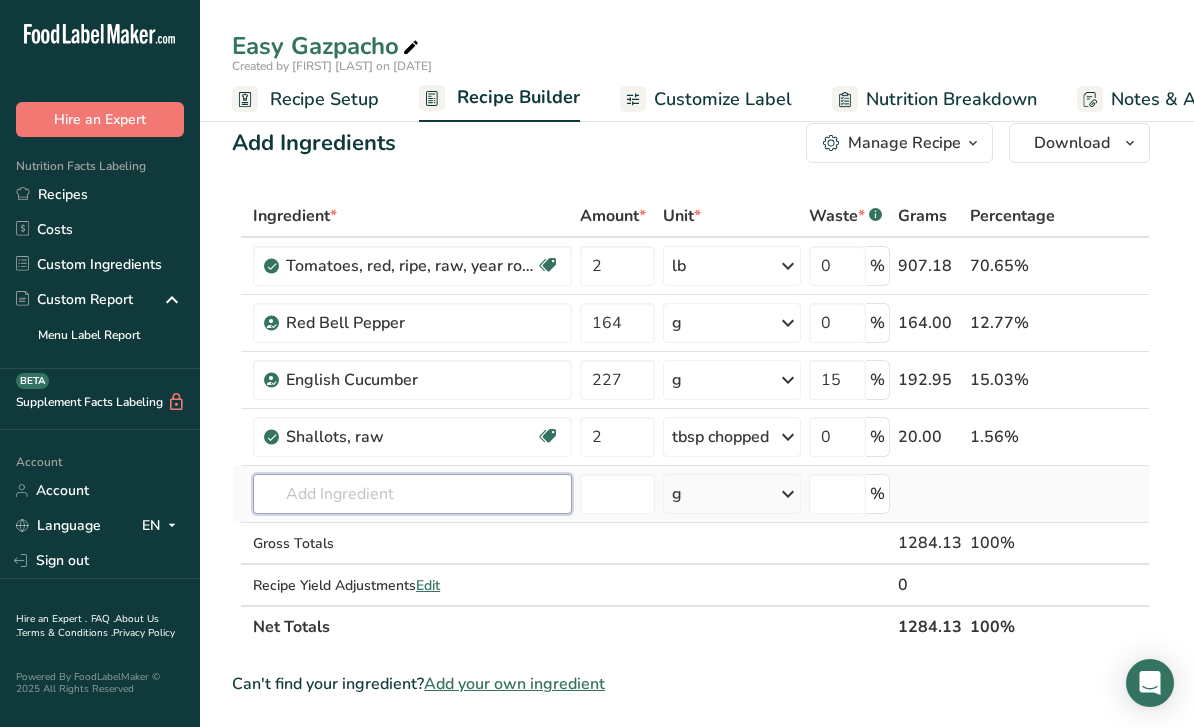 click at bounding box center (412, 494) 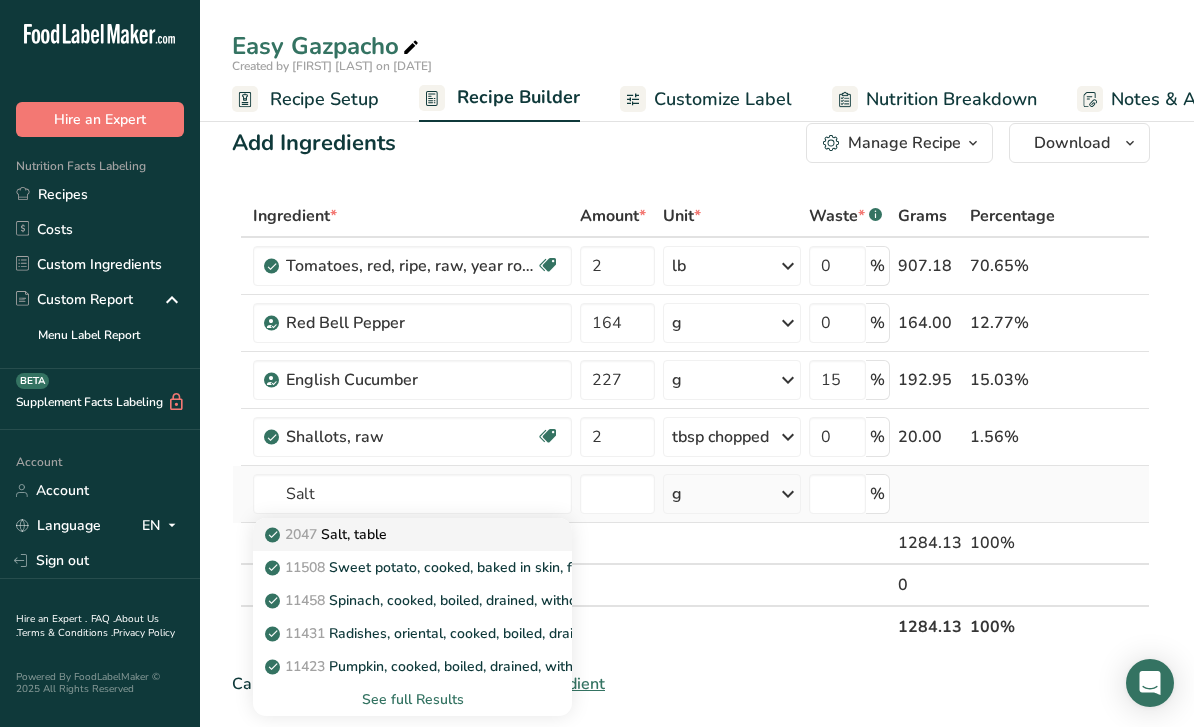 click on "2047
Salt, table" at bounding box center (328, 534) 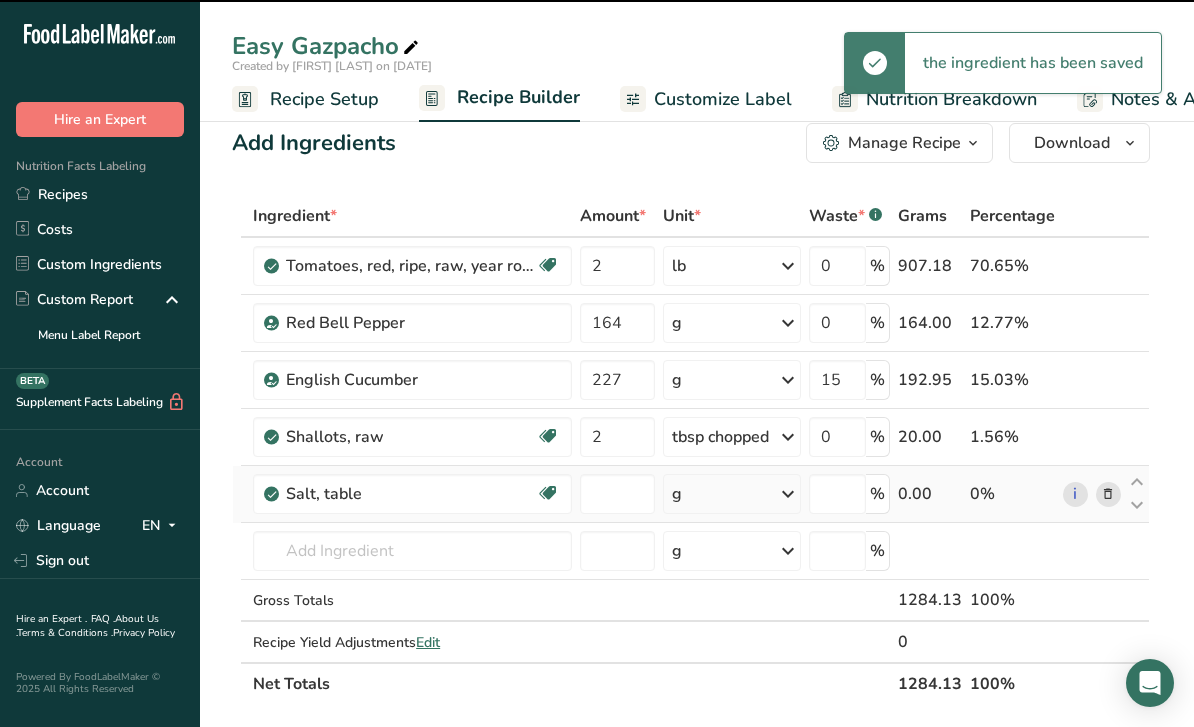 type on "0" 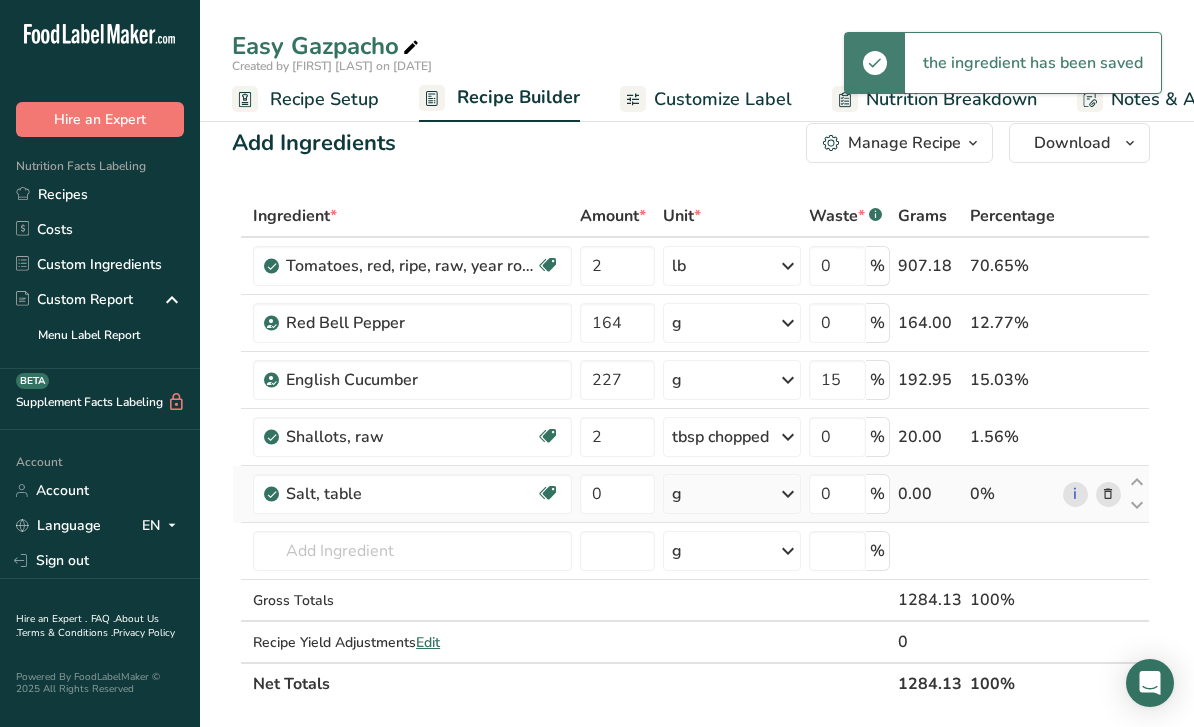 click at bounding box center (788, 494) 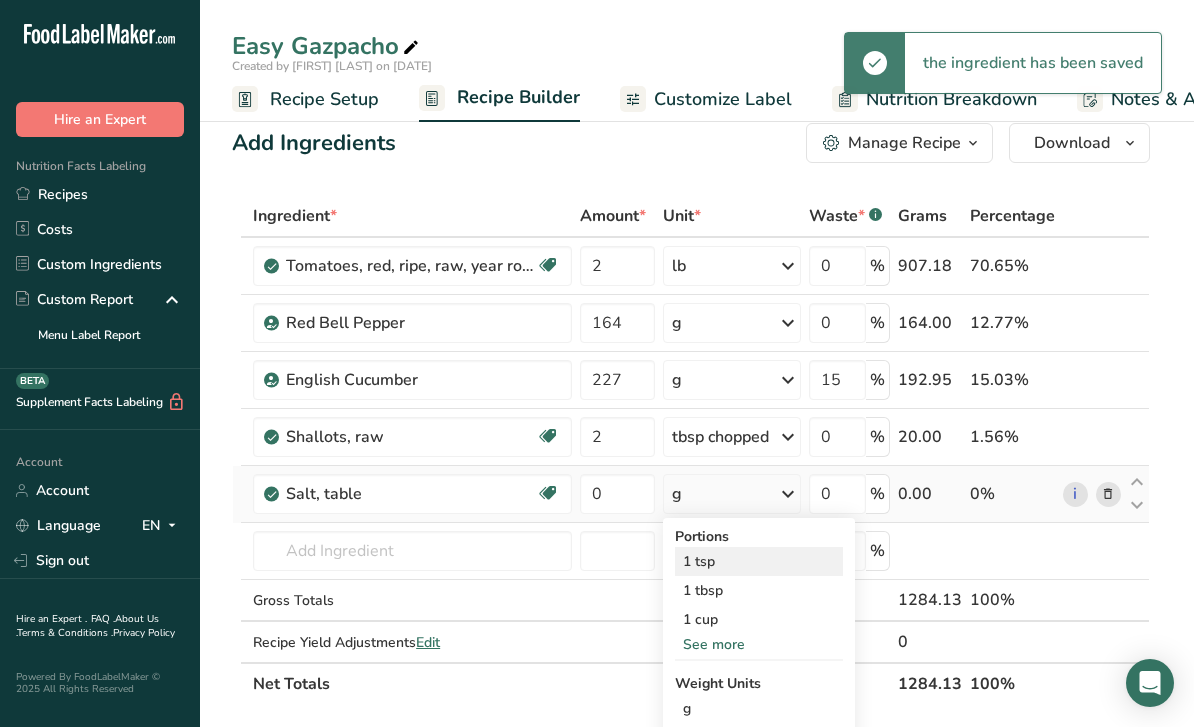 click on "1 tsp" at bounding box center (759, 561) 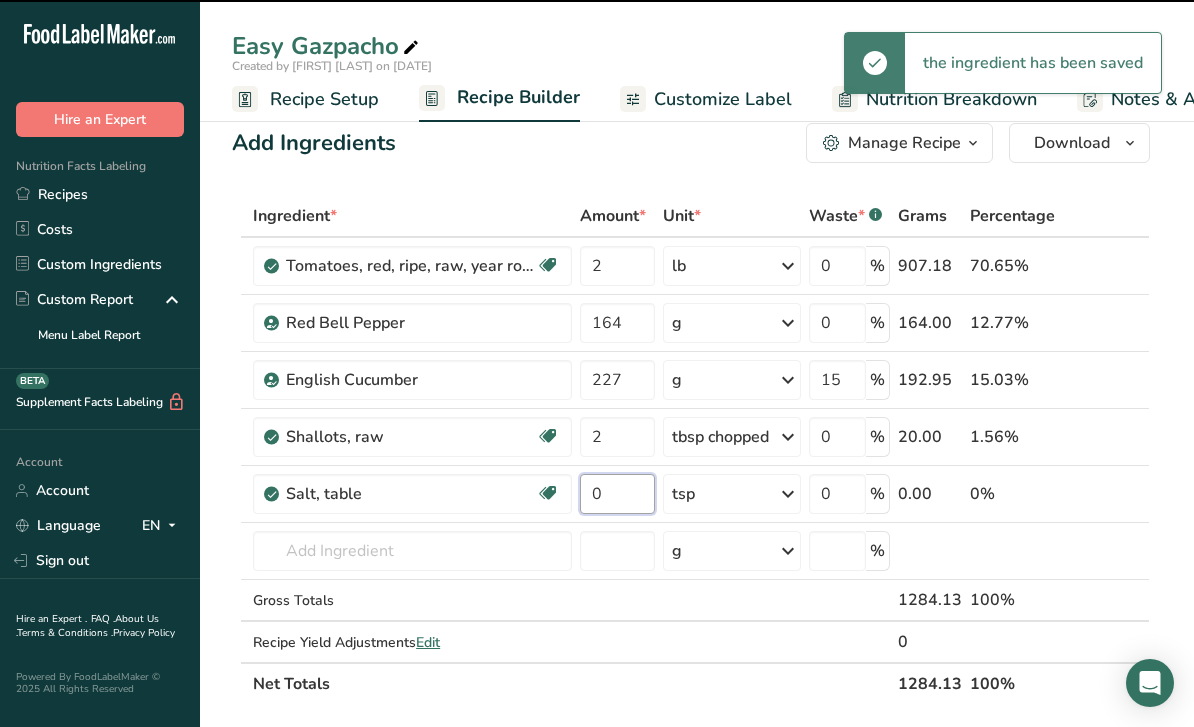 click on "0" at bounding box center (617, 494) 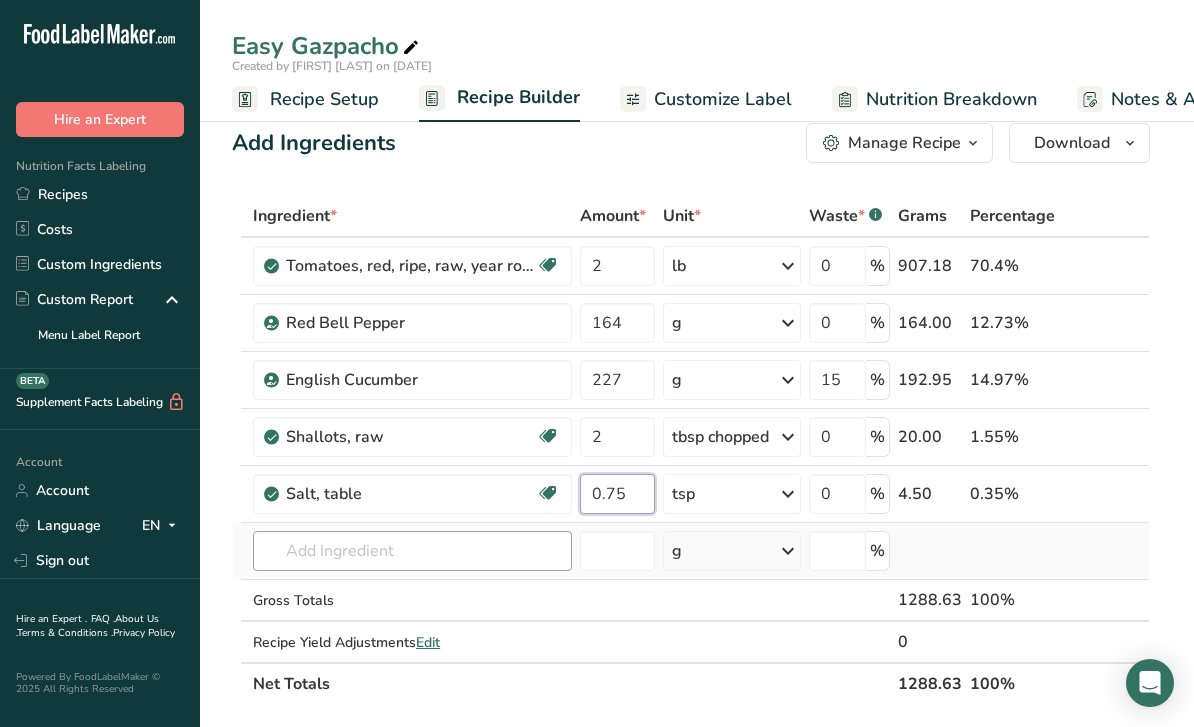 type on "0.75" 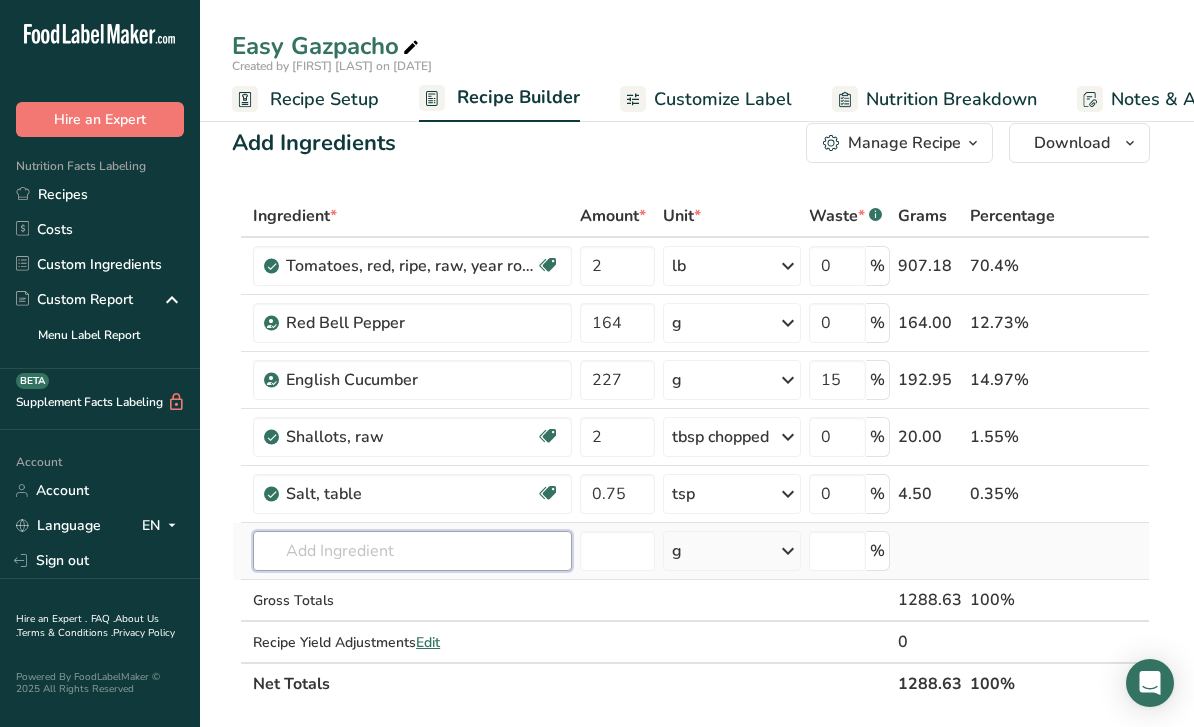 click on "Ingredient *
Amount *
Unit *
Waste *   .a-a{fill:#347362;}.b-a{fill:#fff;}          Grams
Percentage
Tomatoes, red, ripe, raw, year round average
Source of Antioxidants
Dairy free
Gluten free
Vegan
Vegetarian
Soy free
2
lb
Portions
1 cup cherry tomatoes
1 cup, chopped or sliced
1 Italian tomato
See more
Weight Units
g
kg
mg
See more
Volume Units
l
Volume units require a density conversion. If you know your ingredient's density enter it below. Otherwise, click on "RIA" our AI Regulatory bot - she will be able to help you
lb/ft3
mL" at bounding box center [691, 450] 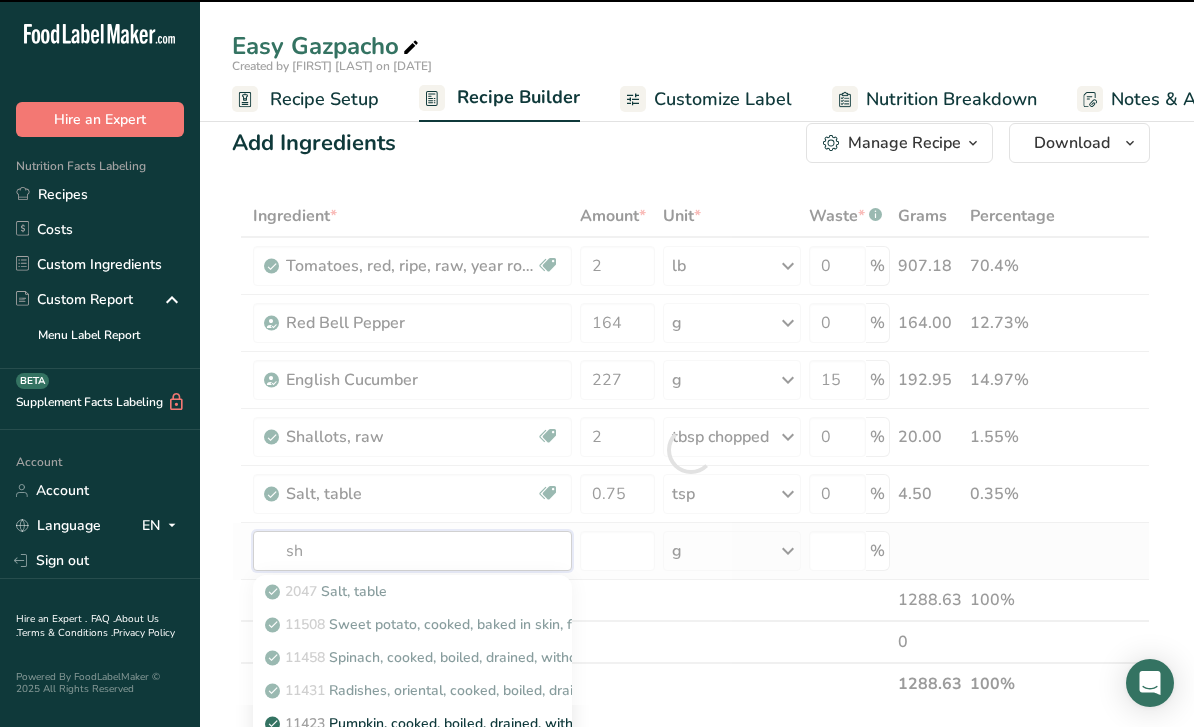 type on "she" 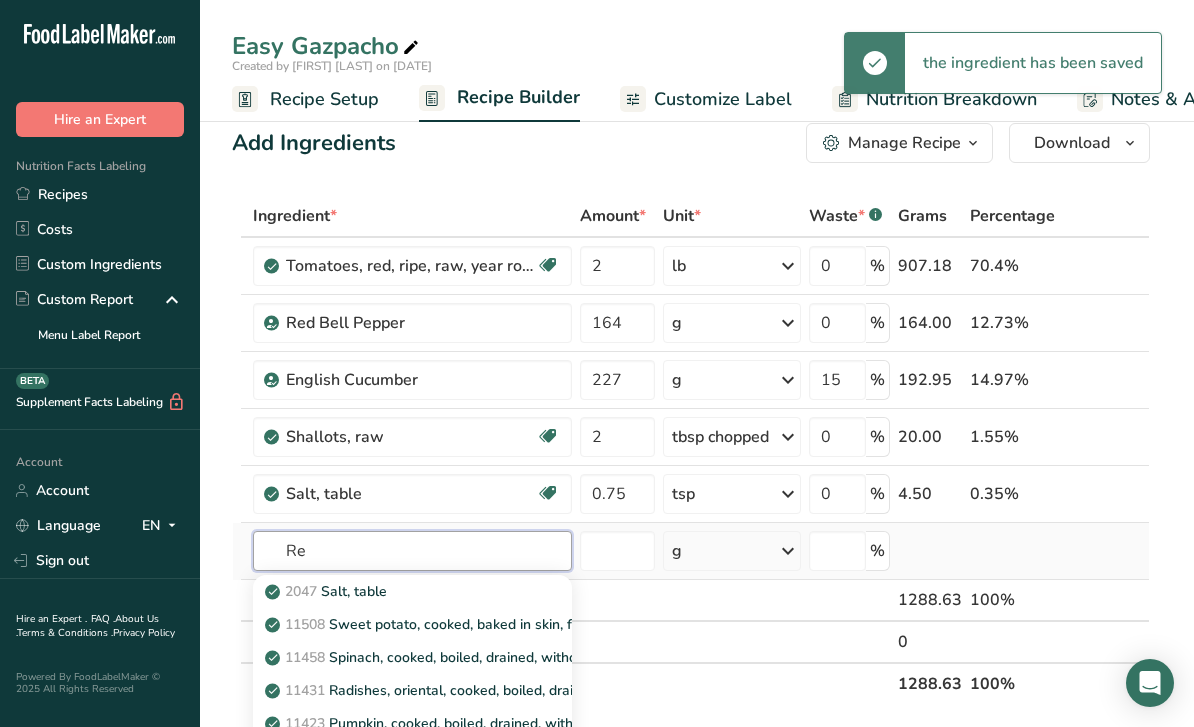 type on "R" 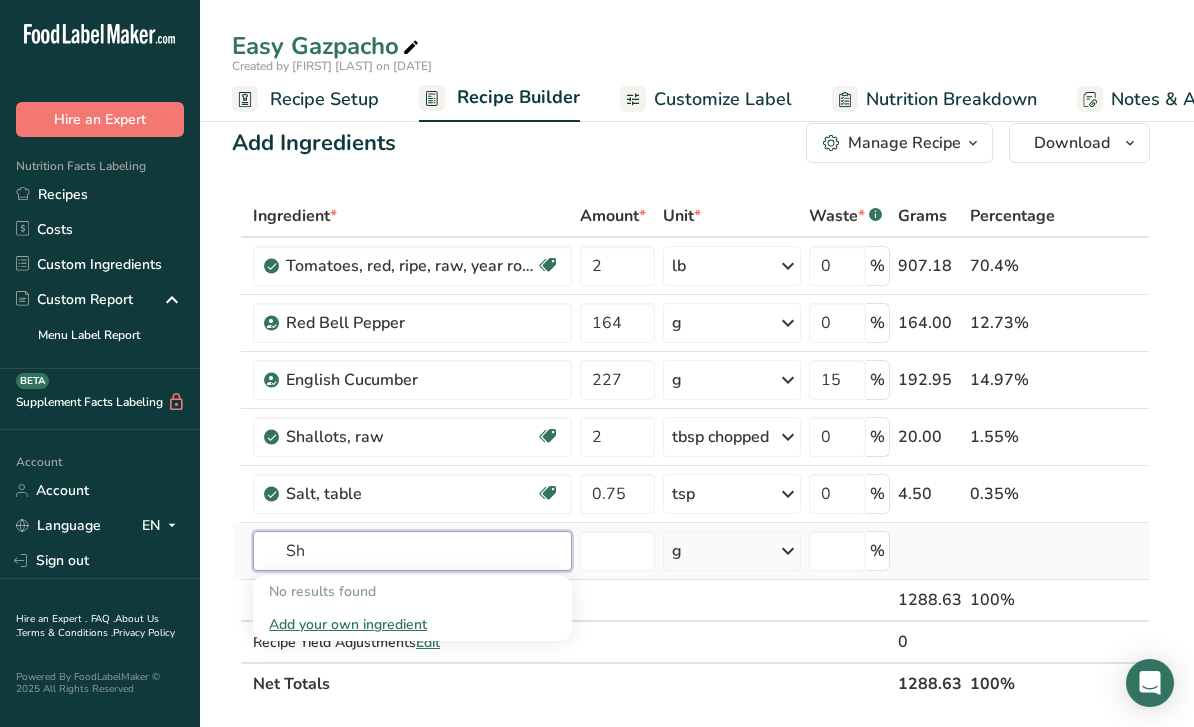 type on "S" 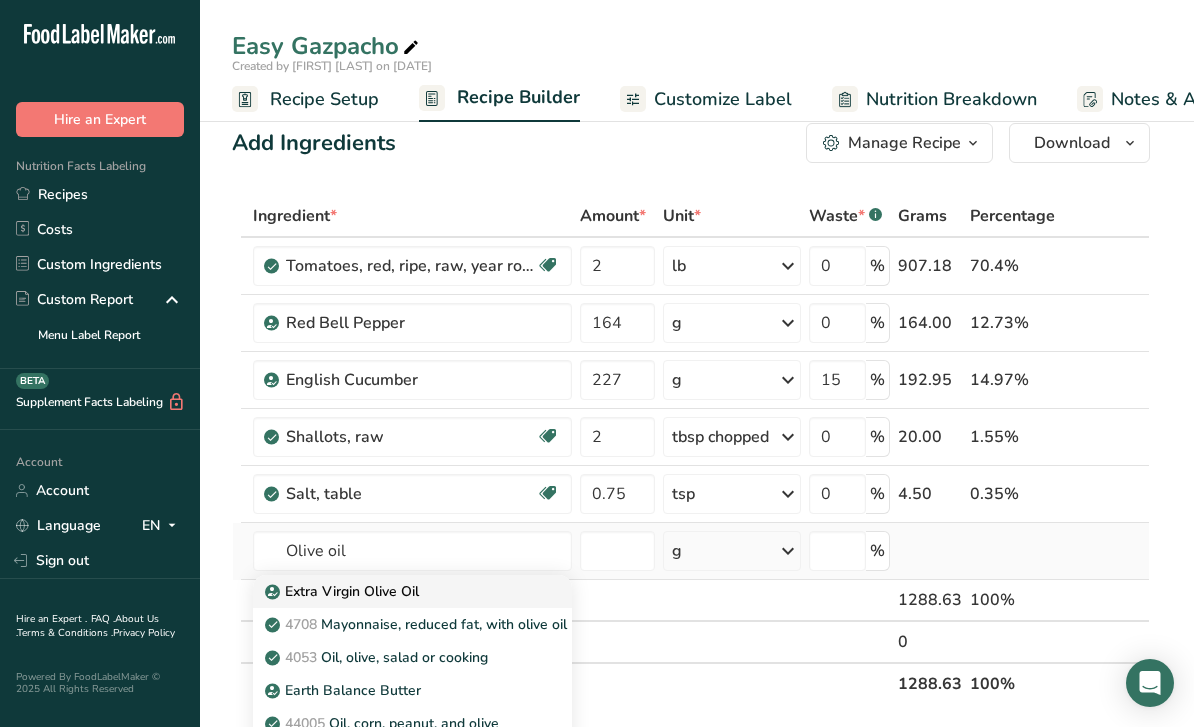 click on "Extra Virgin Olive Oil" at bounding box center (412, 591) 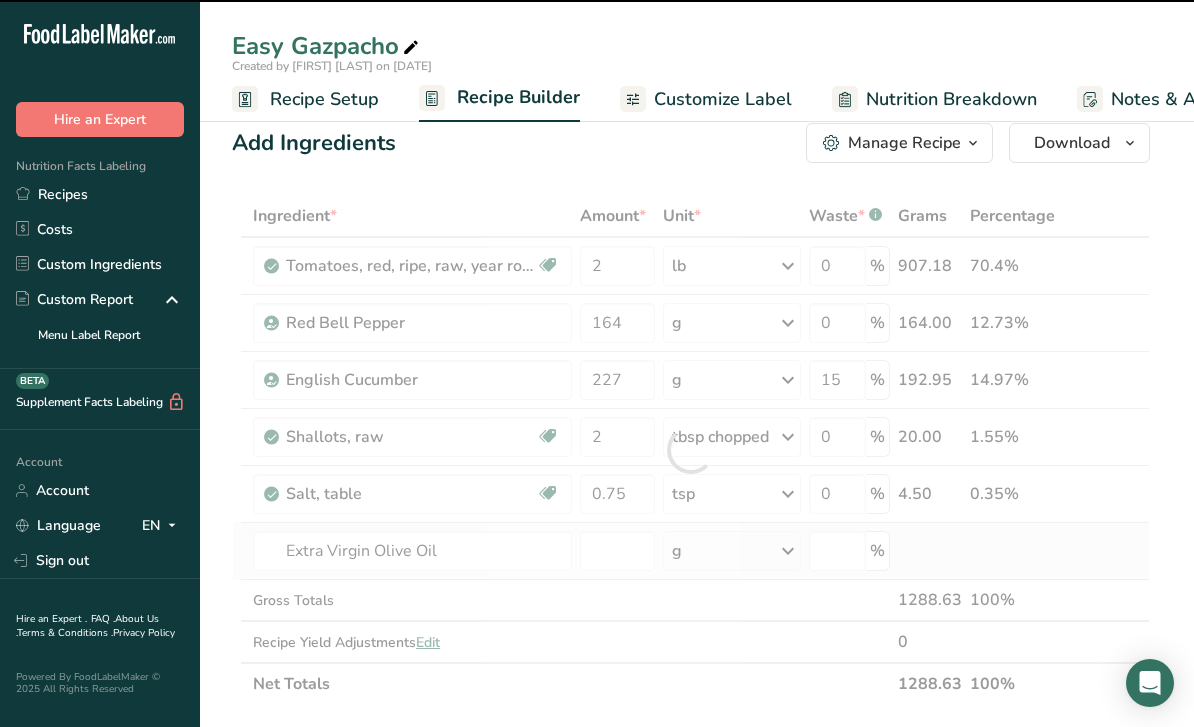 type on "0" 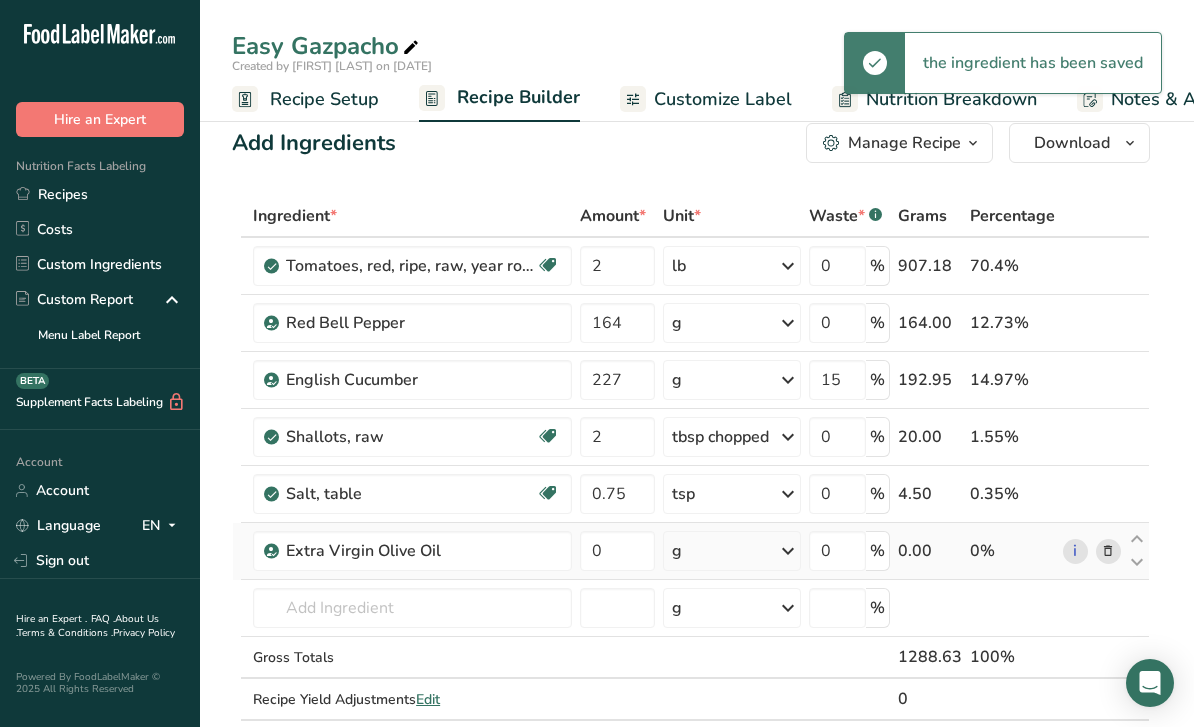 click on "g" at bounding box center (731, 551) 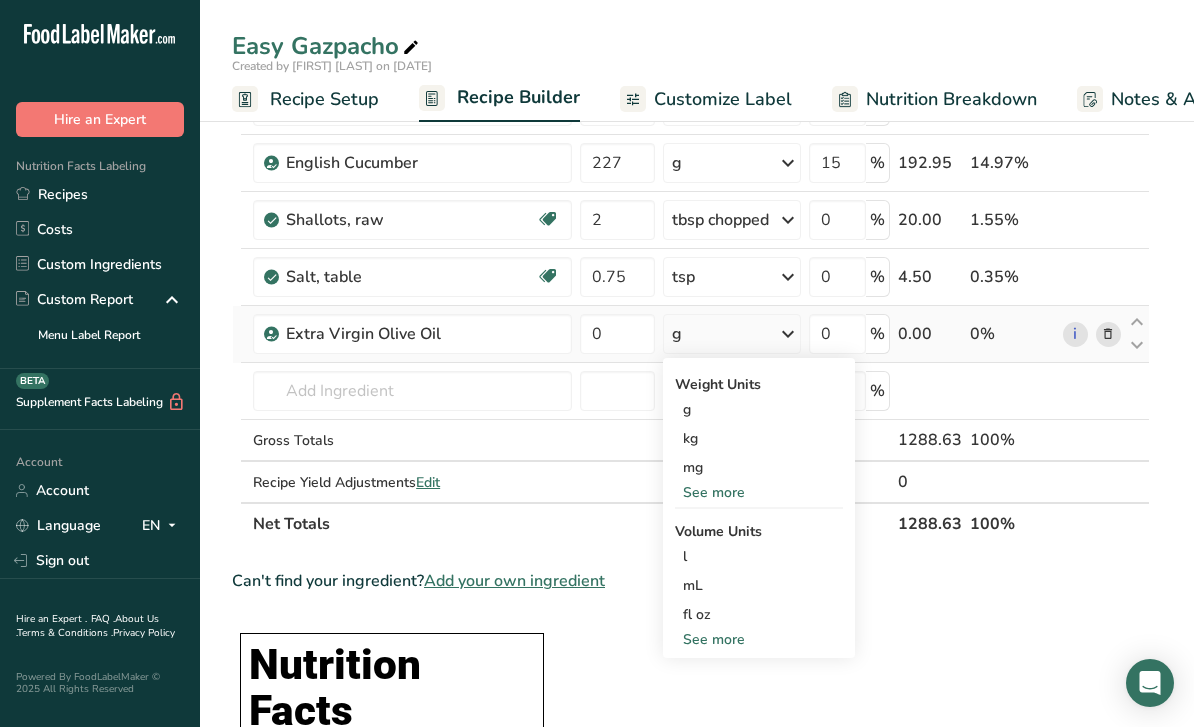 scroll, scrollTop: 259, scrollLeft: 0, axis: vertical 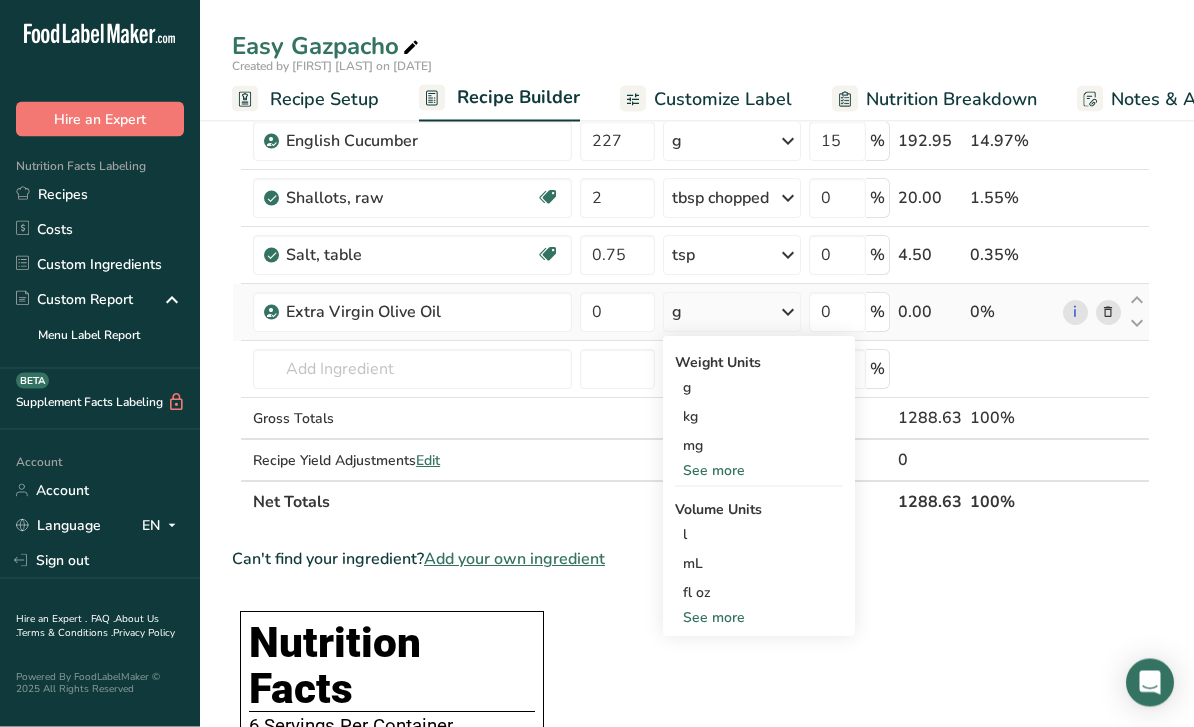 click on "See more" at bounding box center (759, 618) 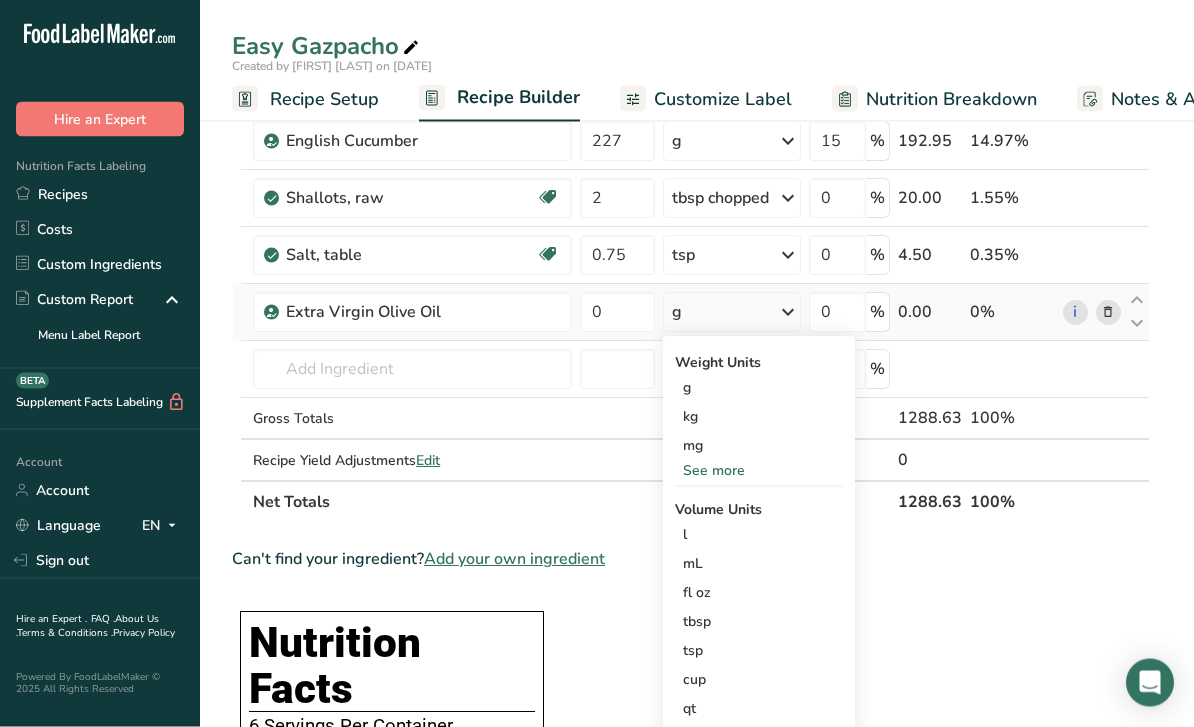 scroll, scrollTop: 260, scrollLeft: 0, axis: vertical 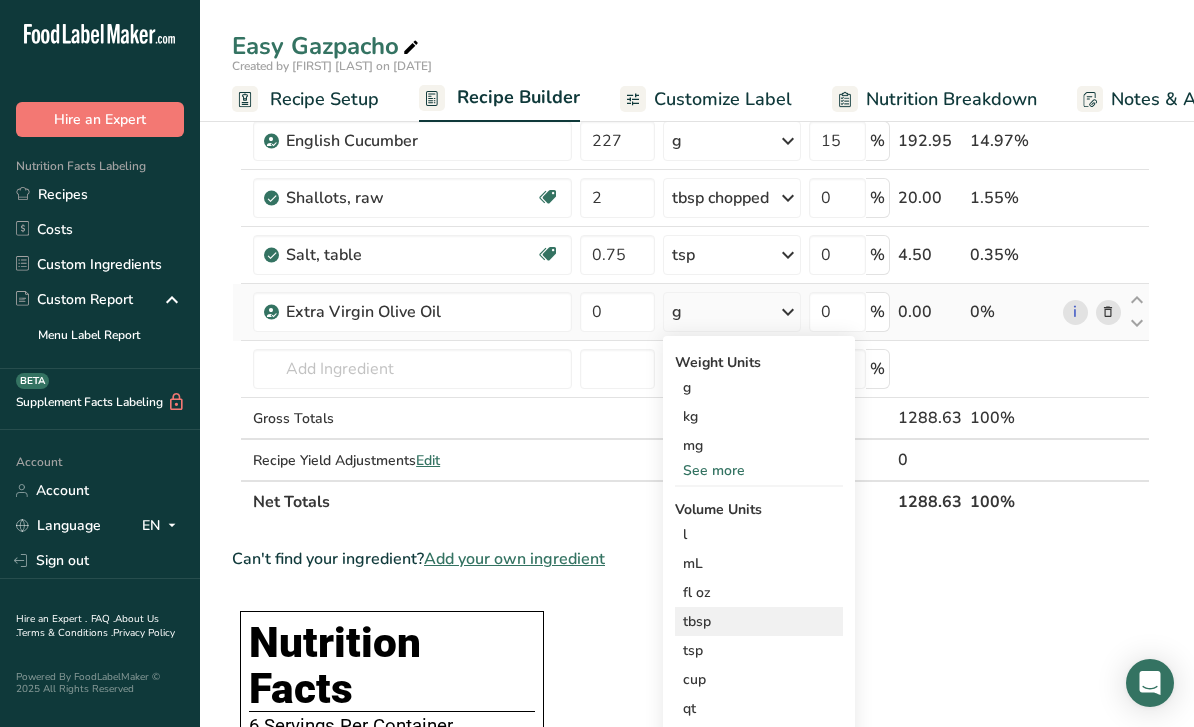 click on "tbsp" at bounding box center (759, 621) 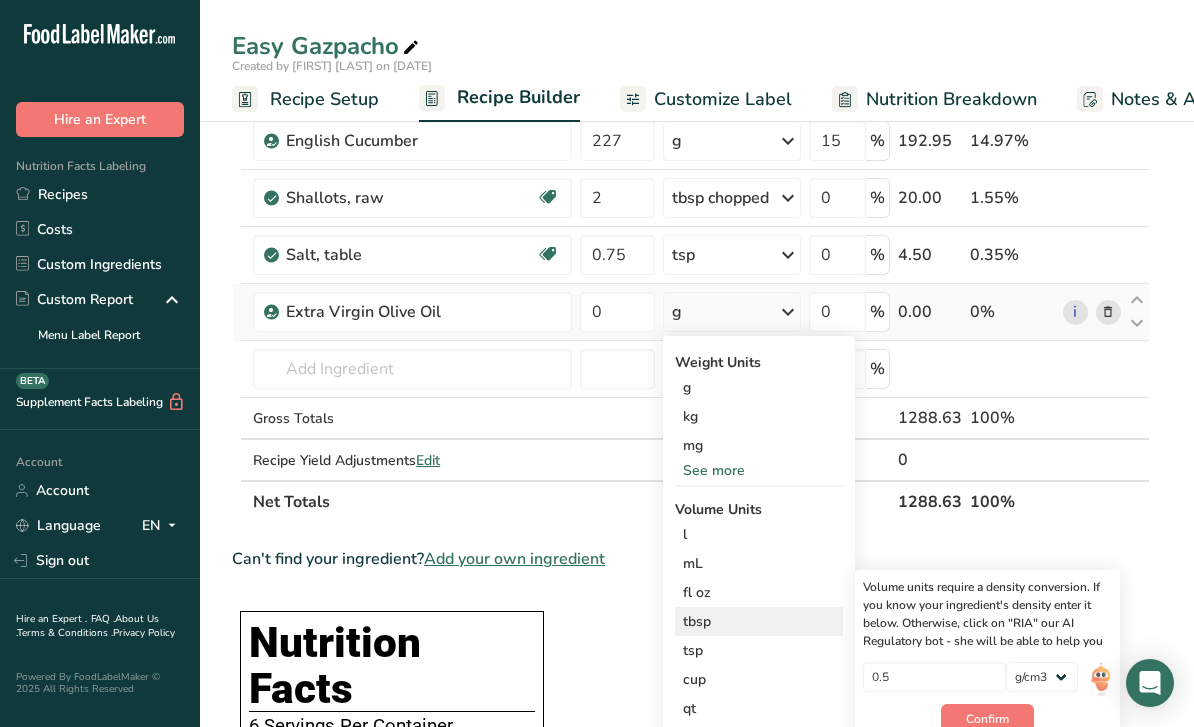 click on "tbsp" at bounding box center [759, 621] 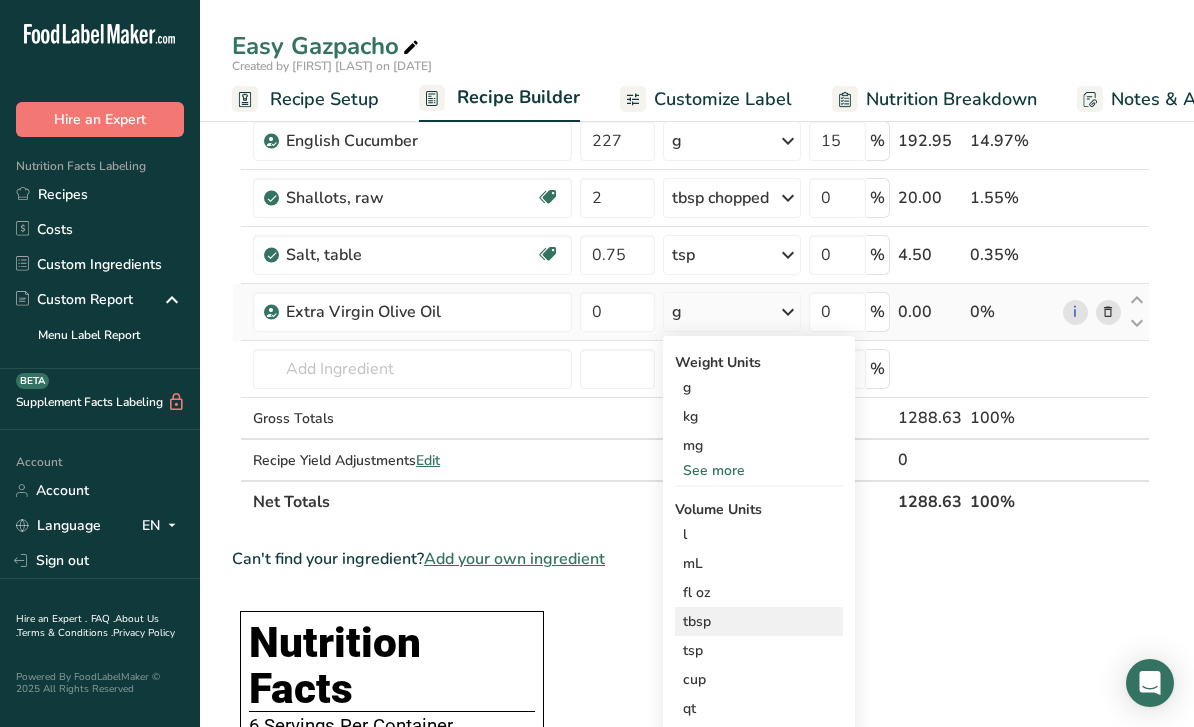 click on "tbsp" at bounding box center (759, 621) 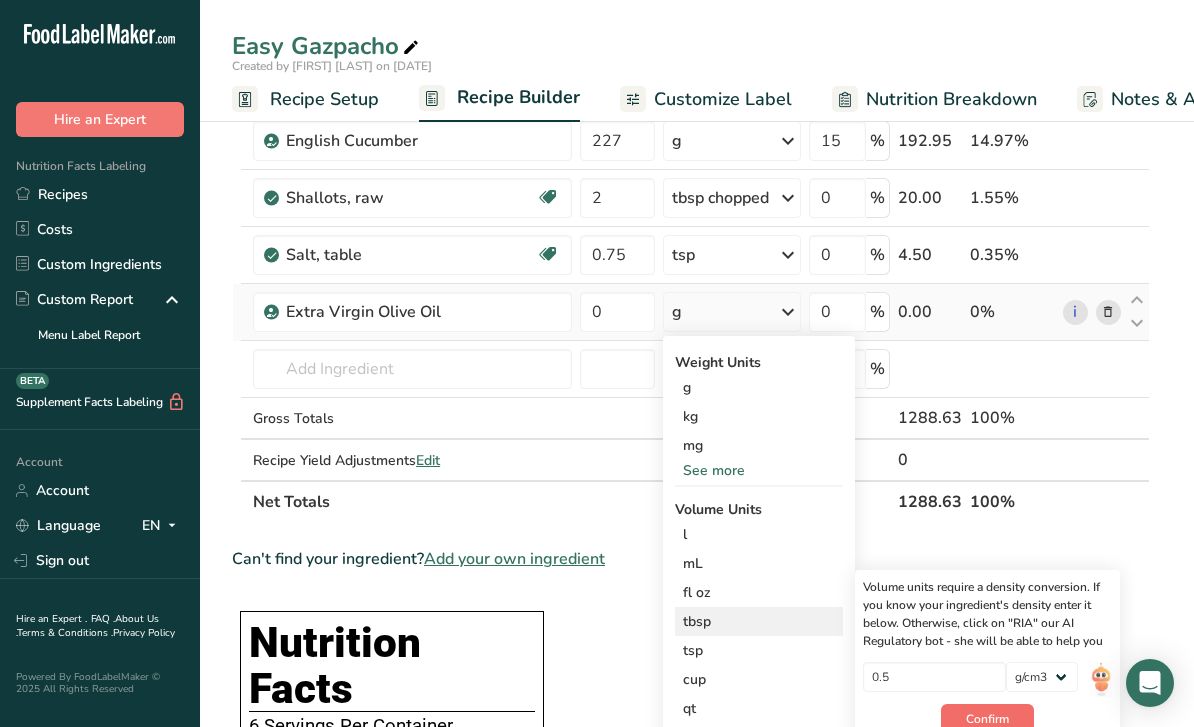 click on "Confirm" at bounding box center (987, 719) 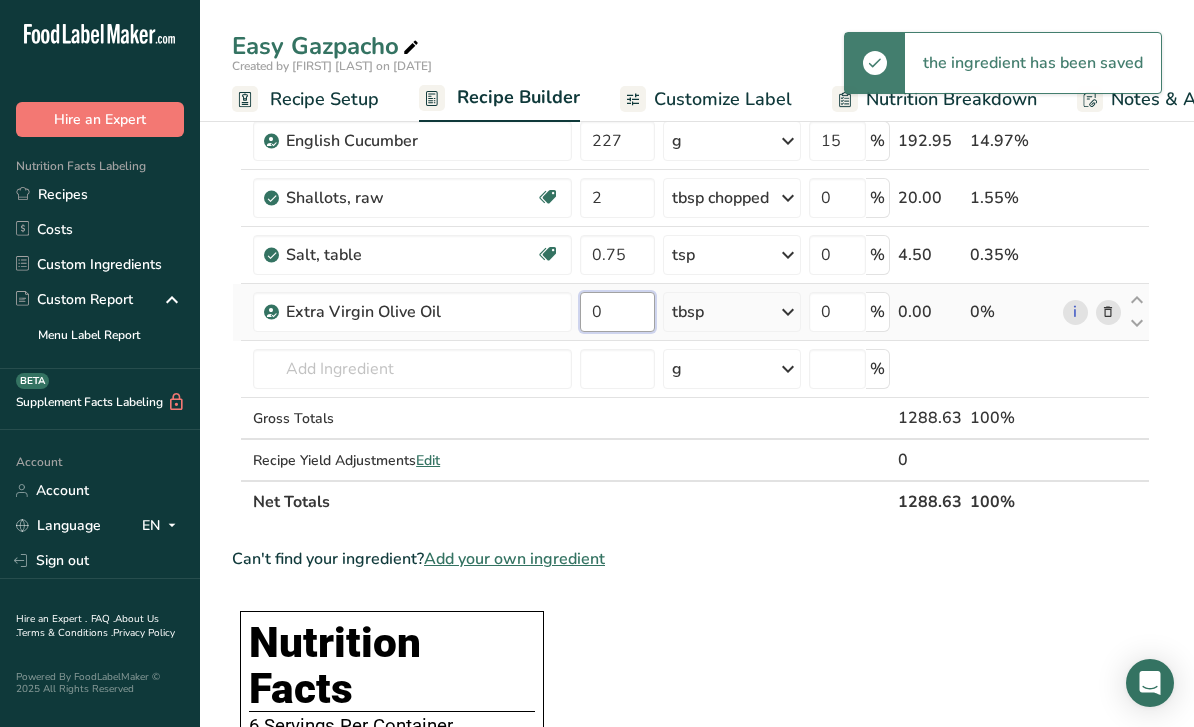 click on "0" at bounding box center (617, 312) 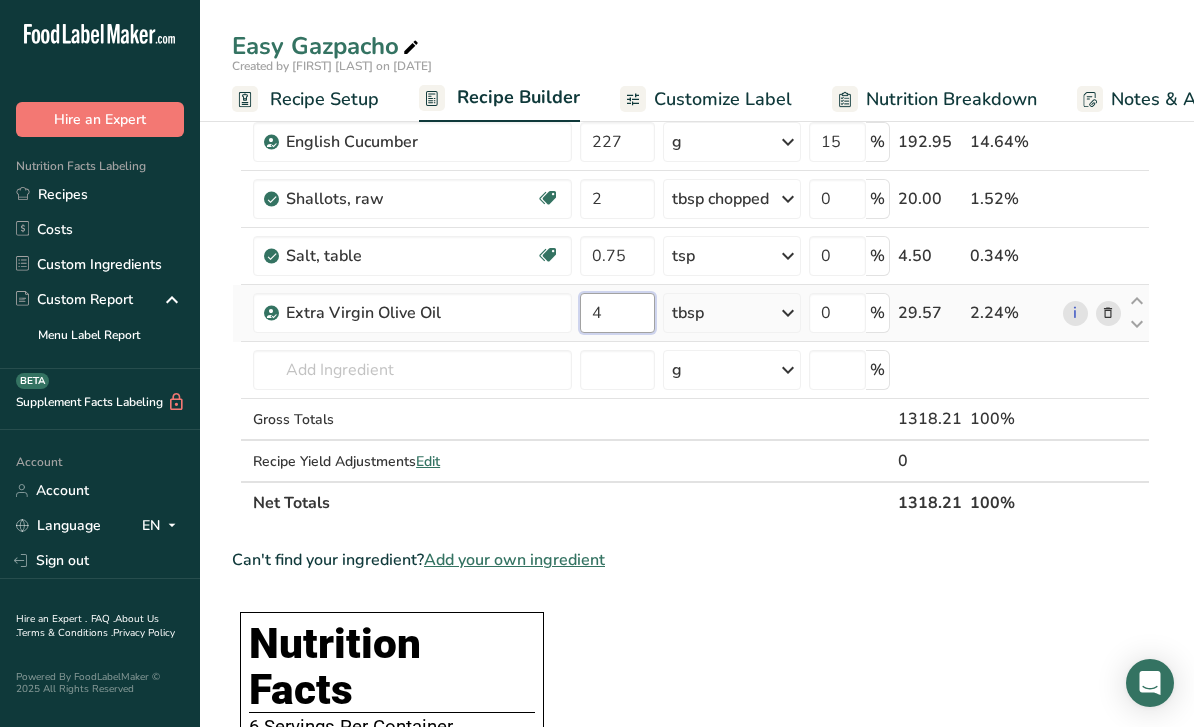 type on "4" 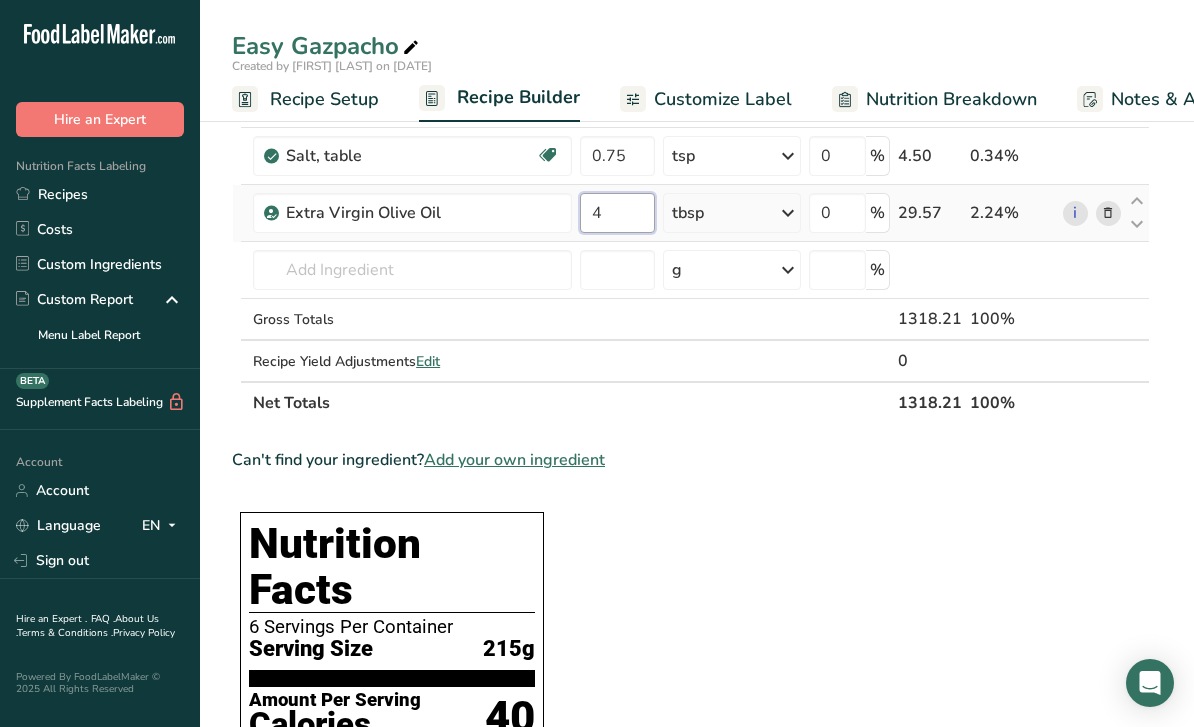 scroll, scrollTop: 357, scrollLeft: 0, axis: vertical 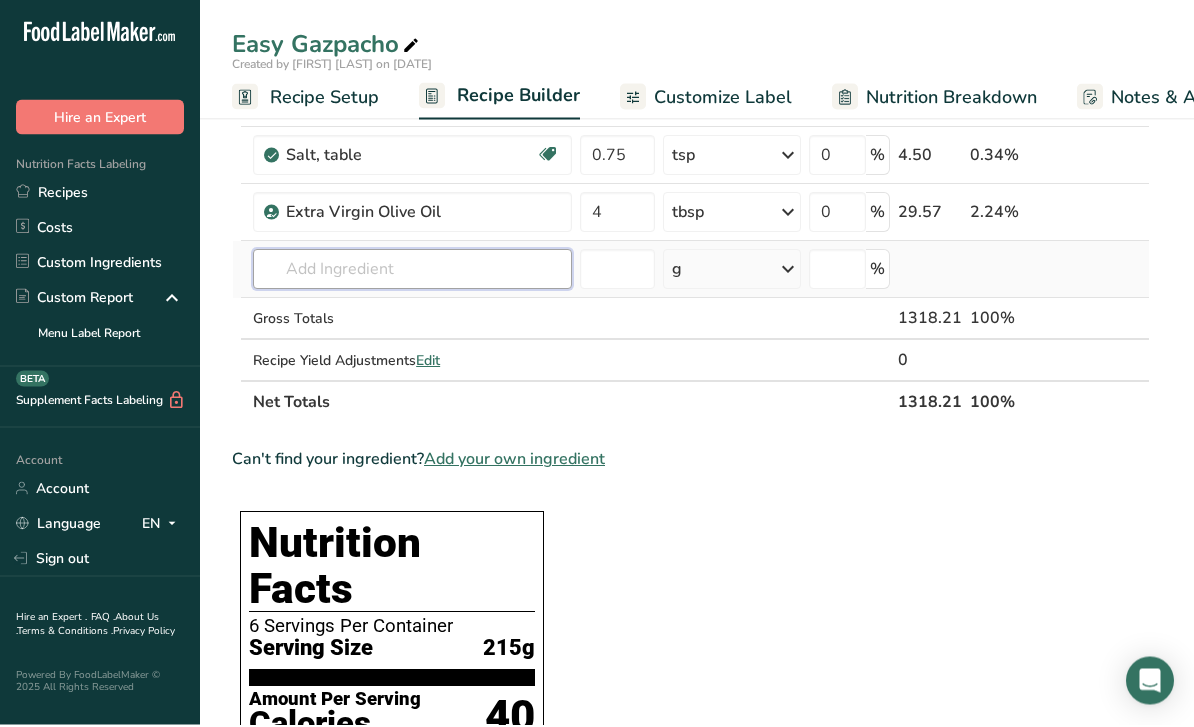 click on "Ingredient *
Amount *
Unit *
Waste *   .a-a{fill:#347362;}.b-a{fill:#fff;}          Grams
Percentage
Tomatoes, red, ripe, raw, year round average
Source of Antioxidants
Dairy free
Gluten free
Vegan
Vegetarian
Soy free
2
lb
Portions
1 cup cherry tomatoes
1 cup, chopped or sliced
1 Italian tomato
See more
Weight Units
g
kg
mg
See more
Volume Units
l
Volume units require a density conversion. If you know your ingredient's density enter it below. Otherwise, click on "RIA" our AI Regulatory bot - she will be able to help you
lb/ft3
mL" at bounding box center (691, 142) 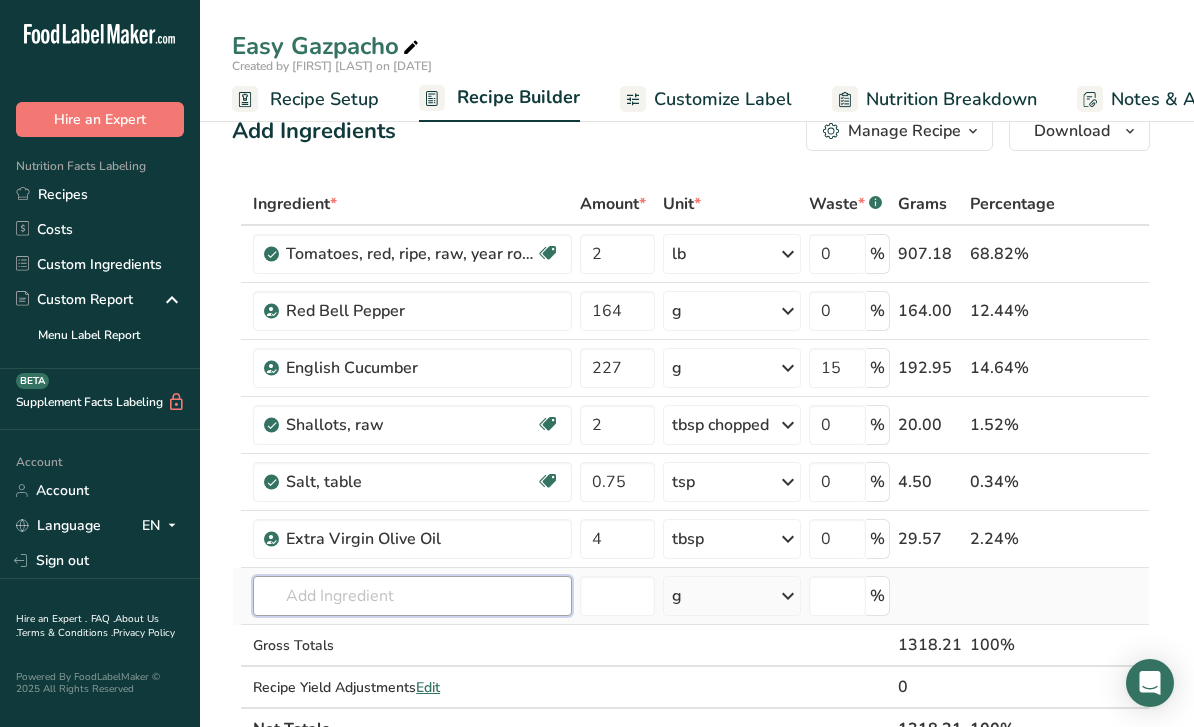 scroll, scrollTop: 0, scrollLeft: 0, axis: both 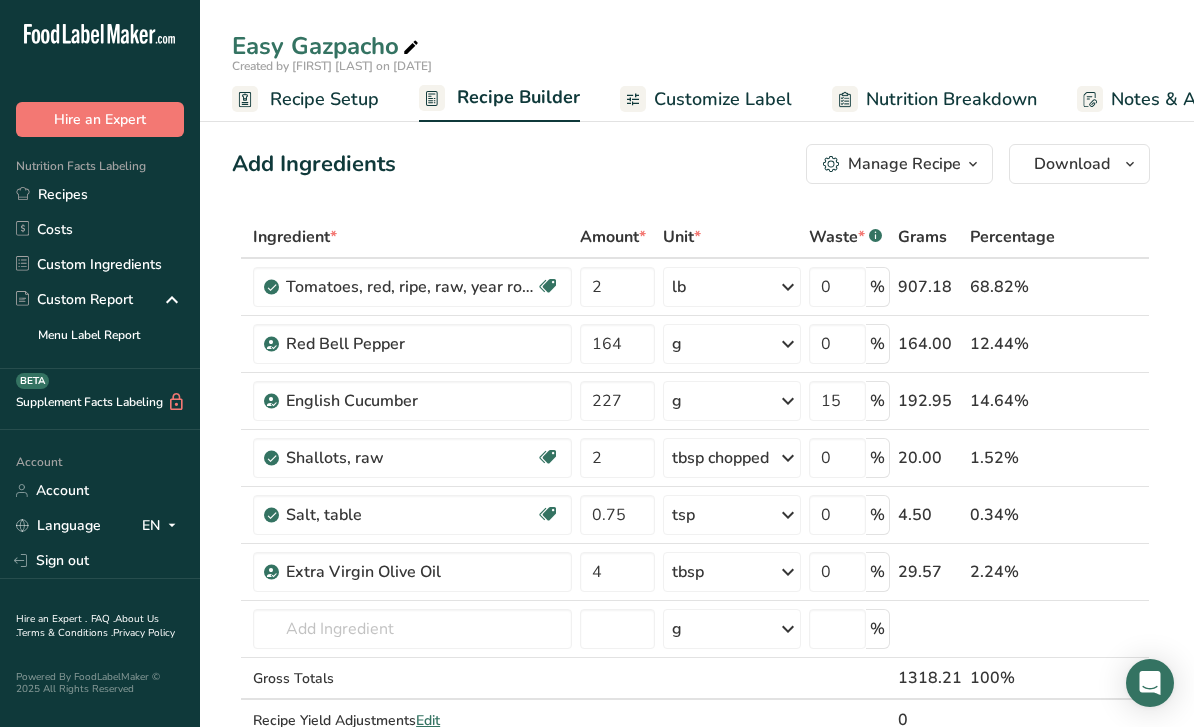 click on "Manage Recipe" at bounding box center [904, 164] 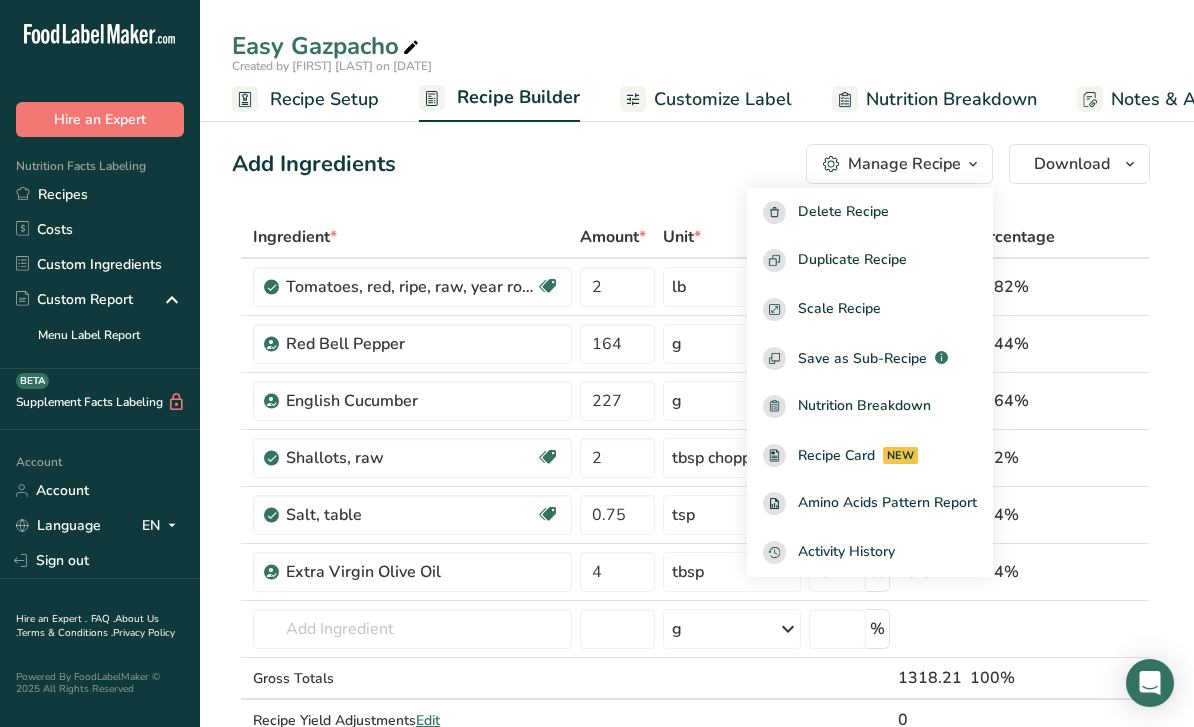 click at bounding box center [1092, 238] 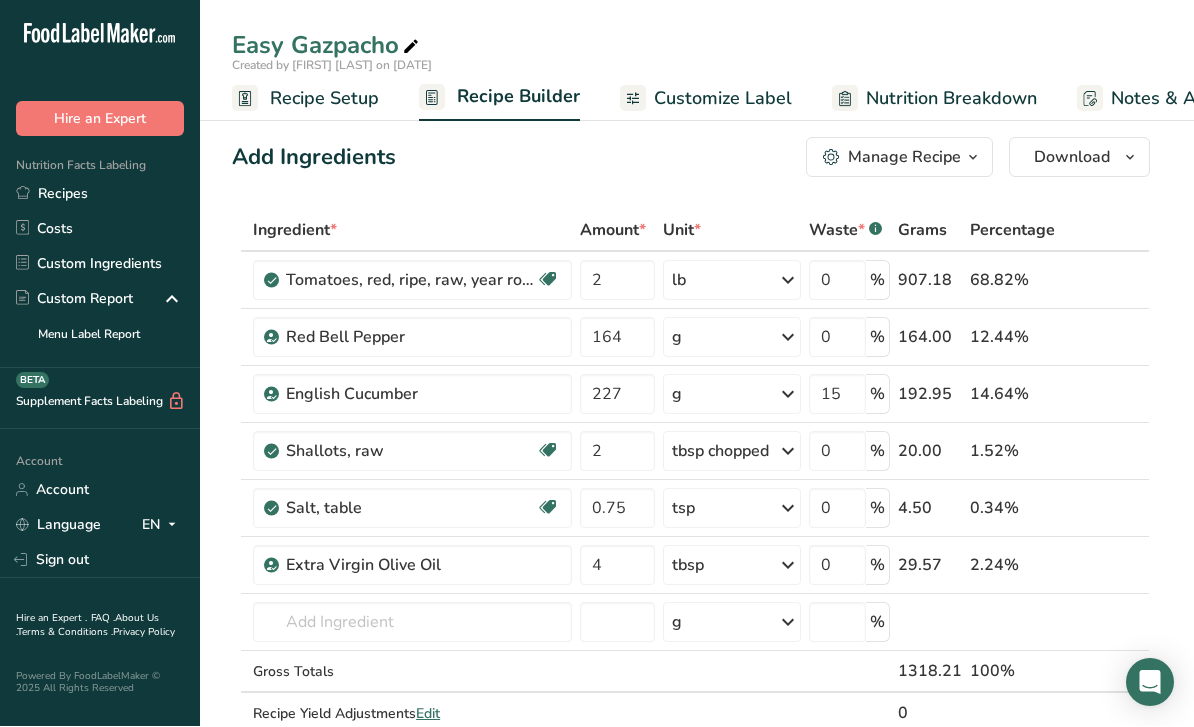 scroll, scrollTop: 7, scrollLeft: 0, axis: vertical 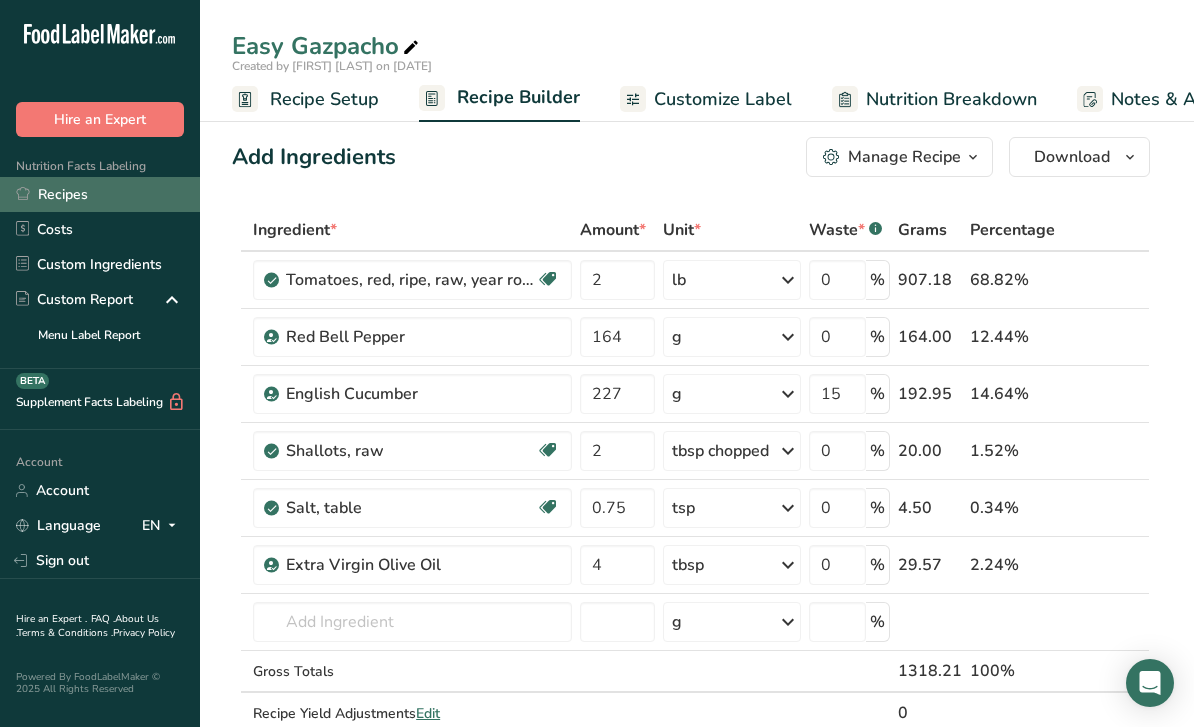 click on "Recipes" at bounding box center [100, 194] 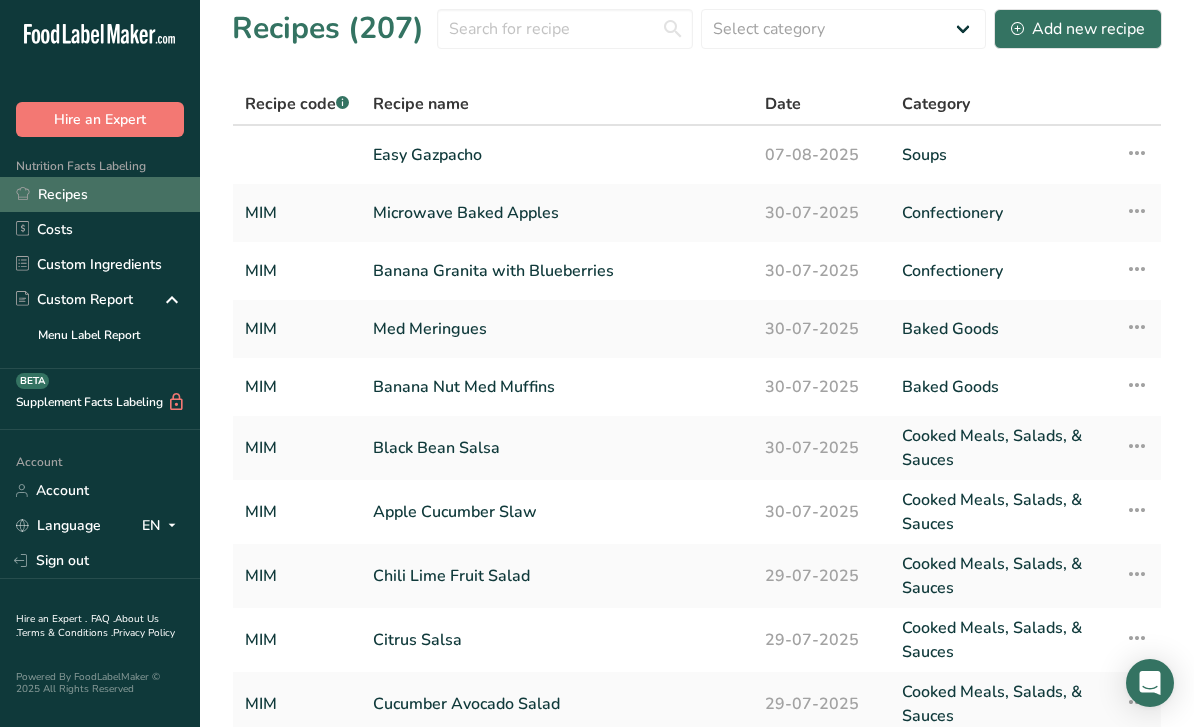 scroll, scrollTop: 116, scrollLeft: 0, axis: vertical 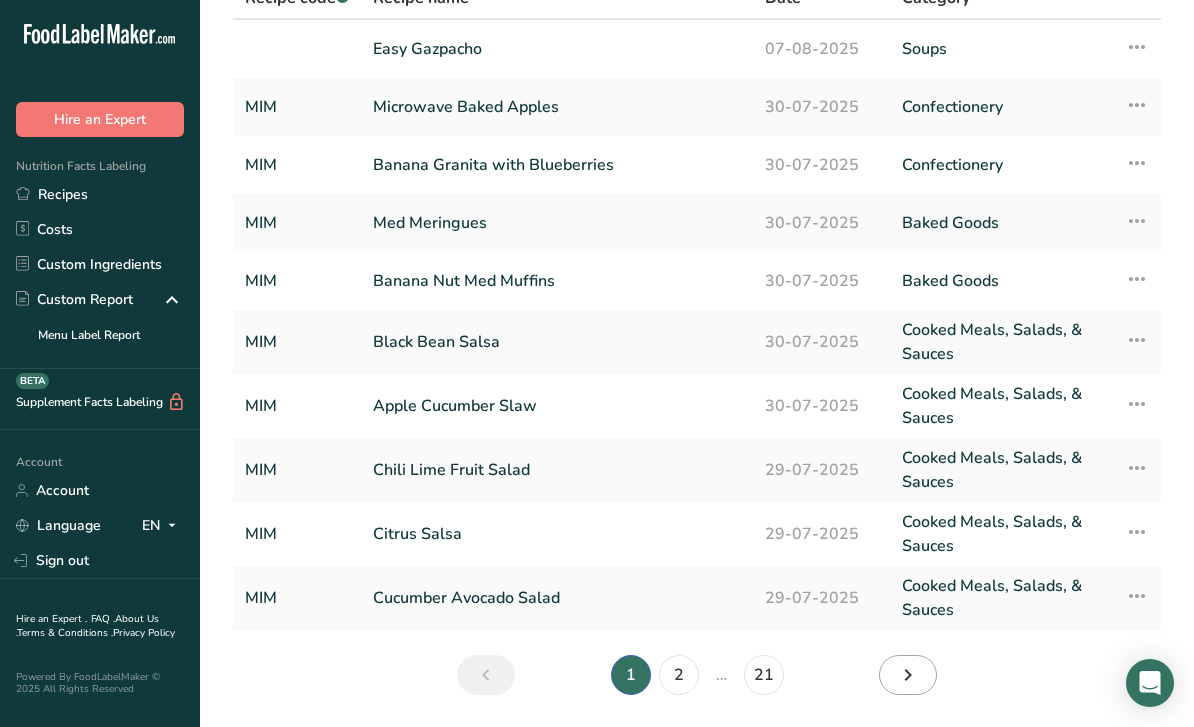 click at bounding box center [908, 675] 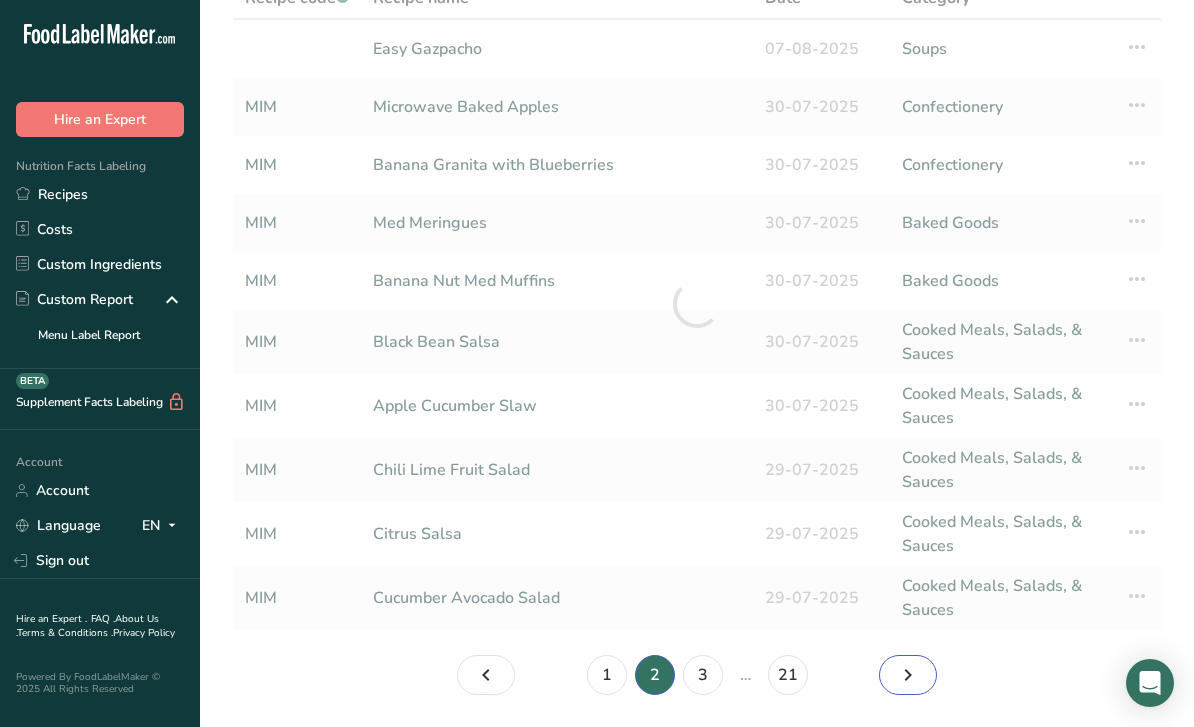 click at bounding box center [908, 675] 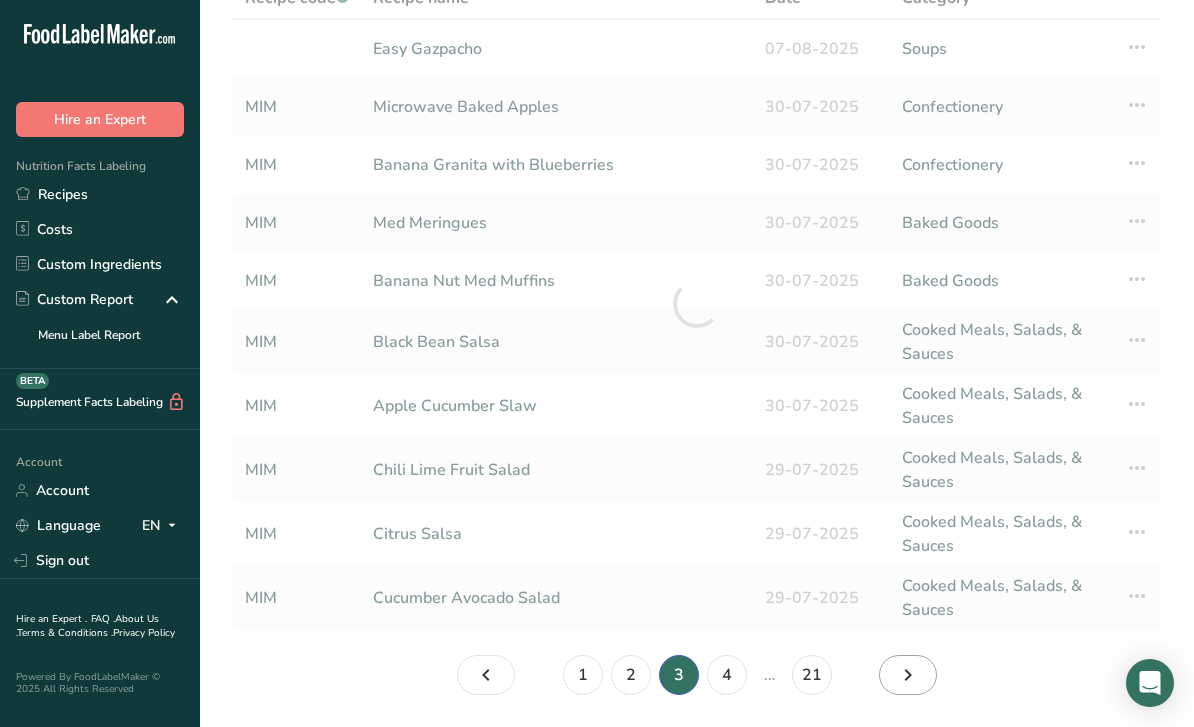 click at bounding box center (908, 675) 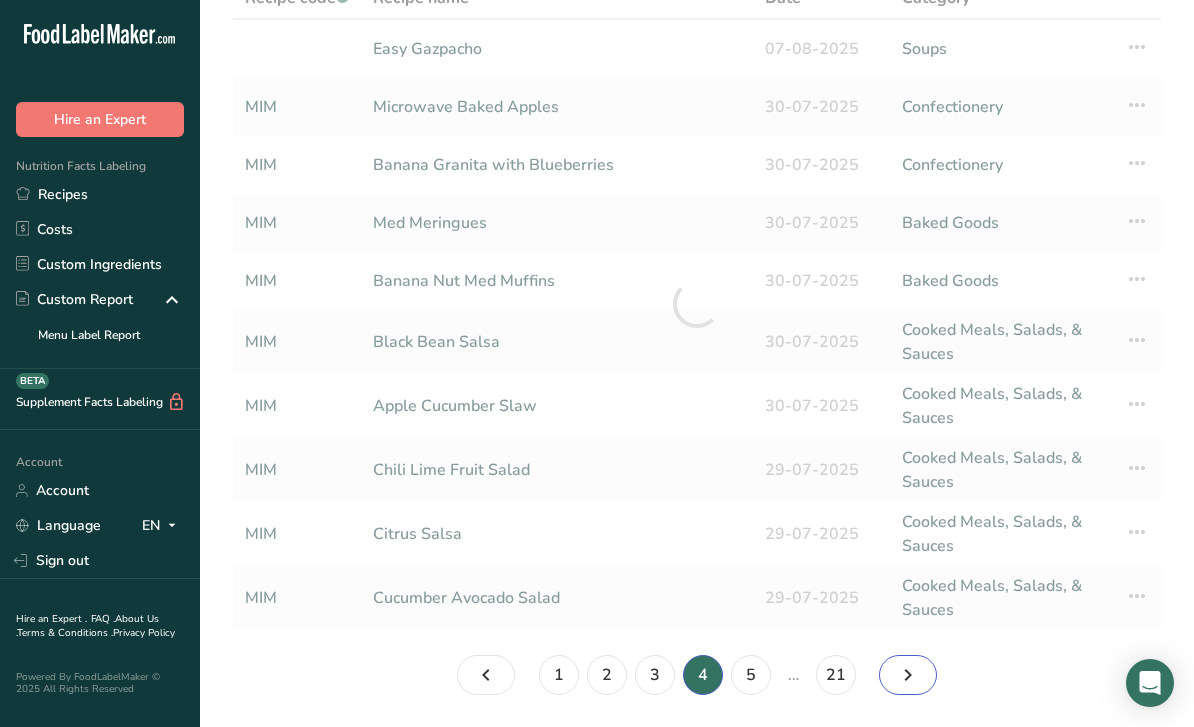 click at bounding box center (908, 675) 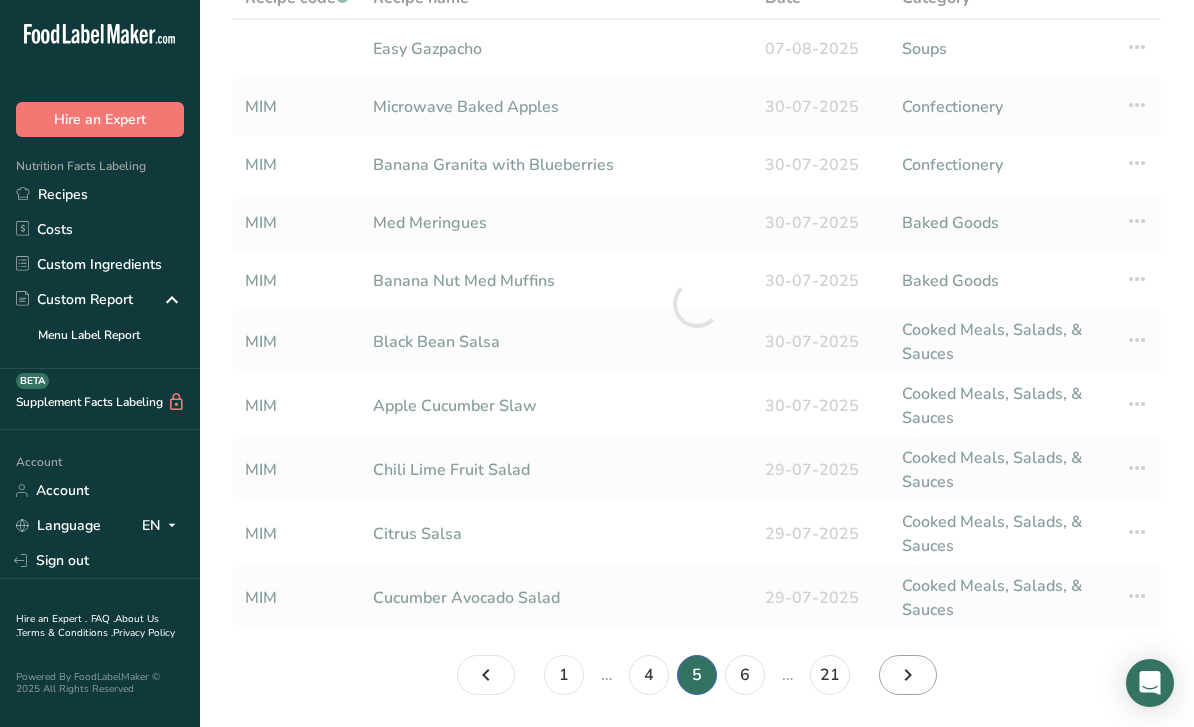 click at bounding box center (908, 675) 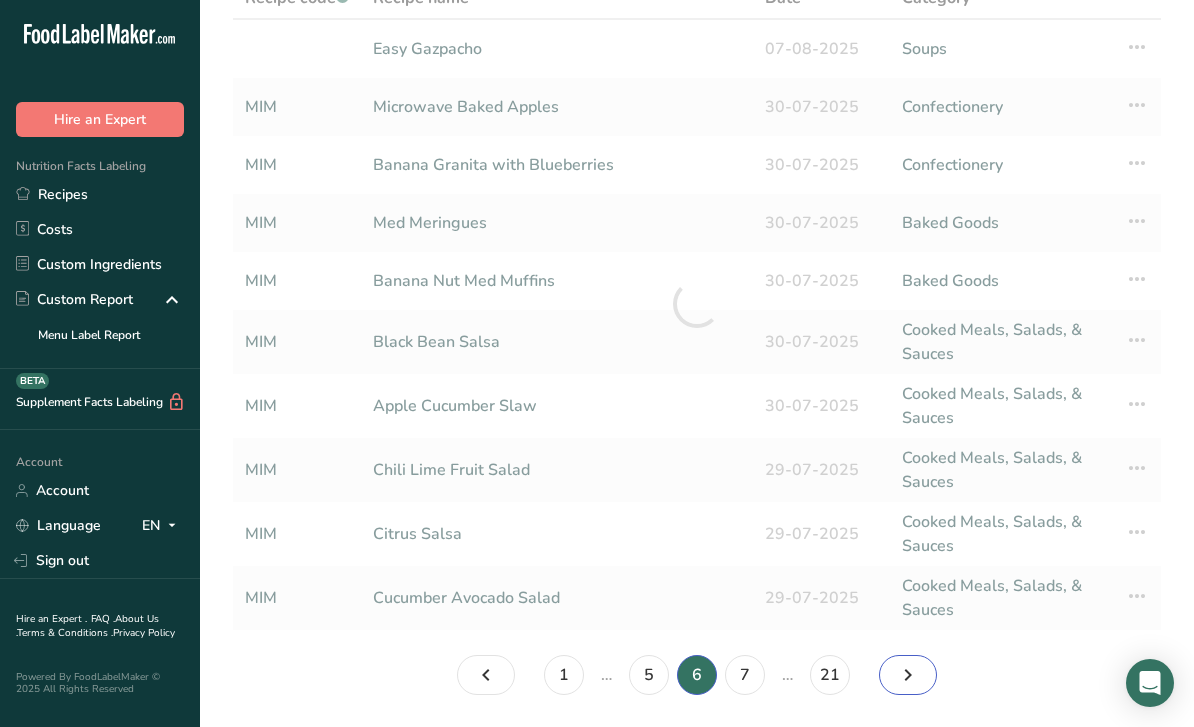 click at bounding box center (908, 675) 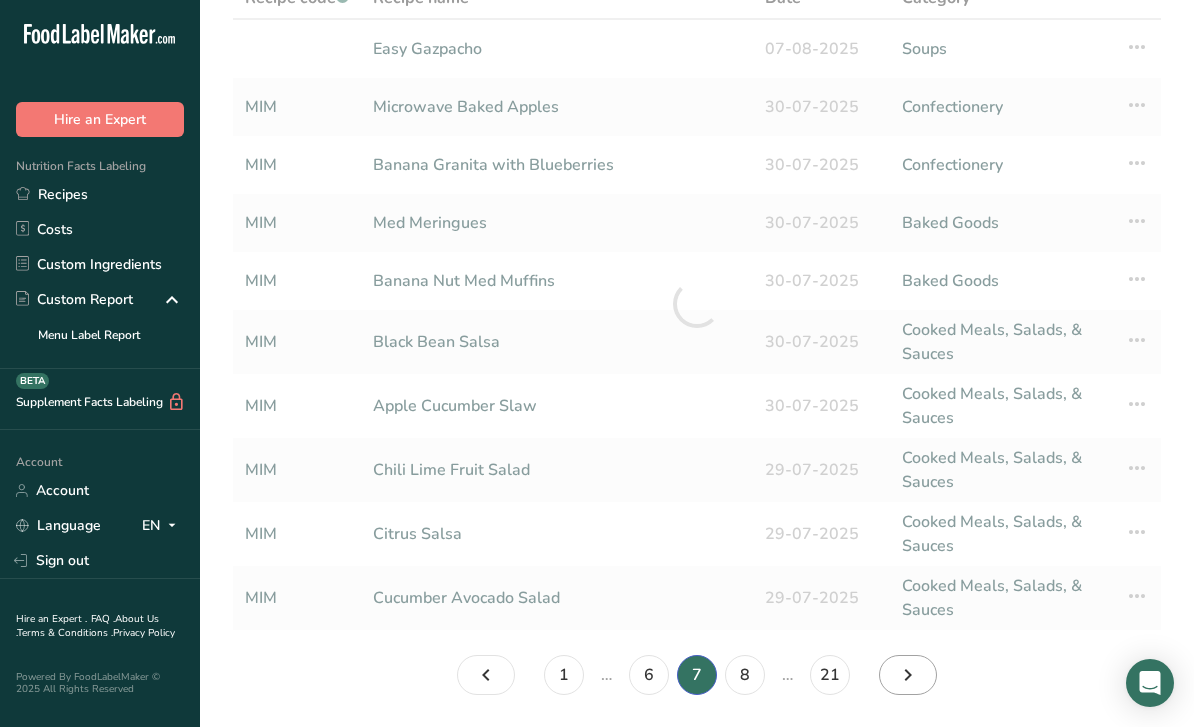 click at bounding box center (908, 675) 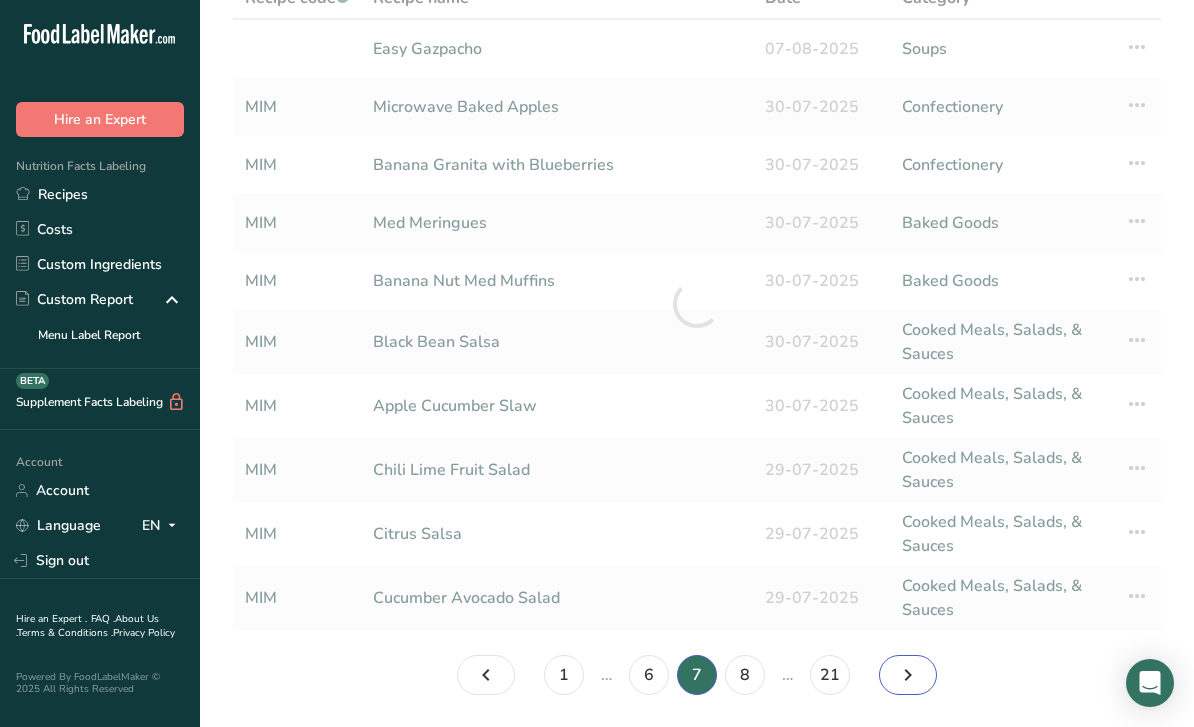 click at bounding box center (908, 675) 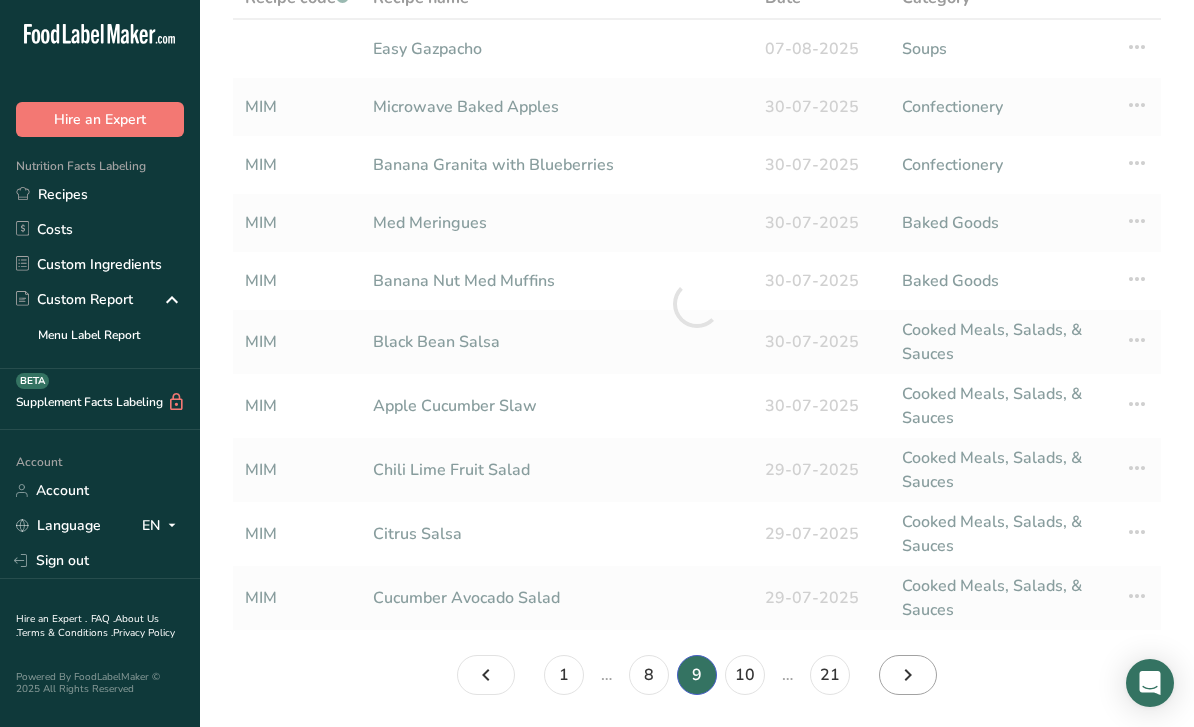 click at bounding box center [908, 675] 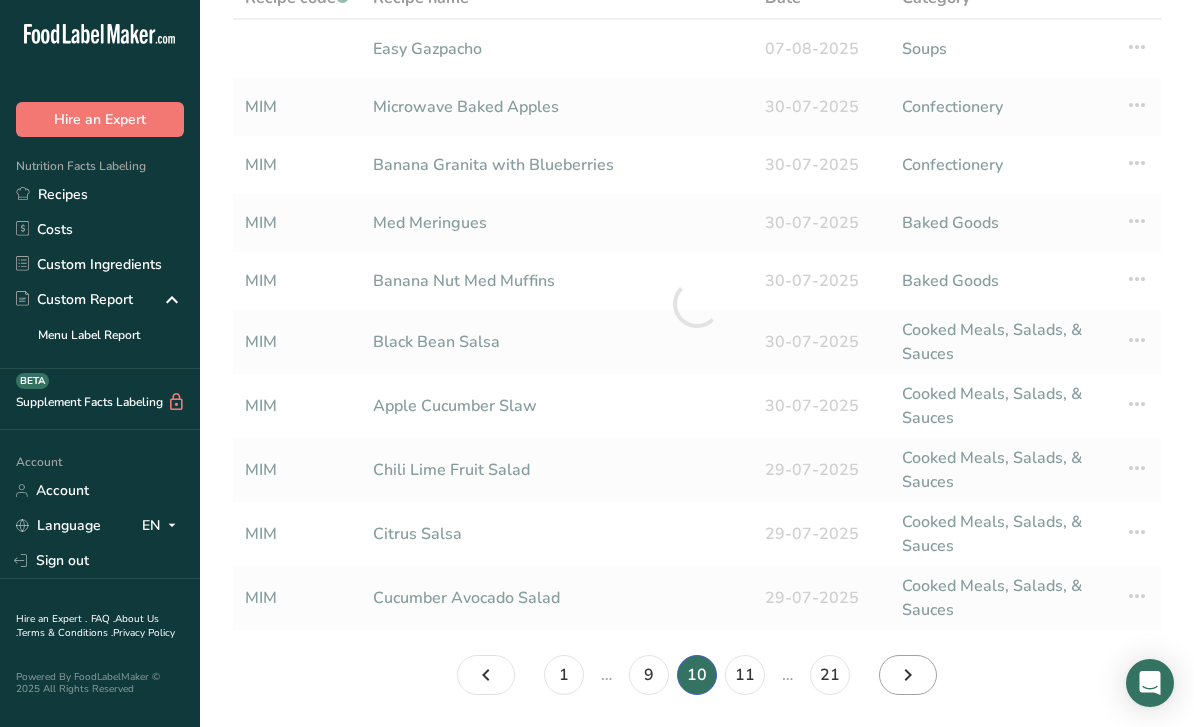 click at bounding box center (908, 675) 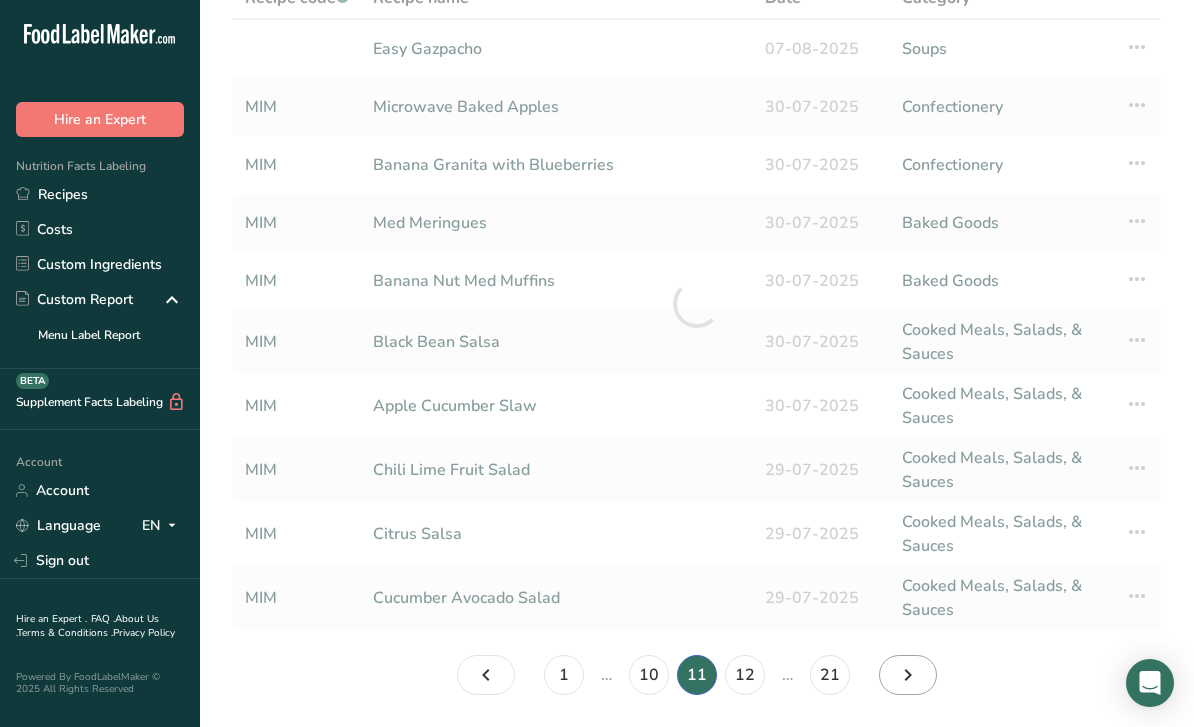 click at bounding box center (908, 675) 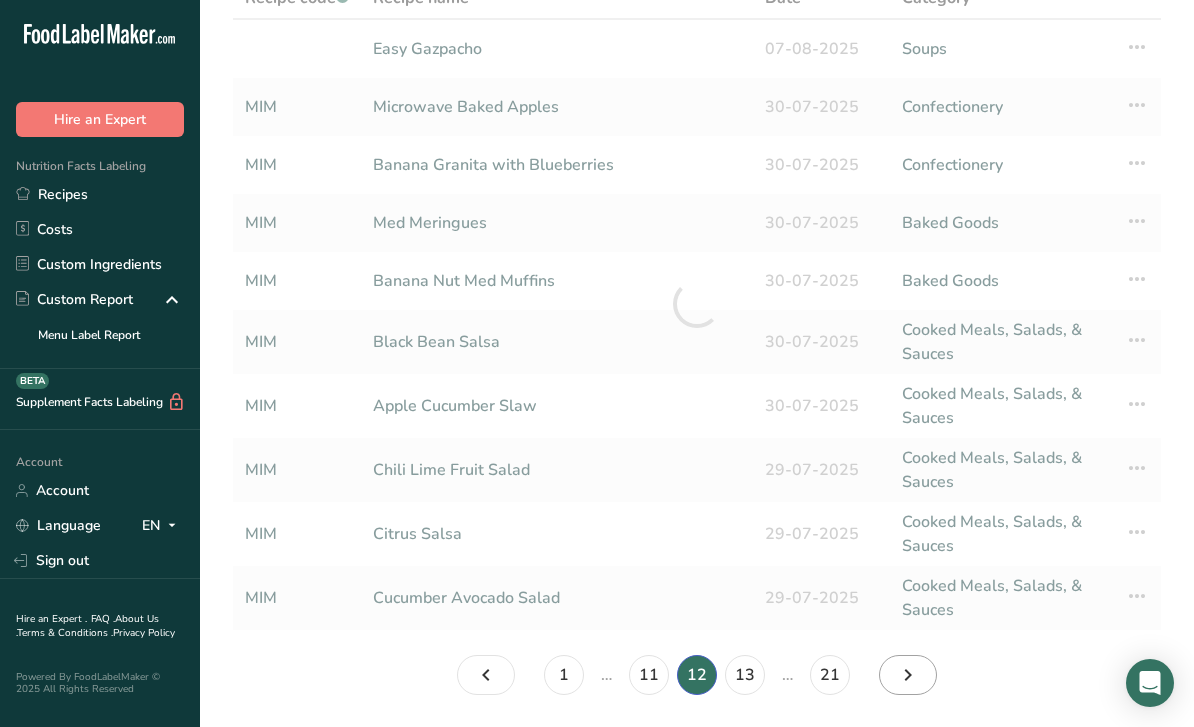 click at bounding box center (908, 675) 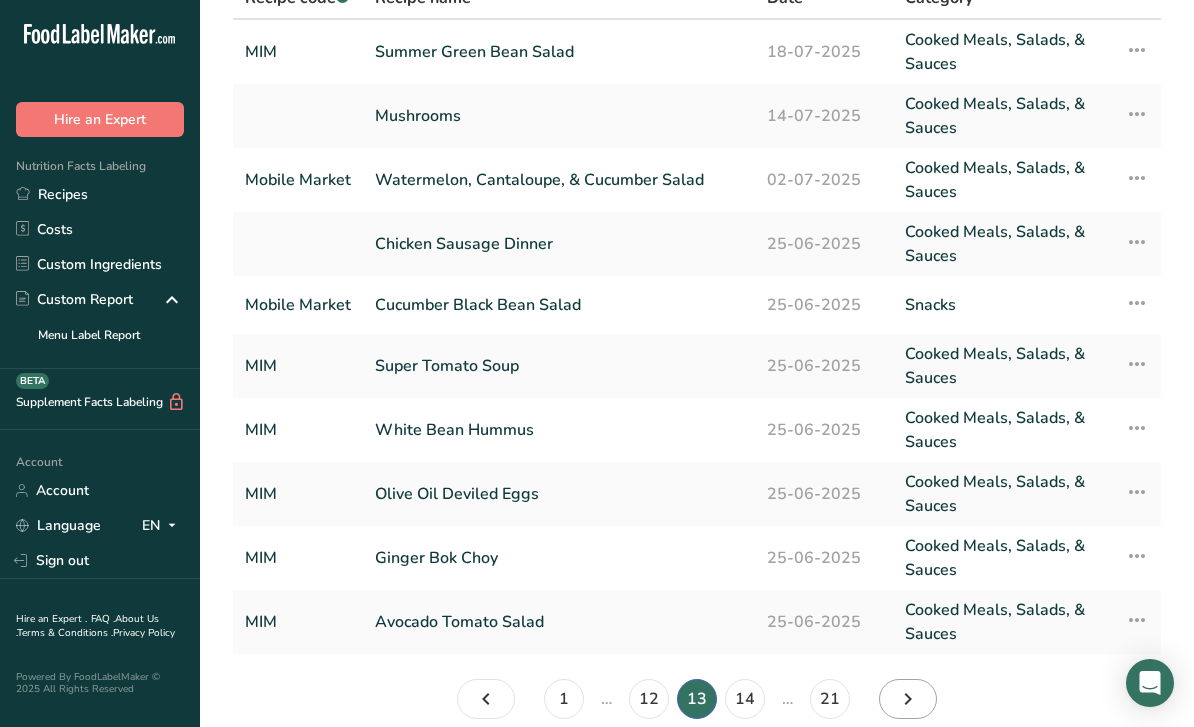 click at bounding box center (908, 699) 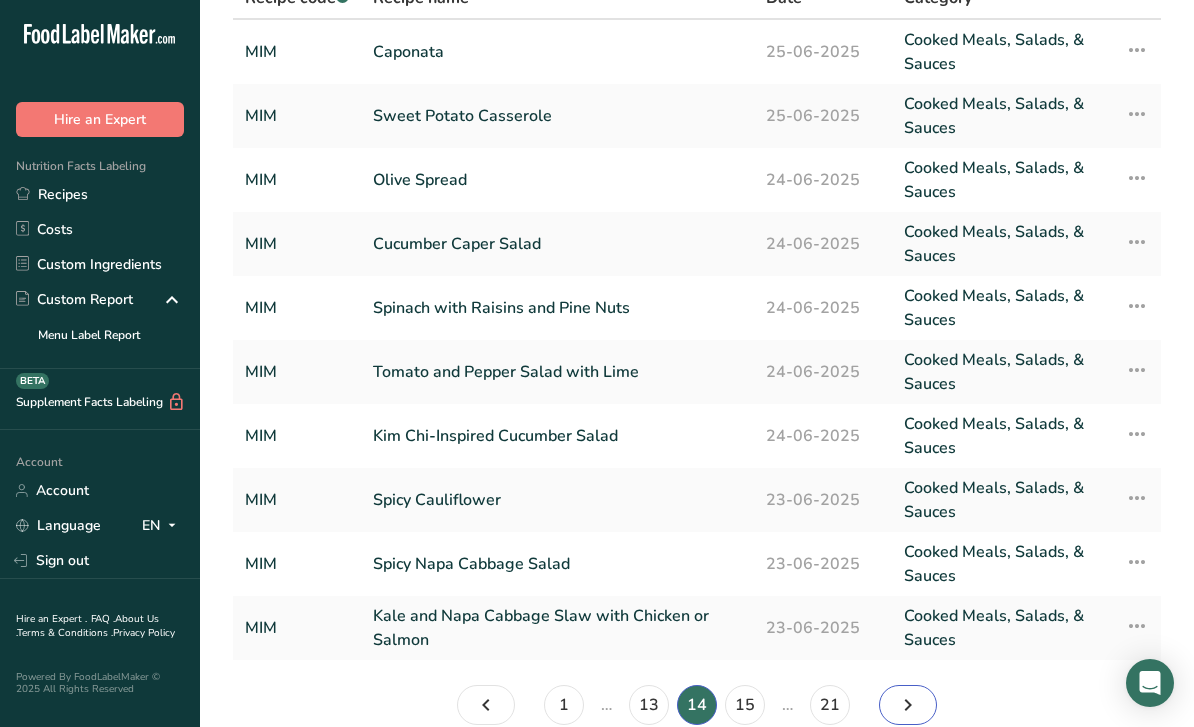 click at bounding box center [908, 705] 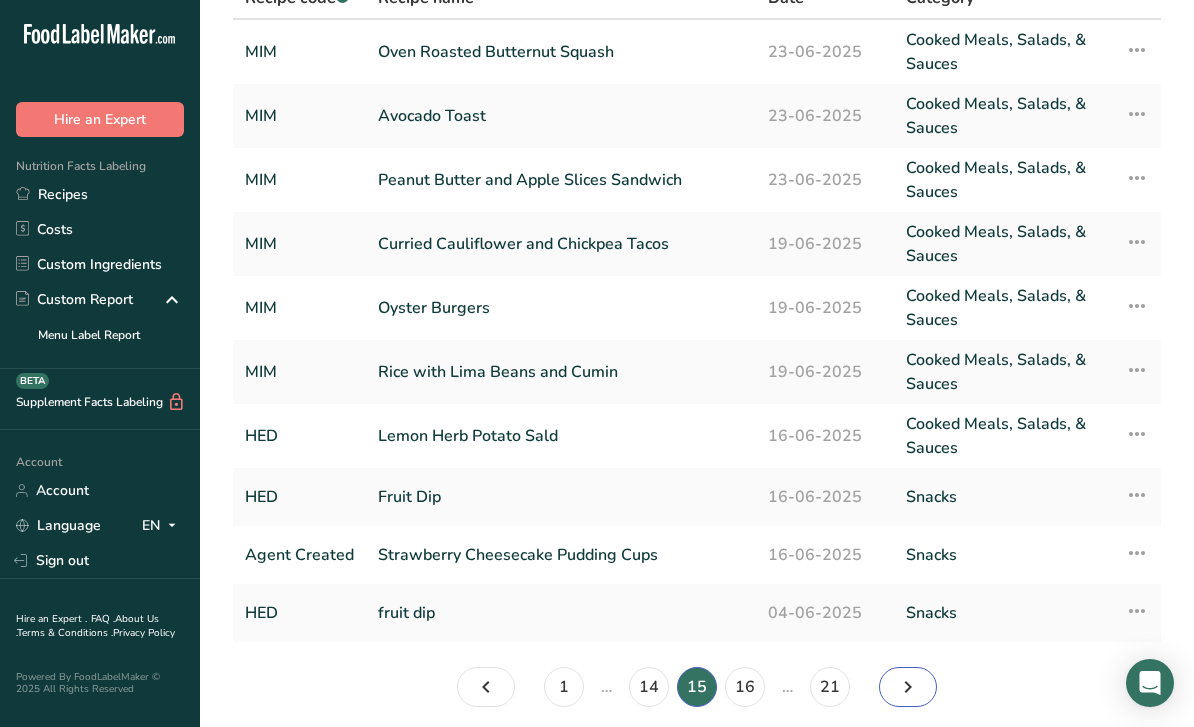 click at bounding box center [908, 687] 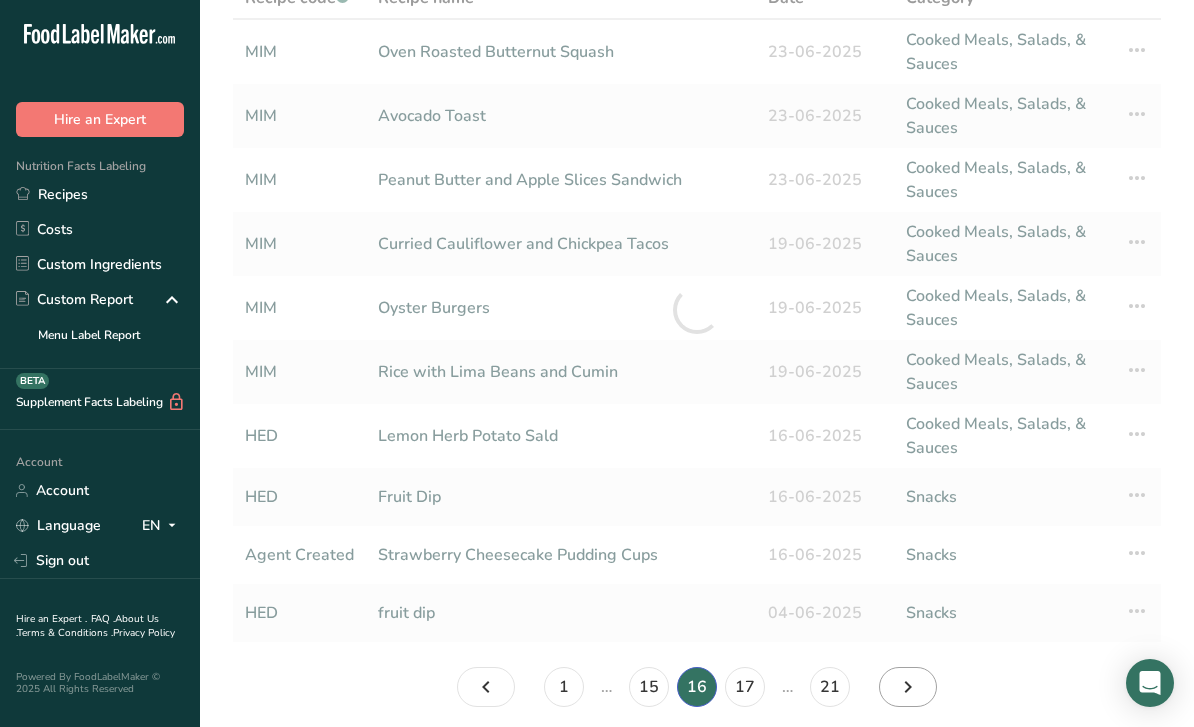 click at bounding box center (908, 687) 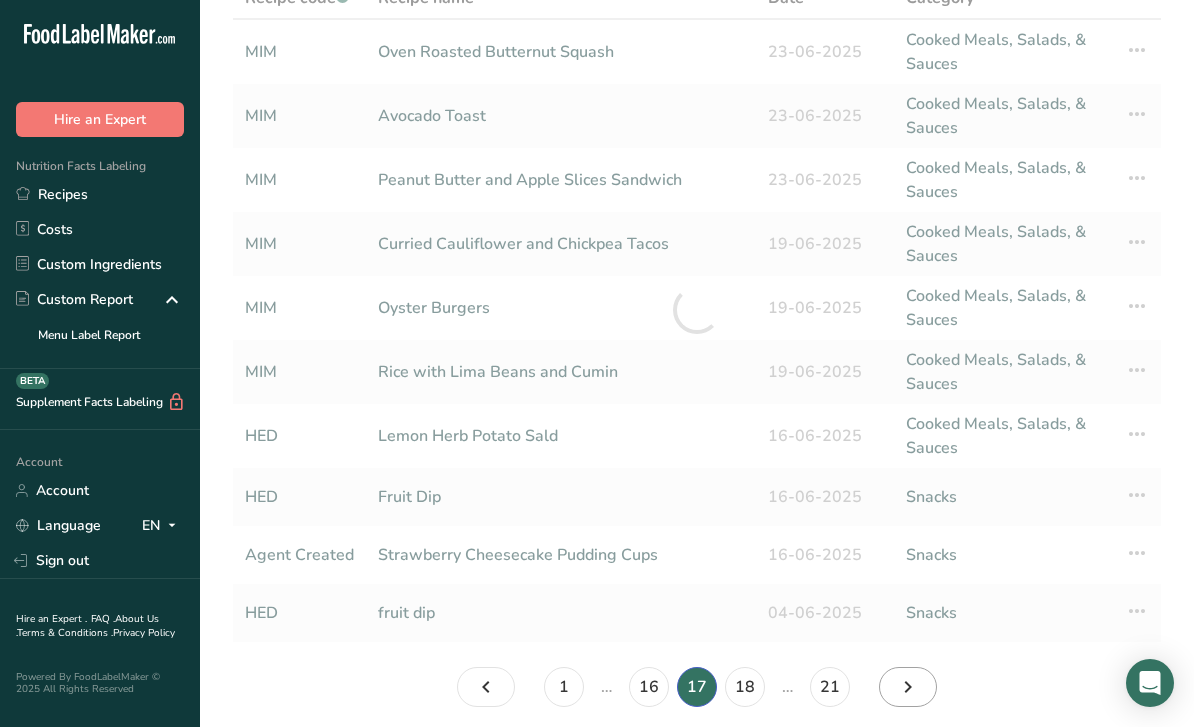 click at bounding box center (908, 687) 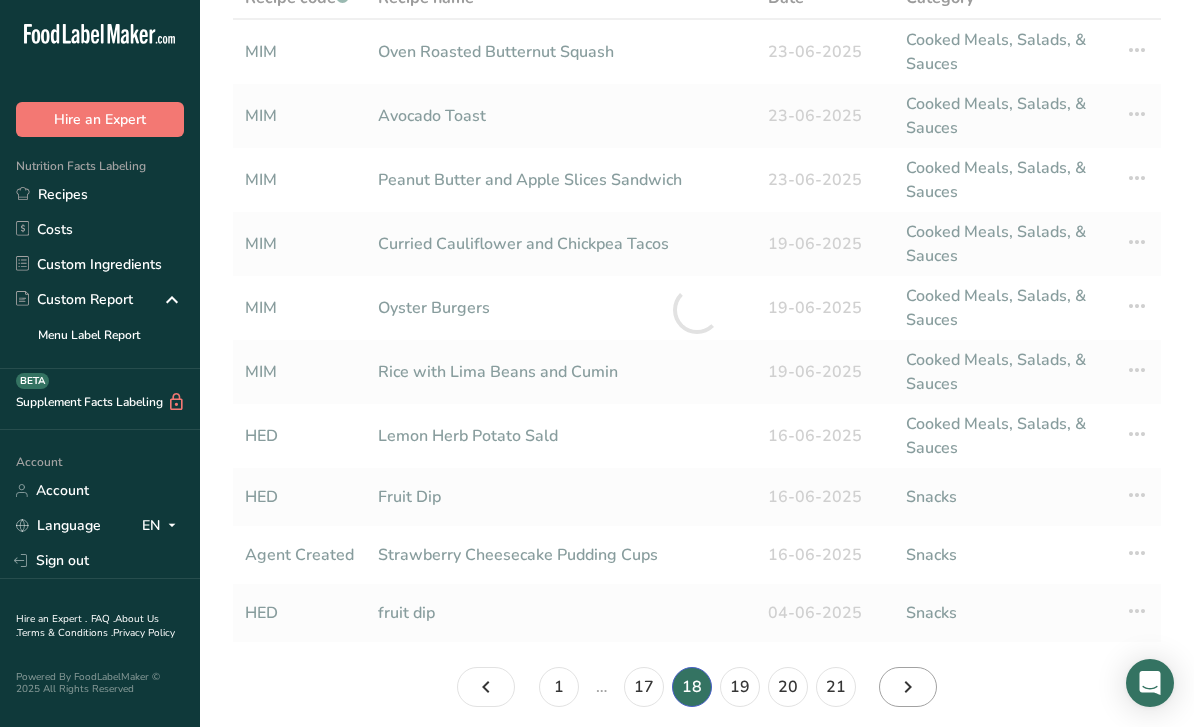 click at bounding box center [908, 687] 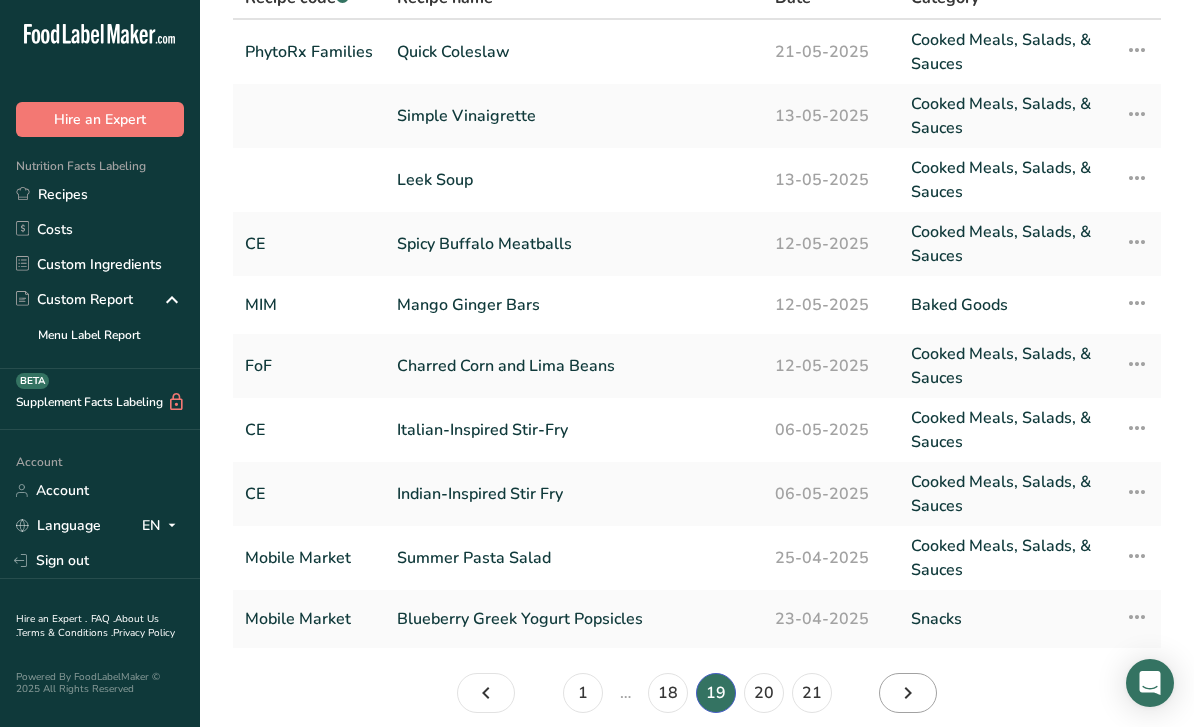 click at bounding box center [908, 693] 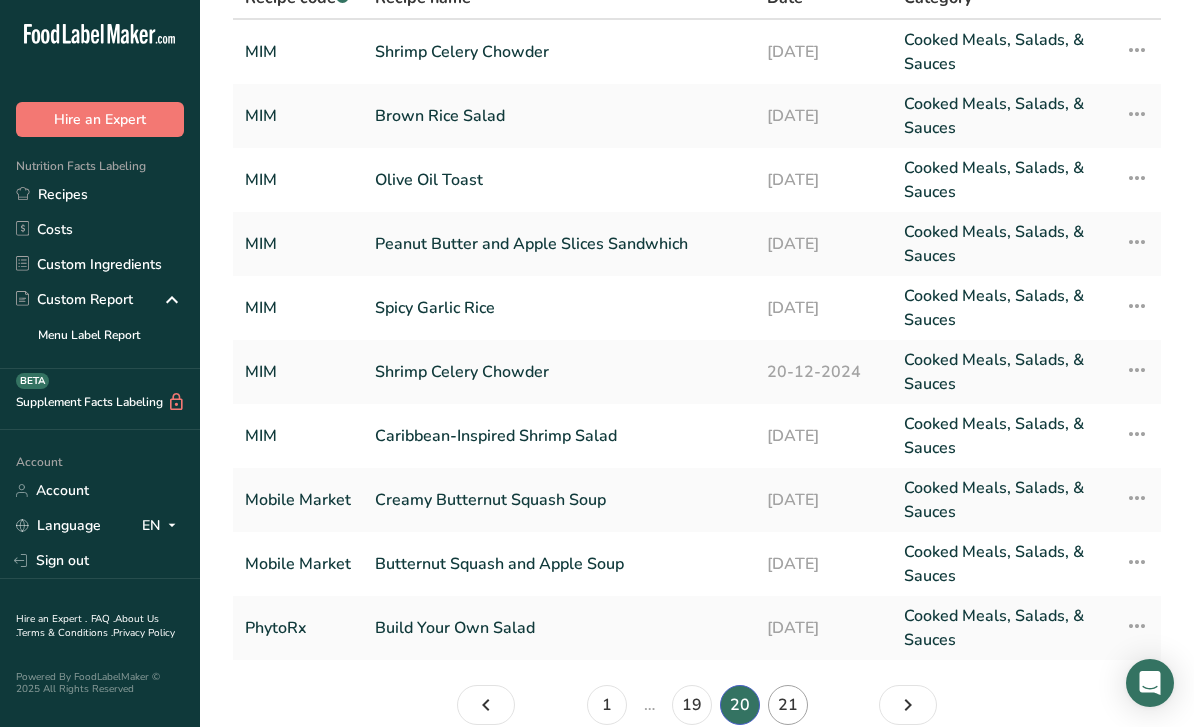 click on "21" at bounding box center (788, 705) 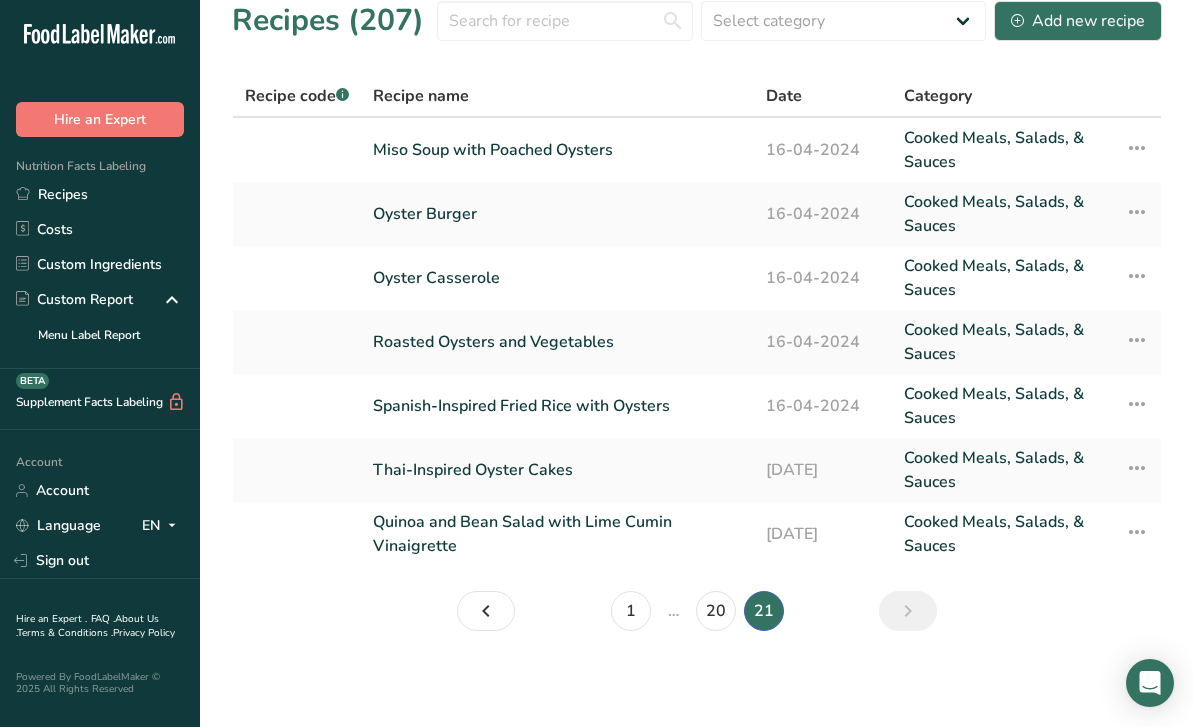 scroll, scrollTop: 0, scrollLeft: 0, axis: both 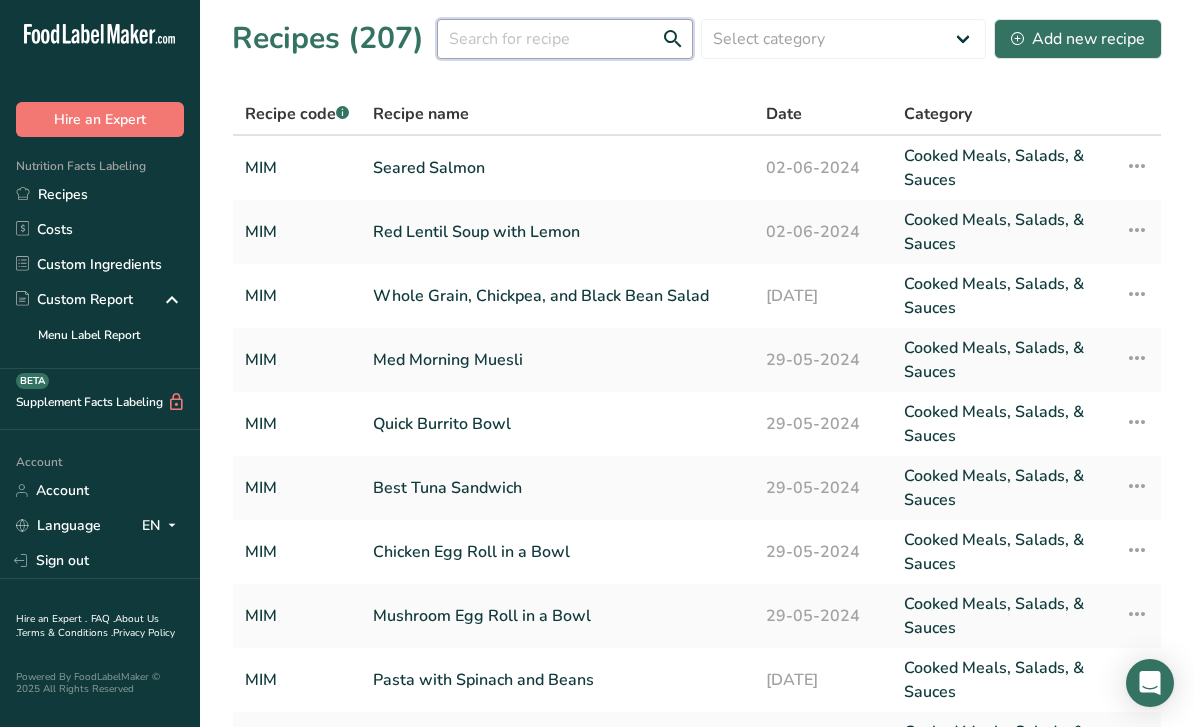 click at bounding box center (565, 39) 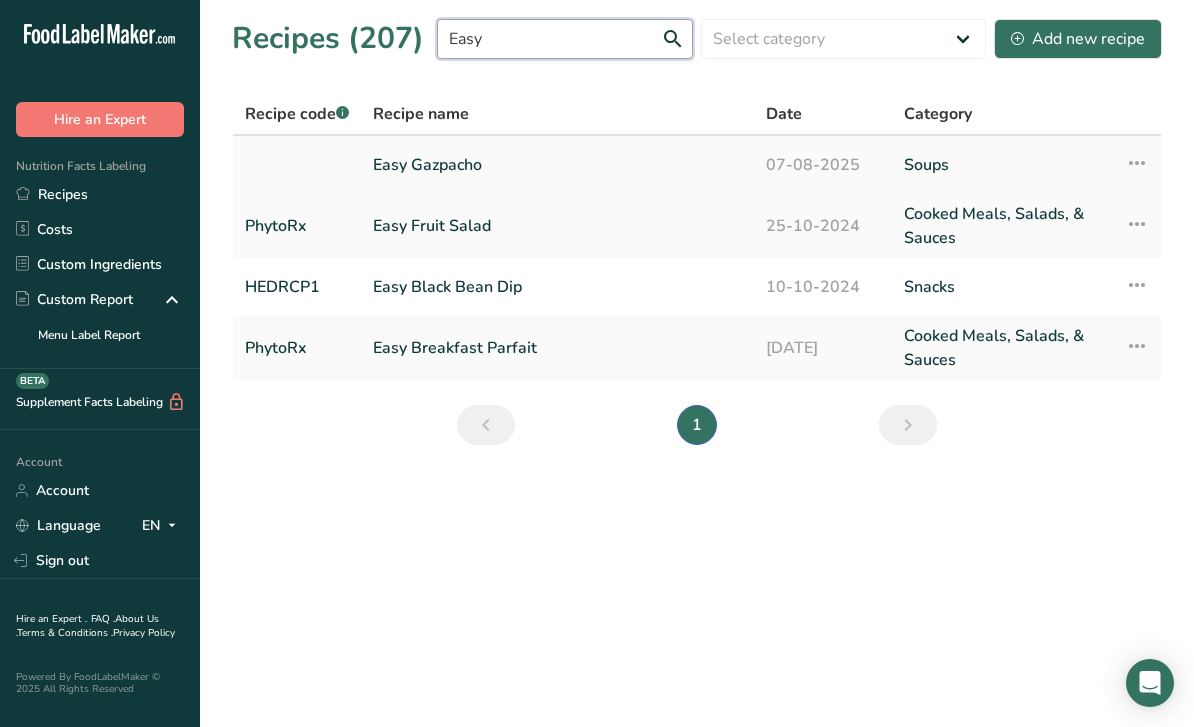 type on "Easy" 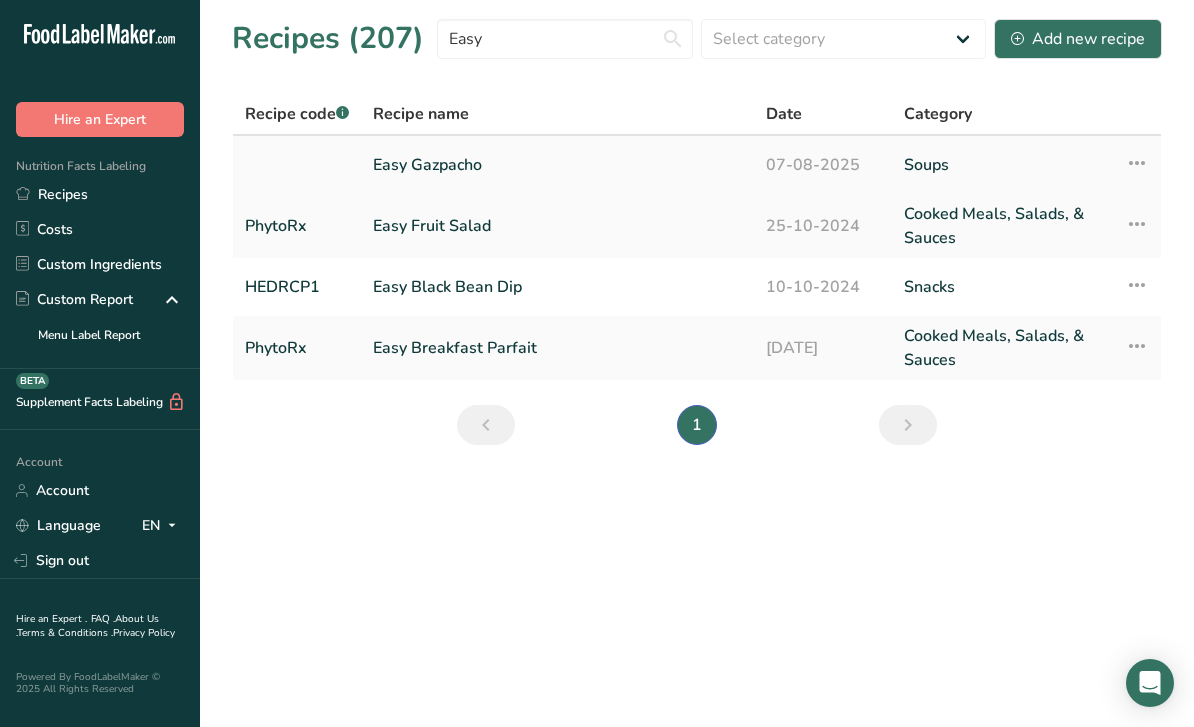 click on "Easy Gazpacho" at bounding box center (557, 165) 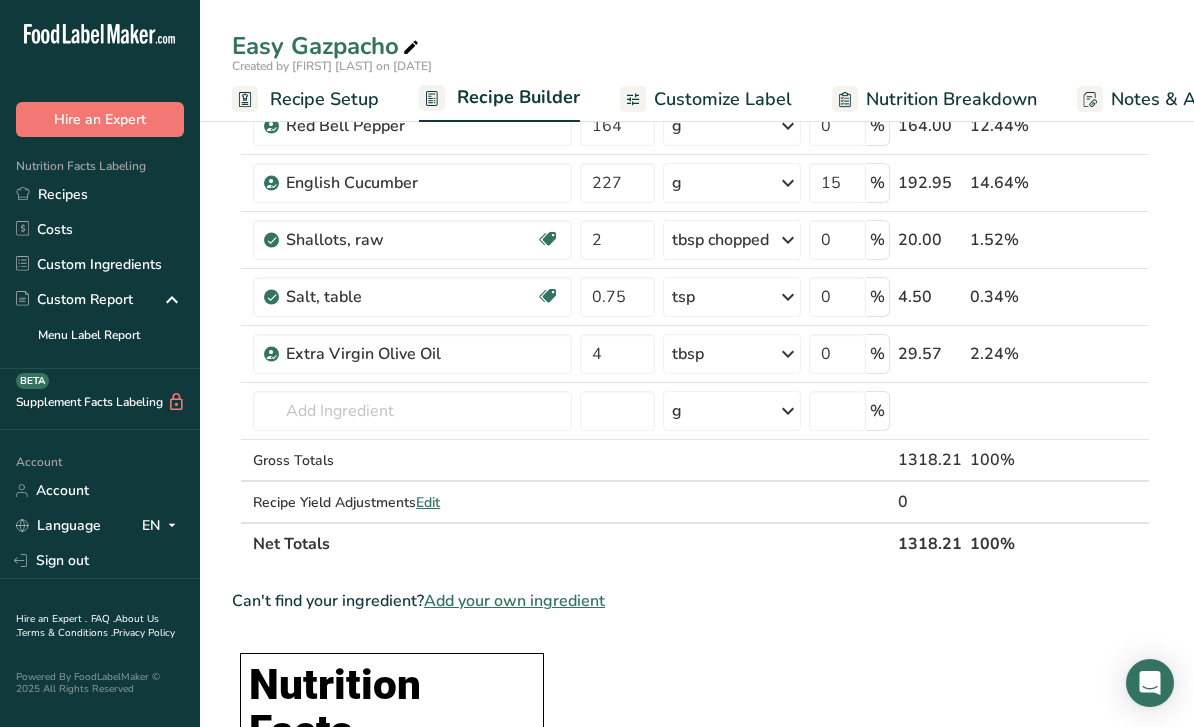 scroll, scrollTop: 0, scrollLeft: 0, axis: both 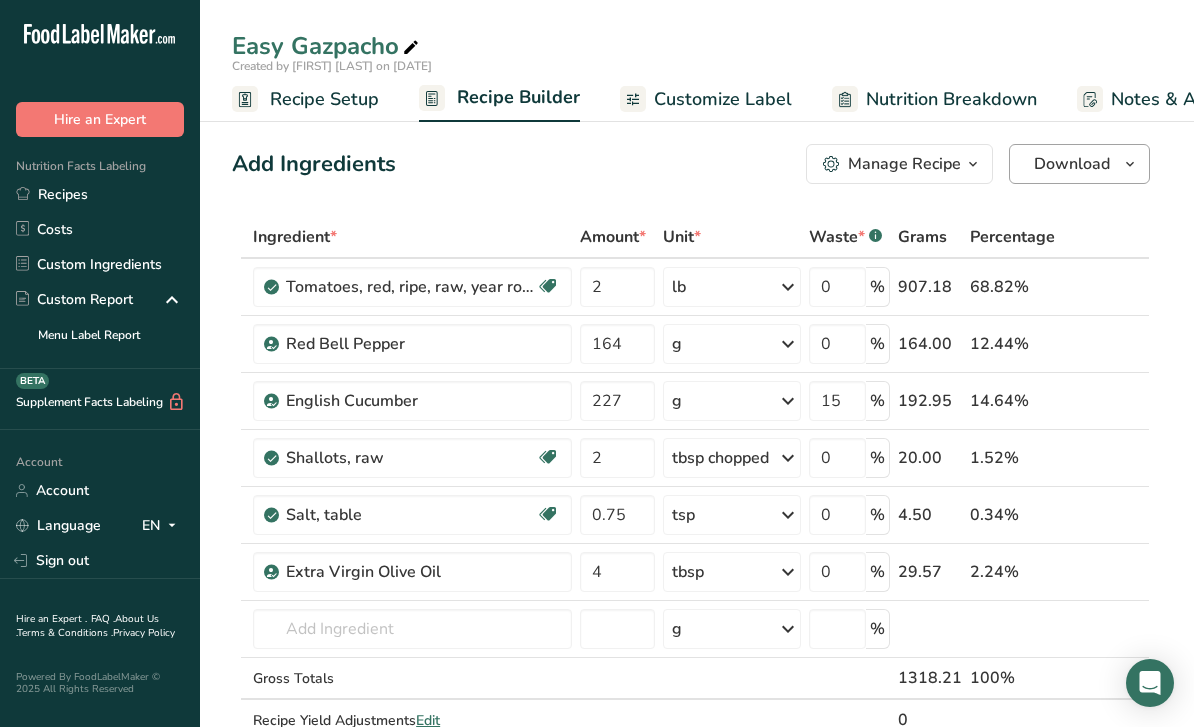 click on "Download" at bounding box center [1072, 164] 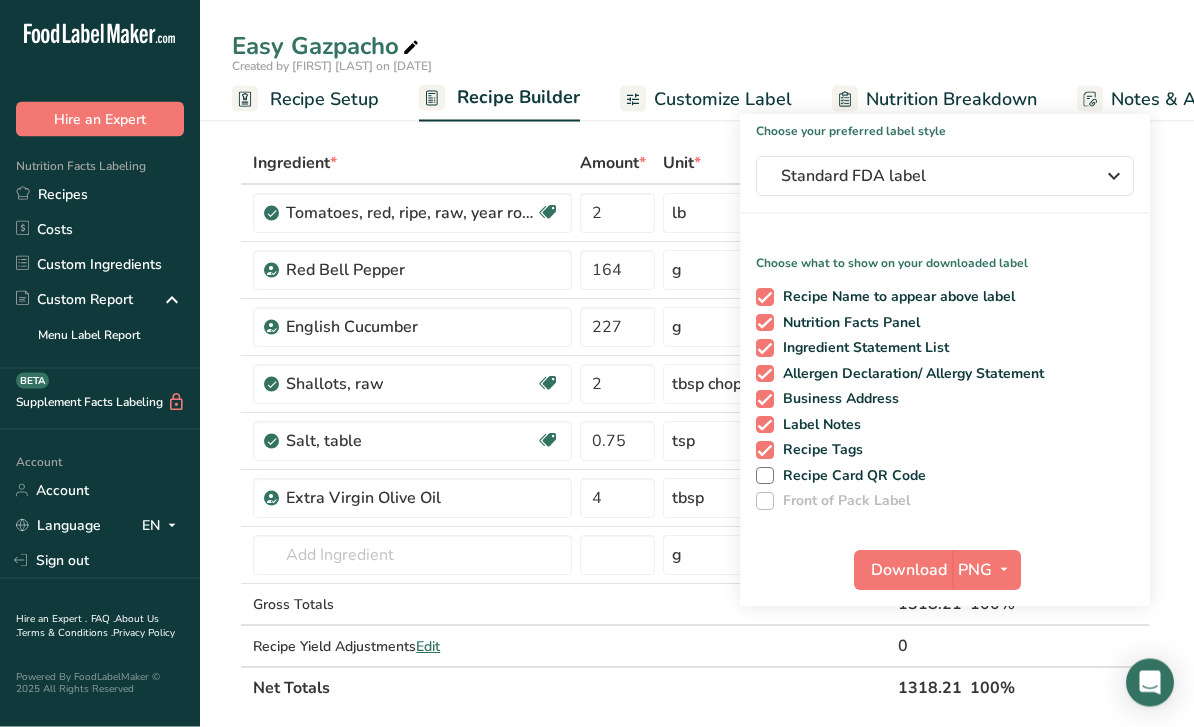 scroll, scrollTop: 73, scrollLeft: 0, axis: vertical 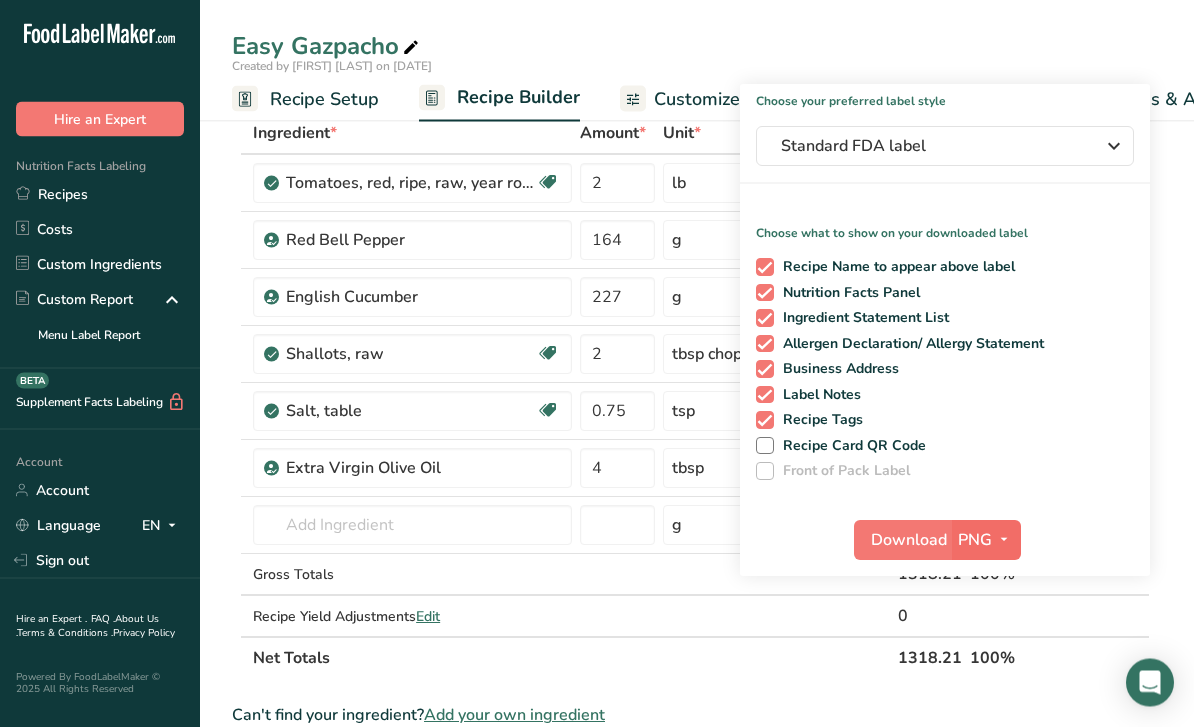 click on "PNG" at bounding box center [975, 541] 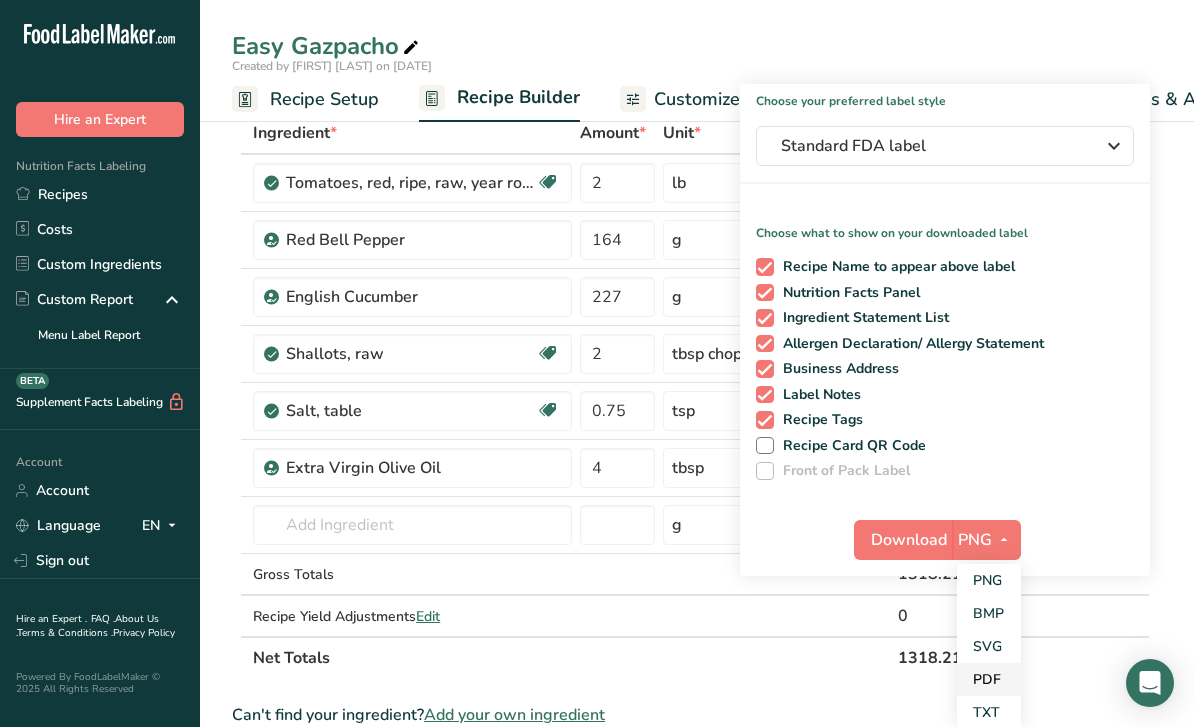 click on "PDF" at bounding box center [989, 679] 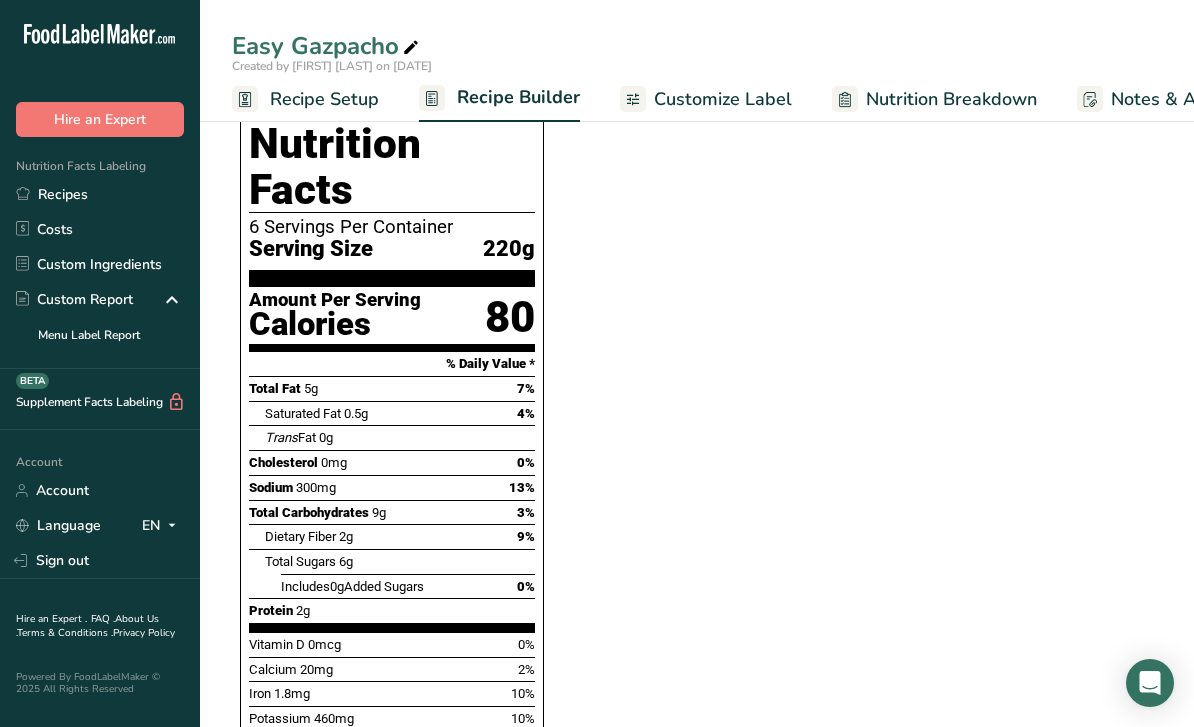 scroll, scrollTop: 758, scrollLeft: 0, axis: vertical 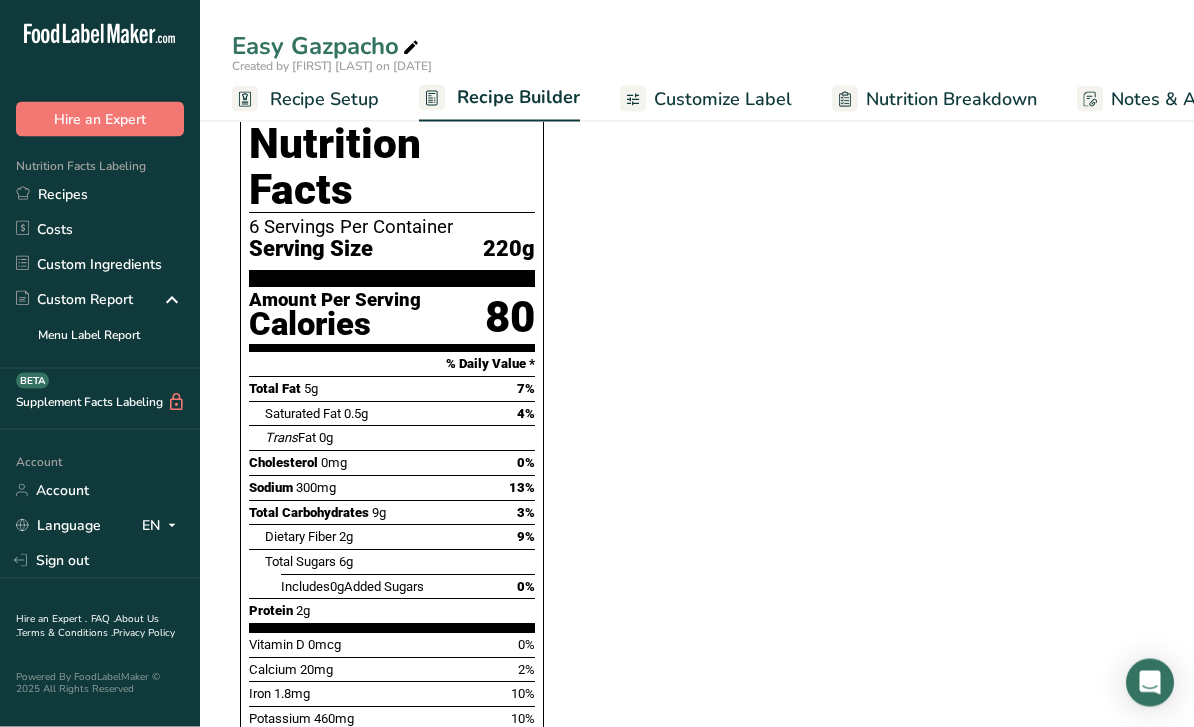 click on "Vitamin D
0mcg
0%" at bounding box center [392, 645] 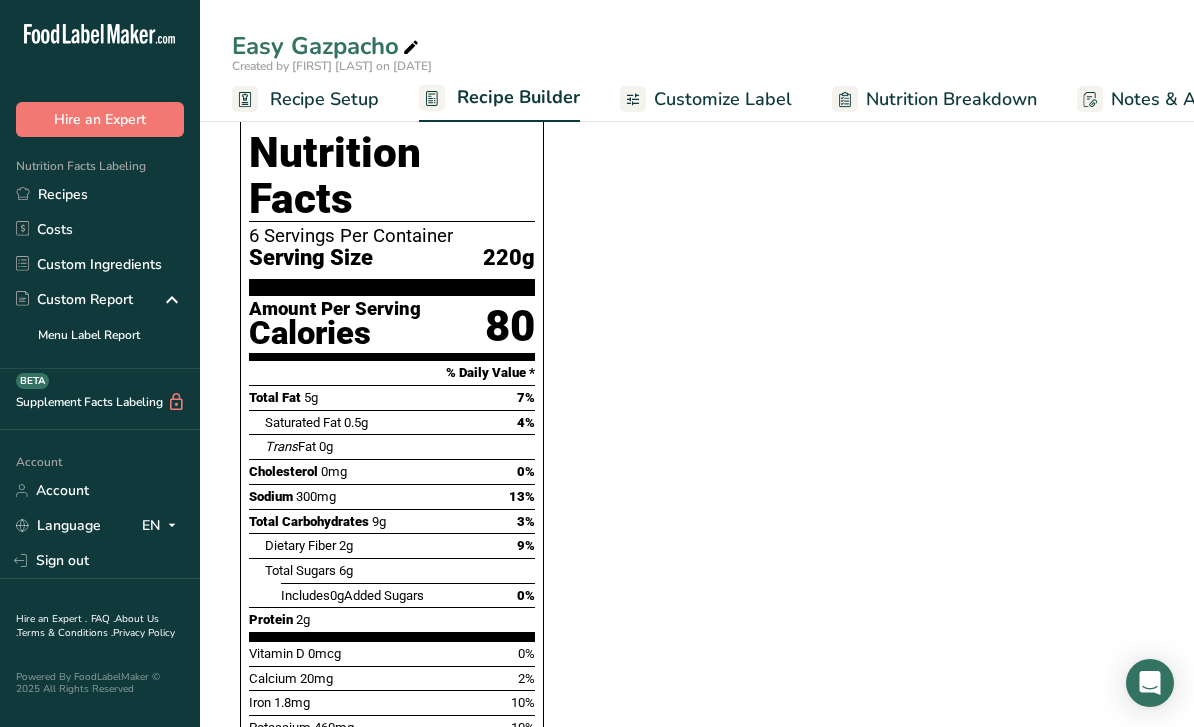 scroll, scrollTop: 749, scrollLeft: 0, axis: vertical 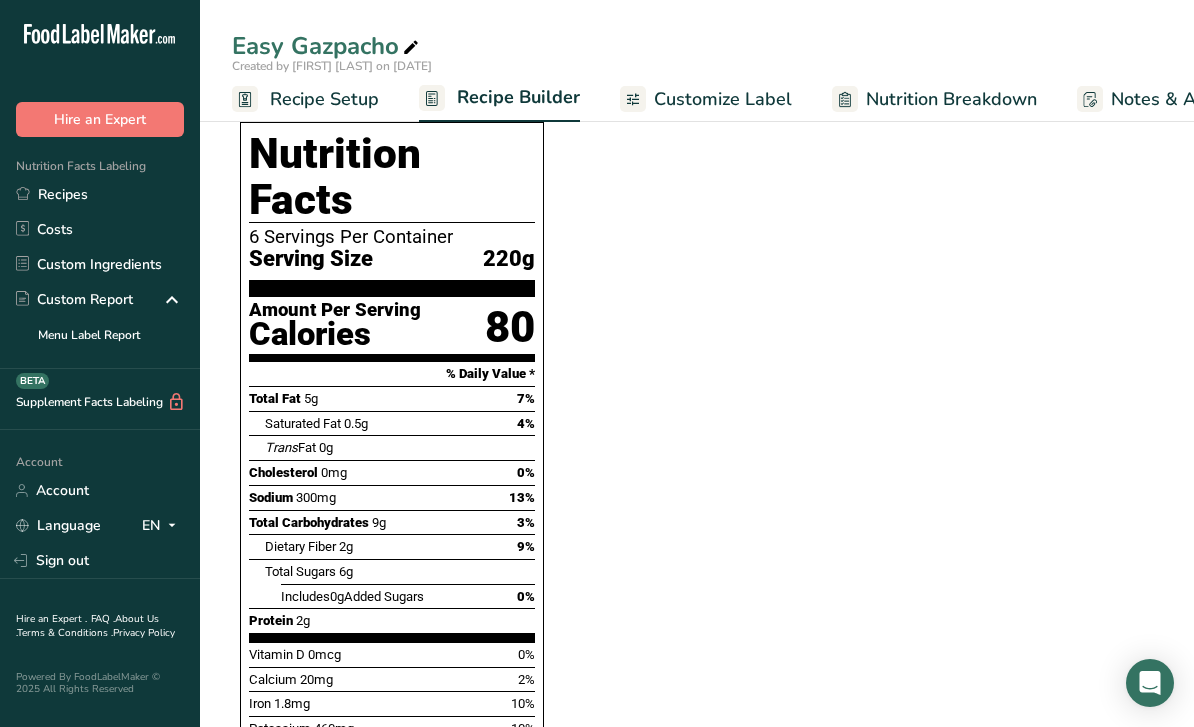 click on "Ingredient *
Amount *
Unit *
Waste *   .a-a{fill:#347362;}.b-a{fill:#fff;}          Grams
Percentage
Tomatoes, red, ripe, raw, year round average
Source of Antioxidants
Dairy free
Gluten free
Vegan
Vegetarian
Soy free
2
lb
Portions
1 cup cherry tomatoes
1 cup, chopped or sliced
1 Italian tomato
See more
Weight Units
g
kg
mg
See more
Volume Units
l
Volume units require a density conversion. If you know your ingredient's density enter it below. Otherwise, click on "RIA" our AI Regulatory bot - she will be able to help you
lb/ft3" at bounding box center (691, 476) 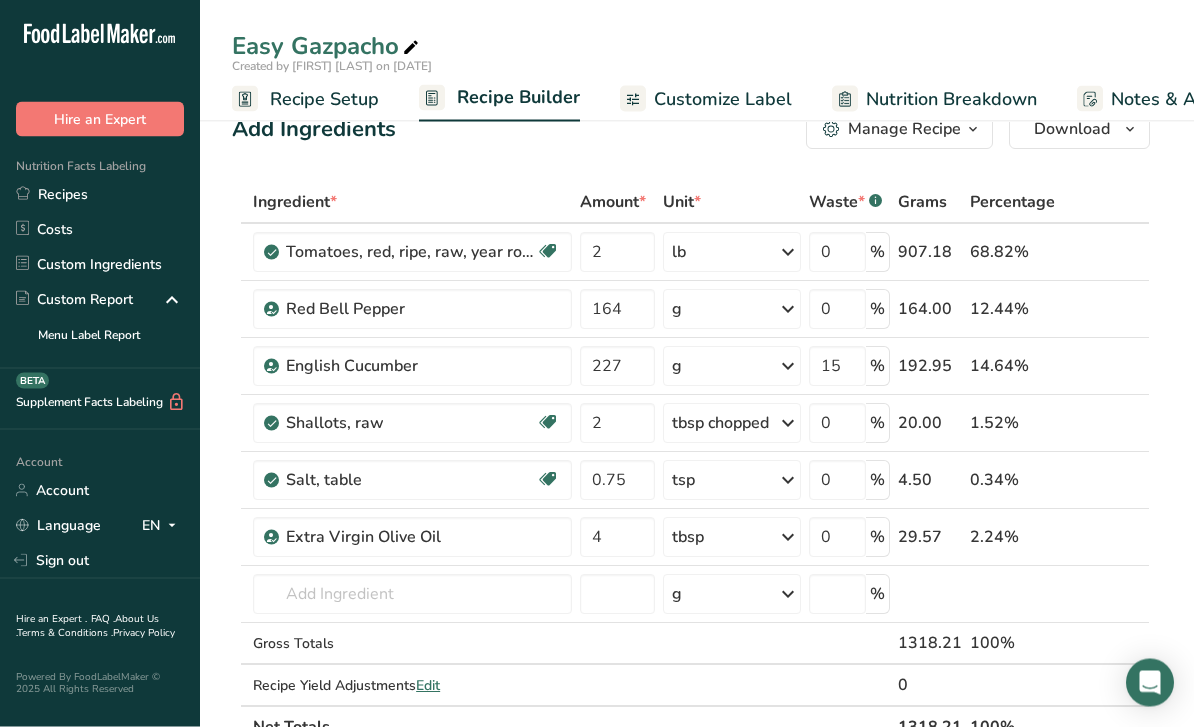 scroll, scrollTop: 0, scrollLeft: 0, axis: both 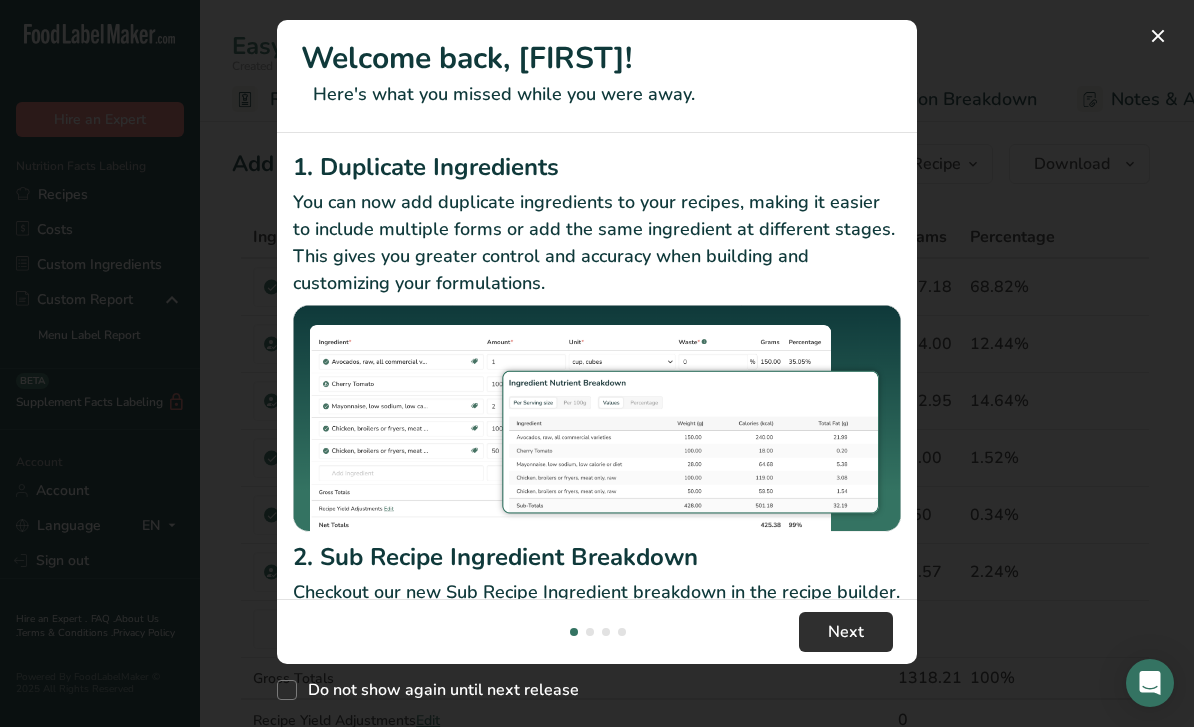 click on "Next" at bounding box center [846, 632] 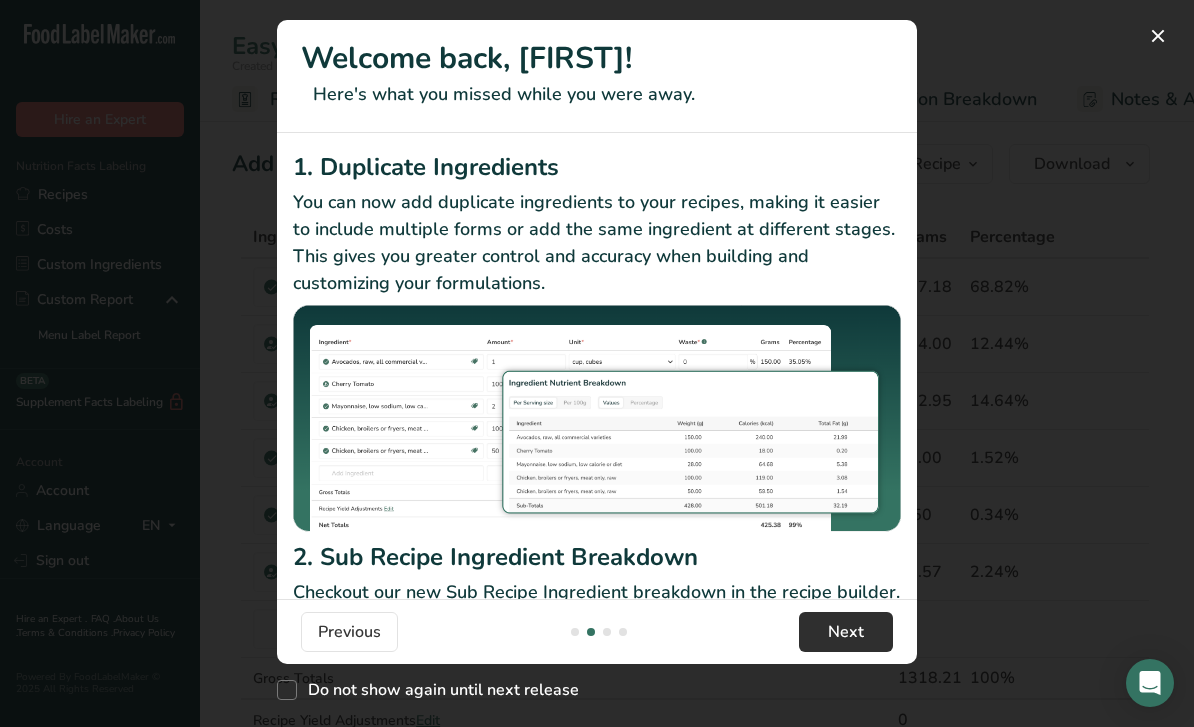 scroll, scrollTop: 0, scrollLeft: 640, axis: horizontal 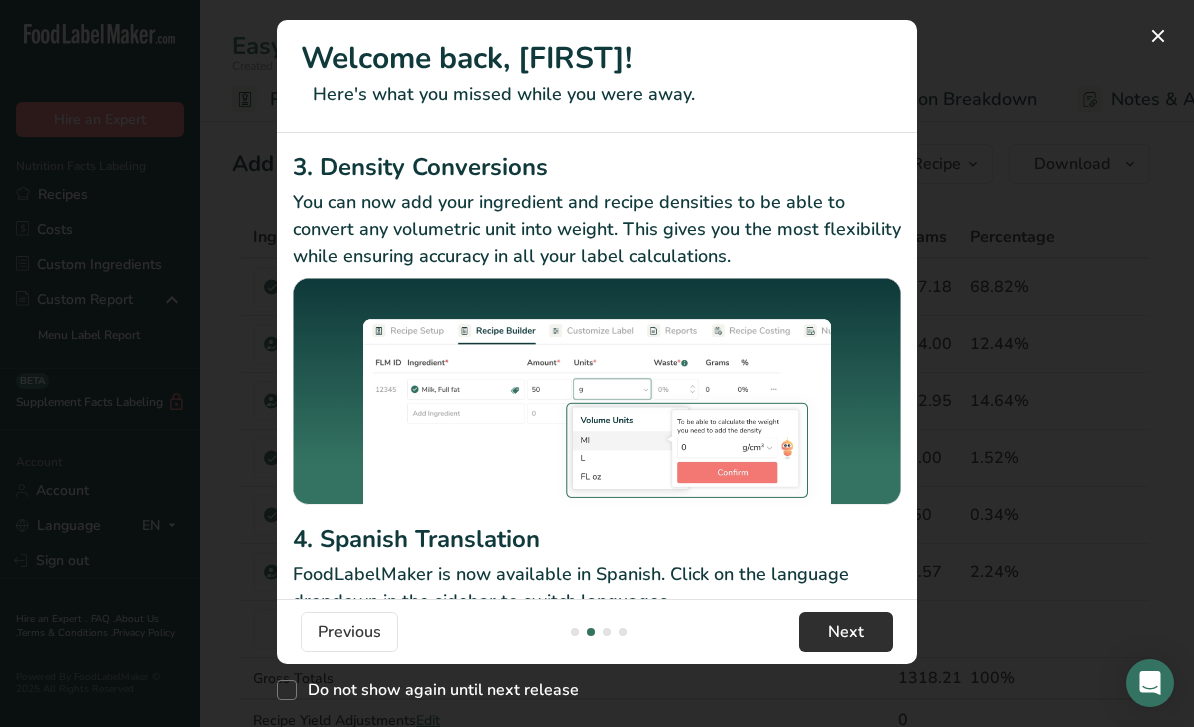 click on "Next" at bounding box center (846, 632) 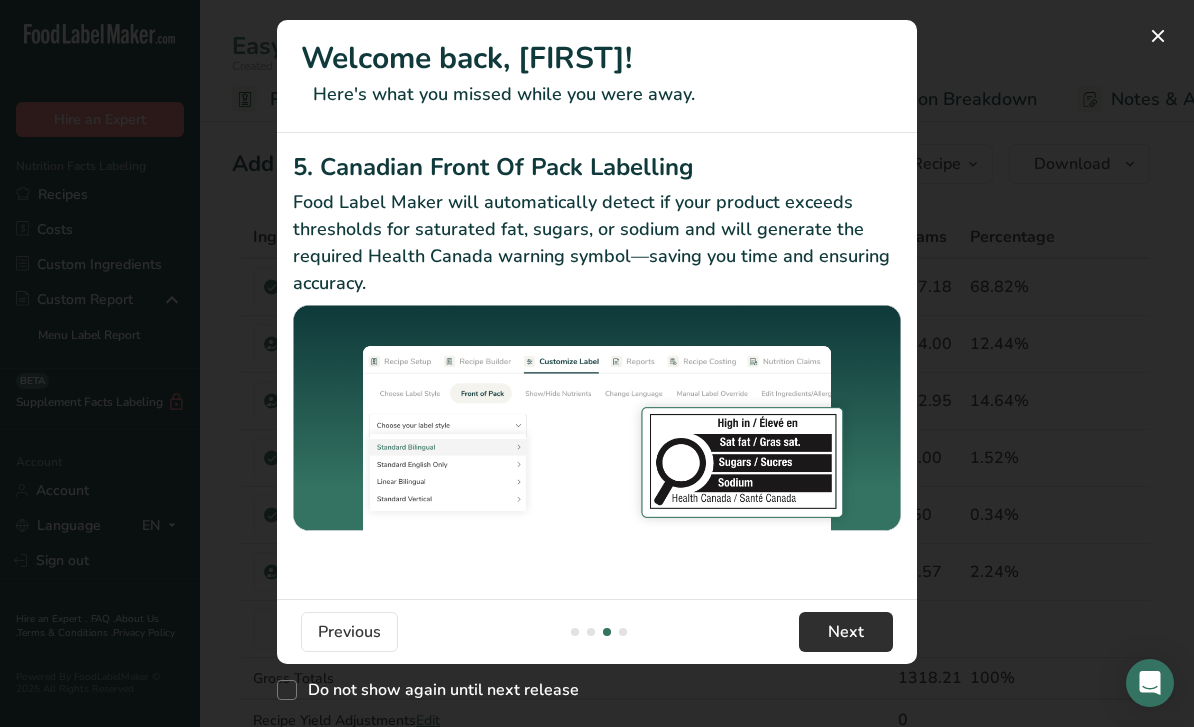 click on "Next" at bounding box center [846, 632] 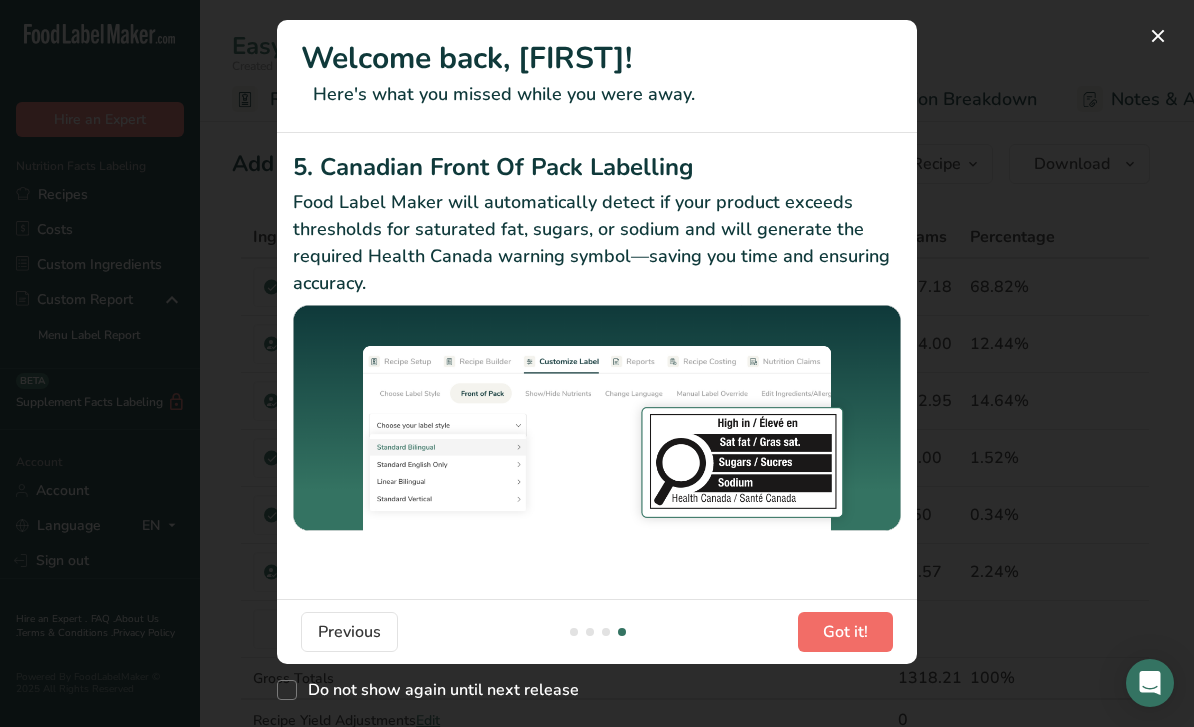 scroll, scrollTop: 0, scrollLeft: 1920, axis: horizontal 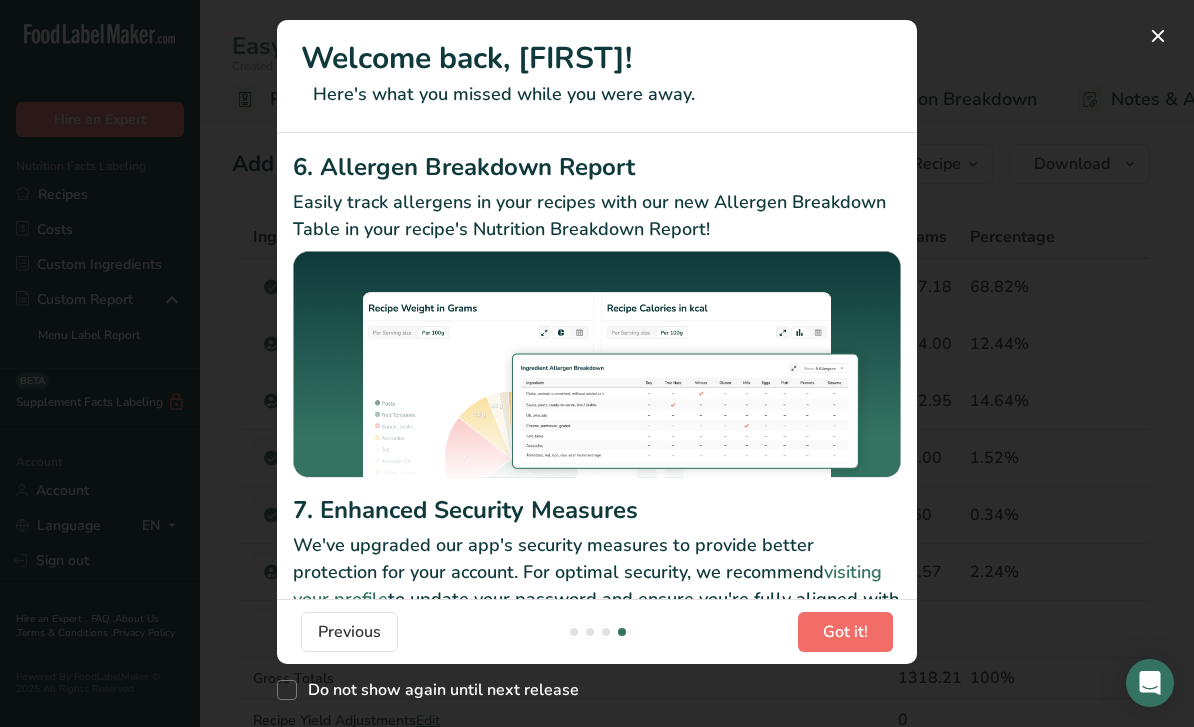 click on "Got it!" at bounding box center [845, 632] 